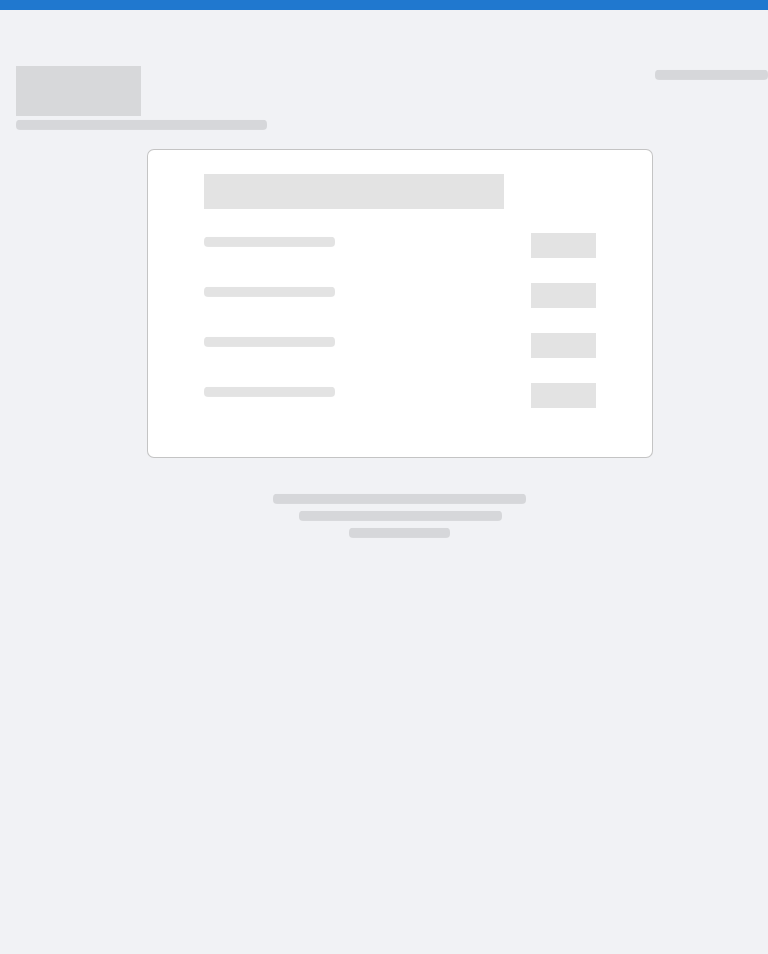 scroll, scrollTop: 0, scrollLeft: 0, axis: both 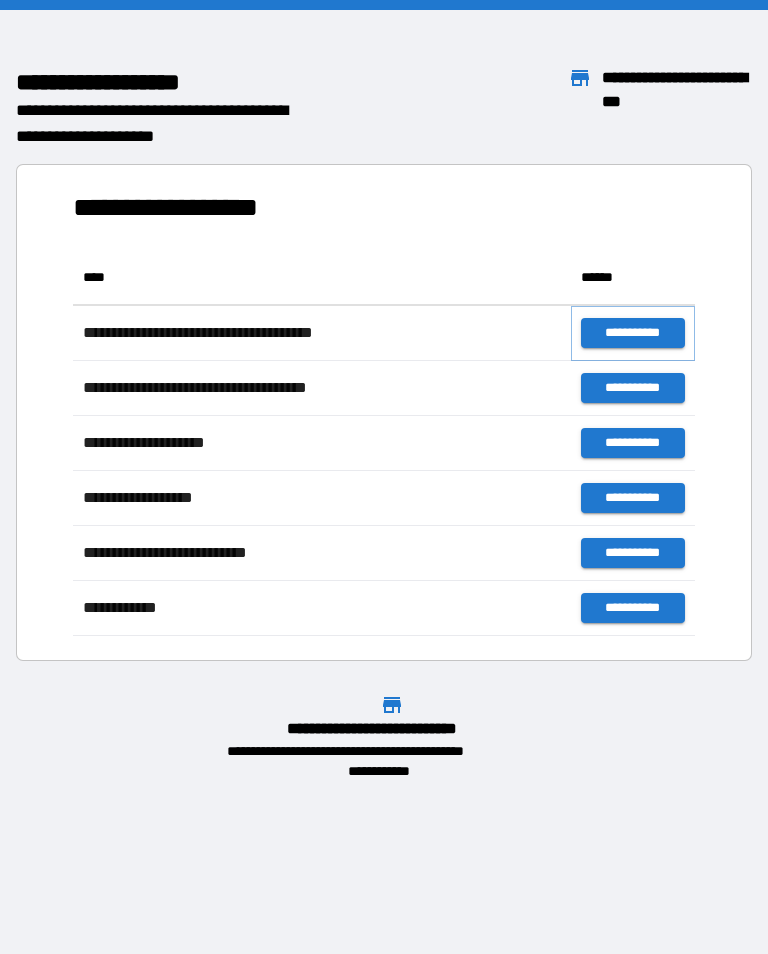 click on "**********" at bounding box center [633, 333] 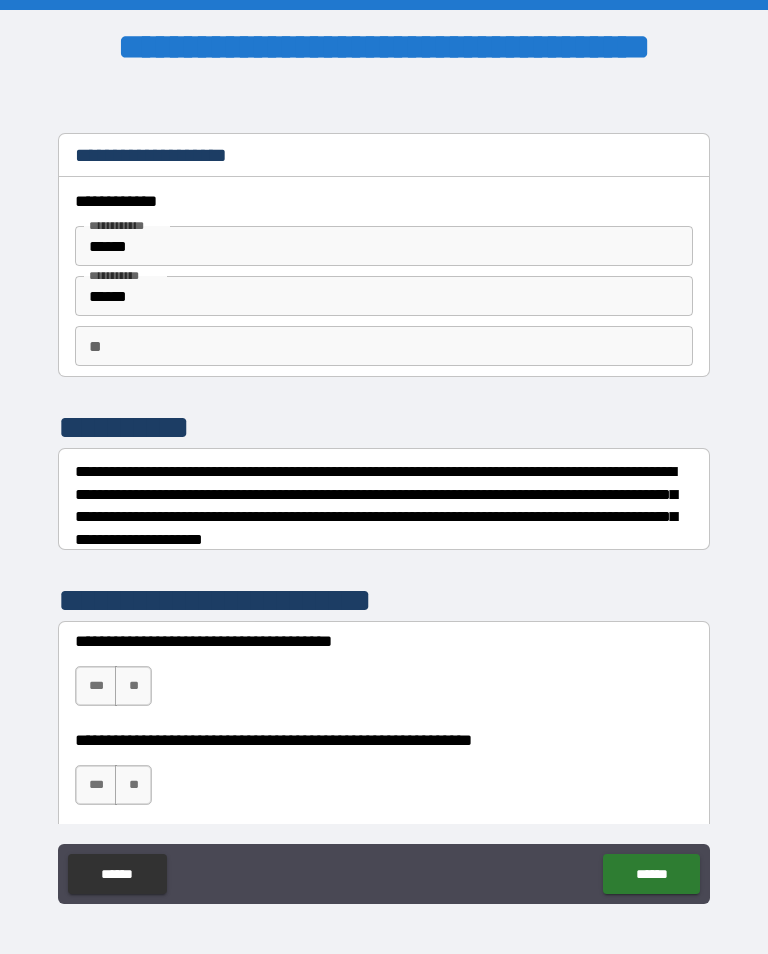 click on "******" at bounding box center (384, 246) 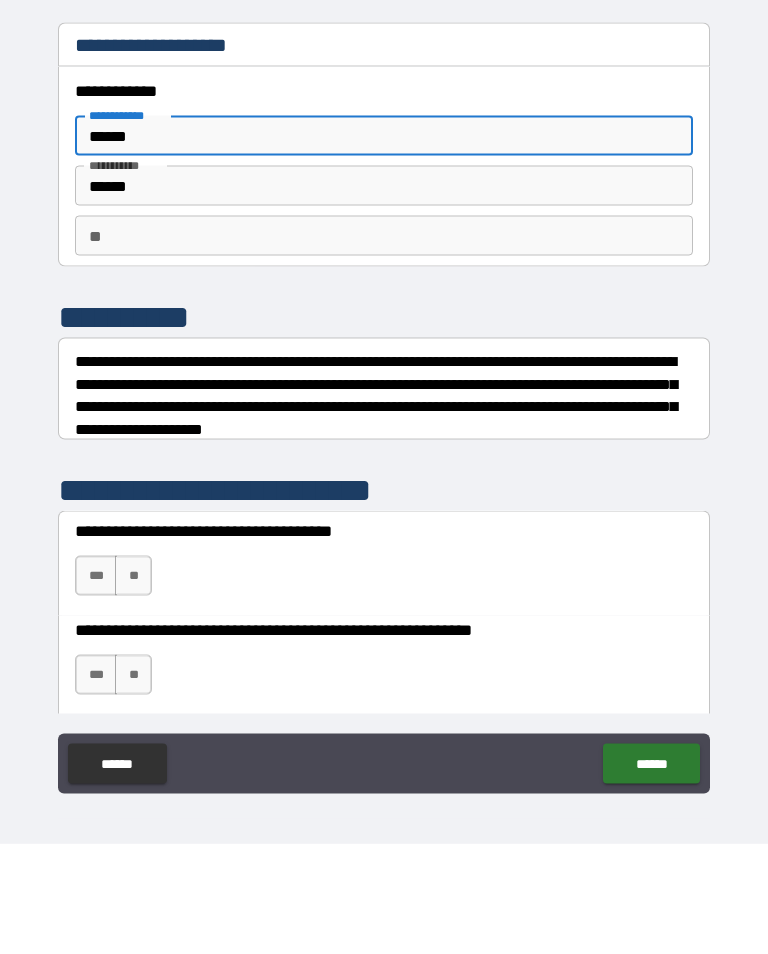 type on "******" 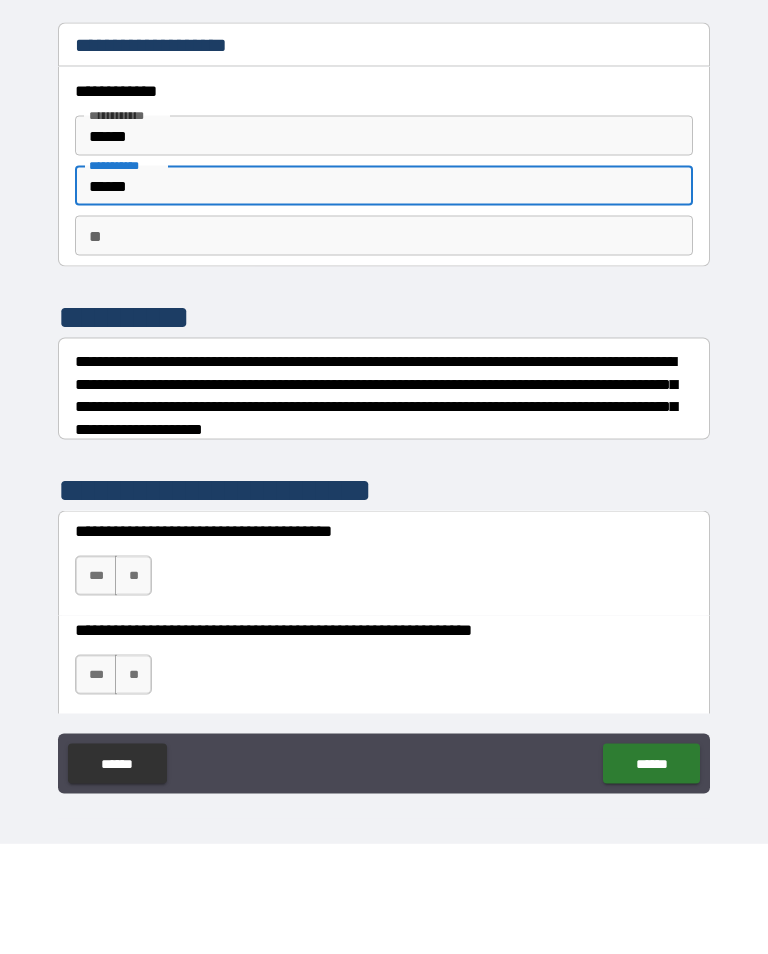 click on "******" at bounding box center [384, 296] 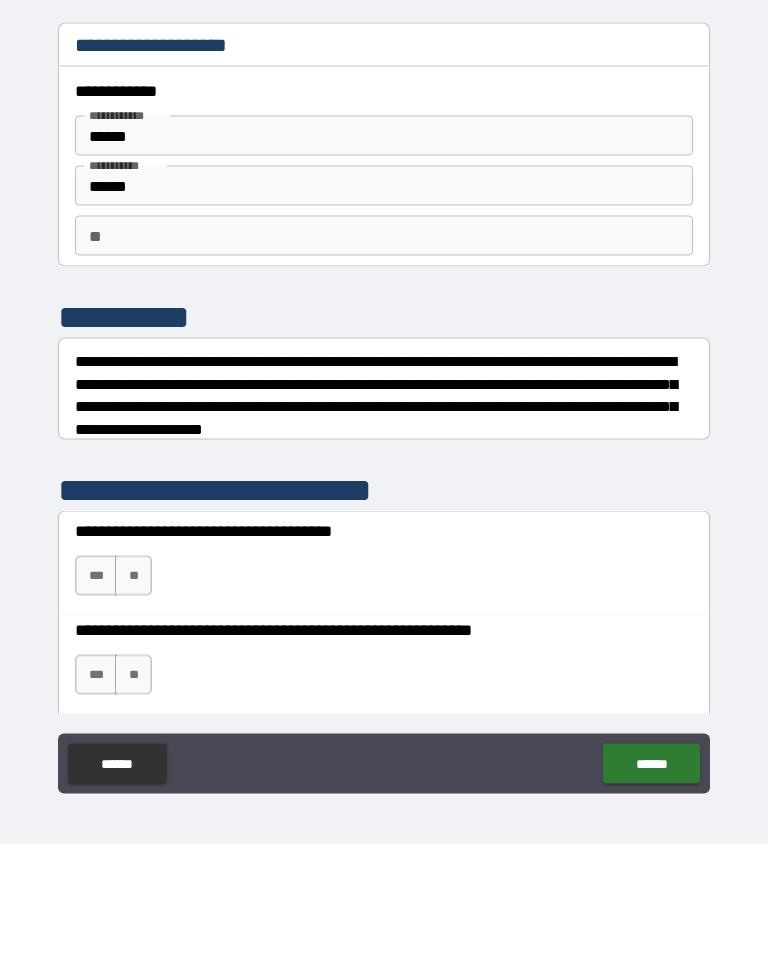 scroll, scrollTop: 31, scrollLeft: 0, axis: vertical 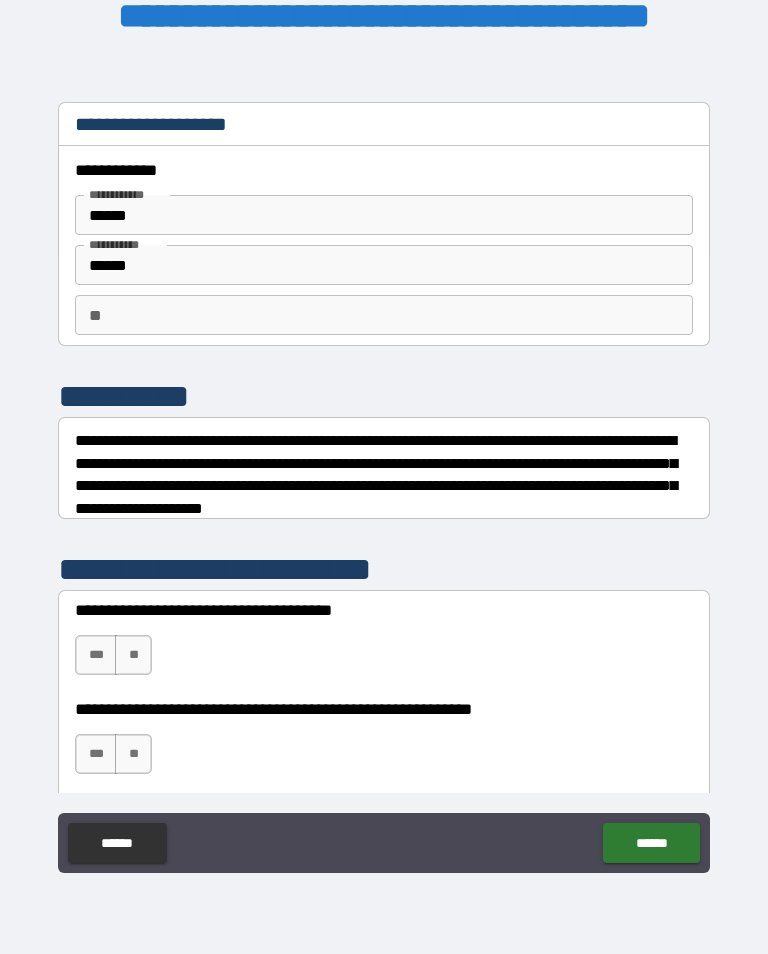 click on "******" at bounding box center [384, 265] 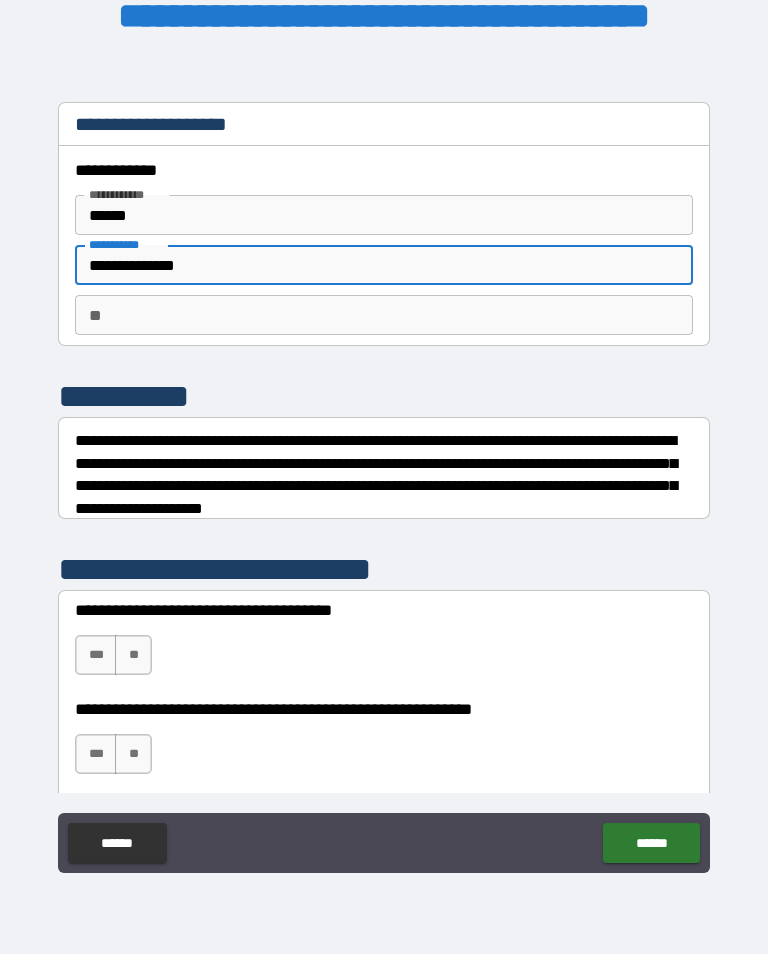 type on "**********" 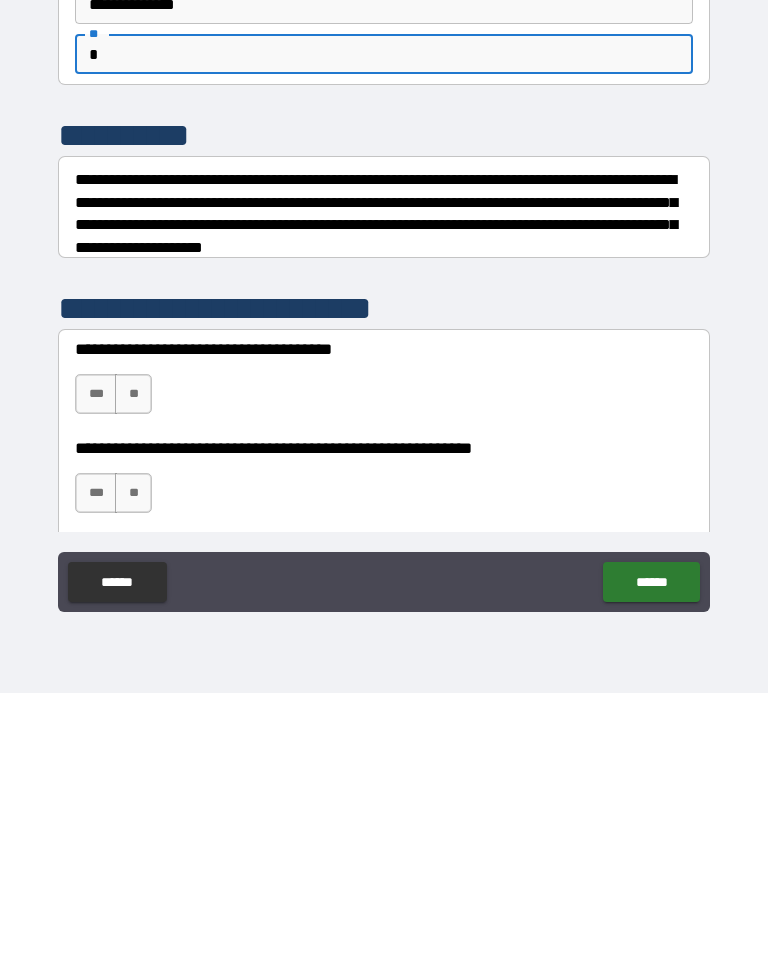 type on "*" 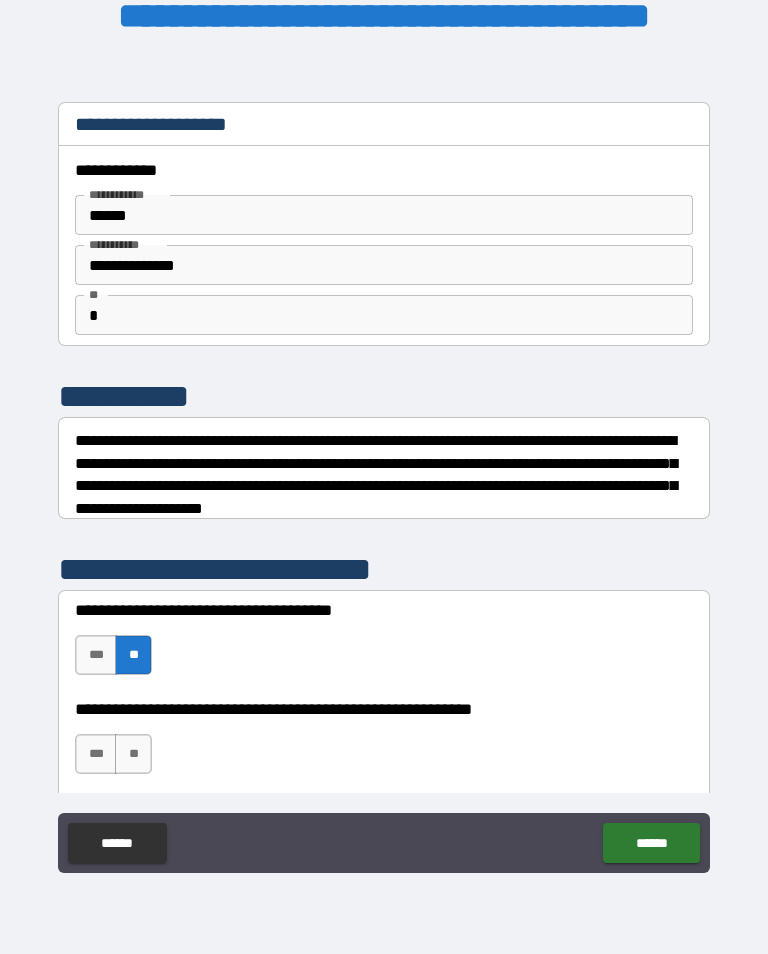 click on "**" at bounding box center [133, 754] 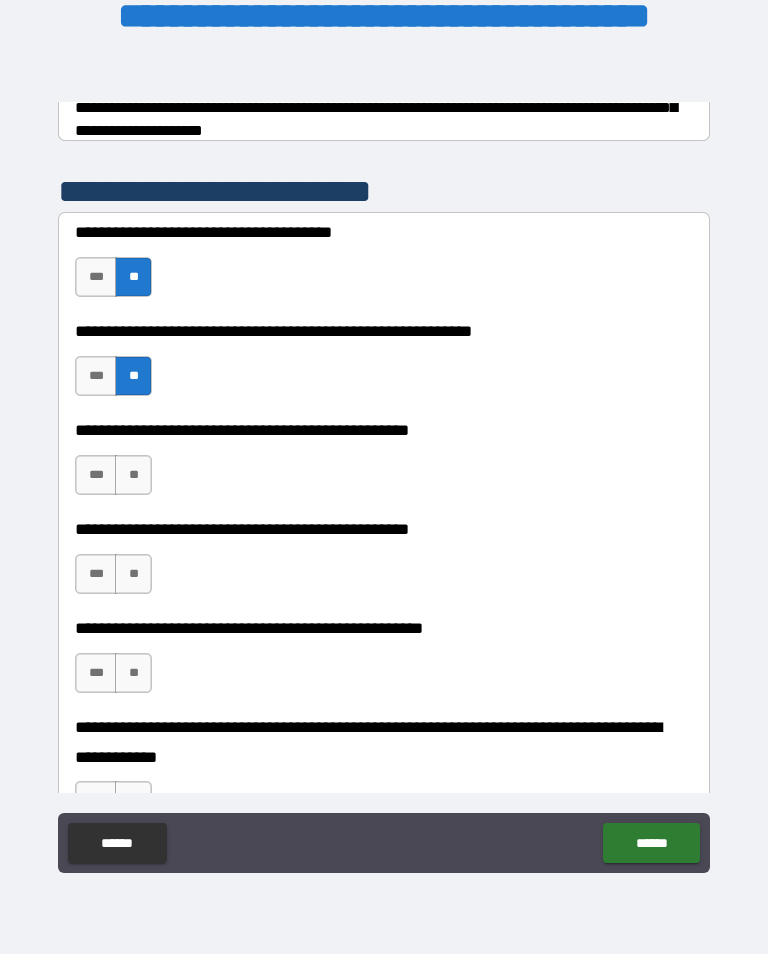 scroll, scrollTop: 378, scrollLeft: 0, axis: vertical 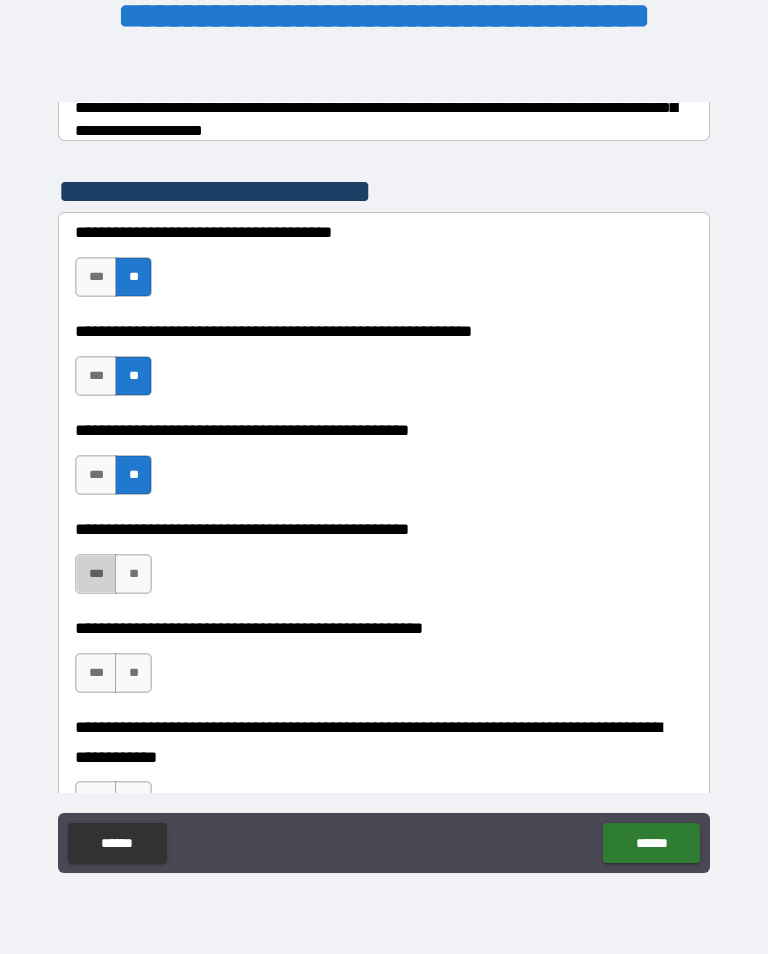 click on "***" at bounding box center [96, 574] 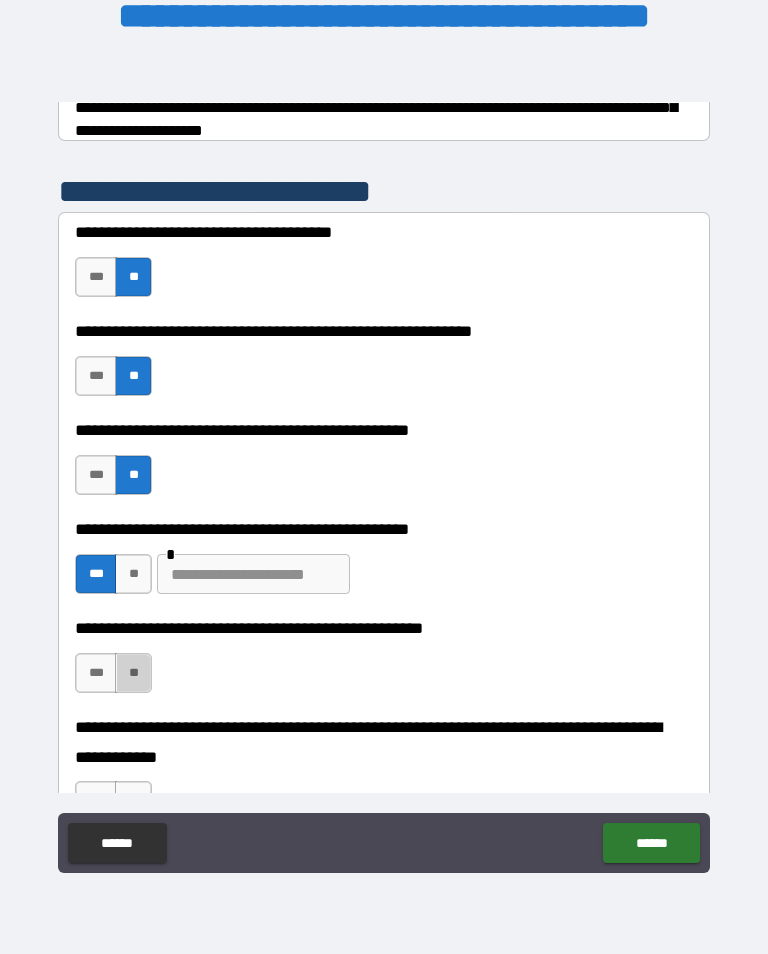 click on "**" at bounding box center [133, 673] 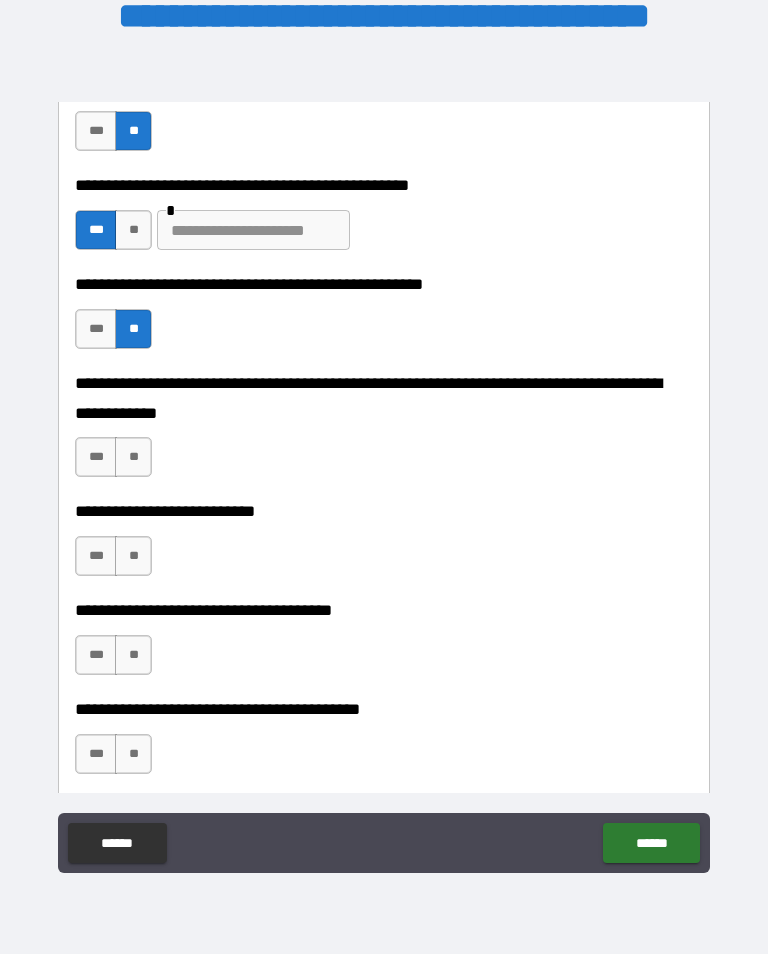 scroll, scrollTop: 723, scrollLeft: 0, axis: vertical 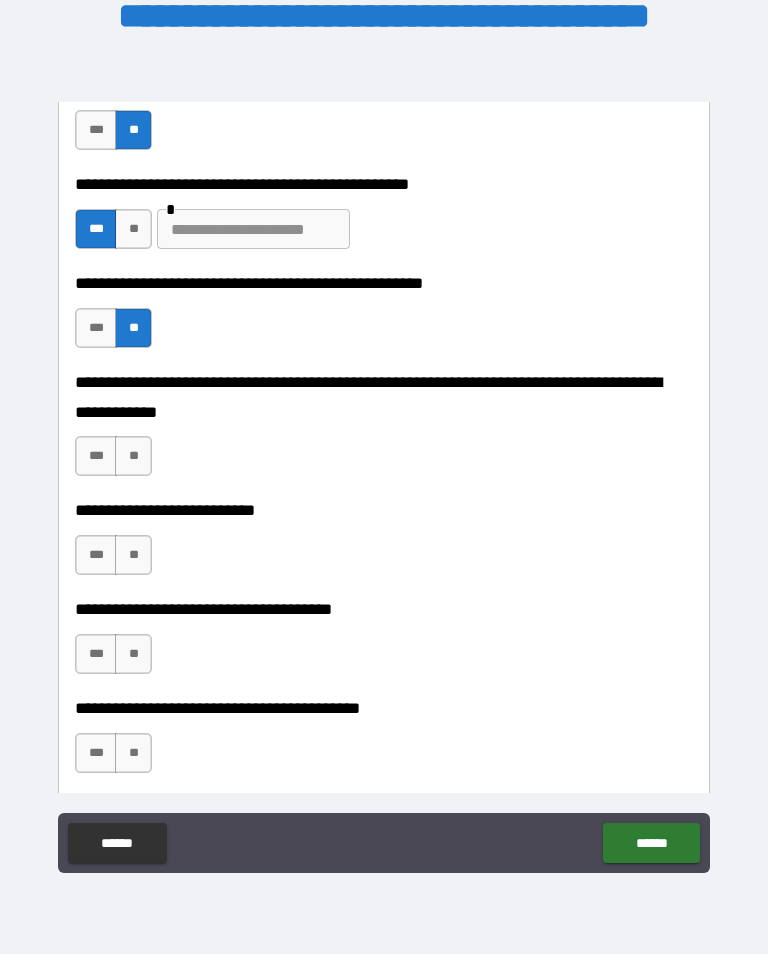 click on "**" at bounding box center [133, 456] 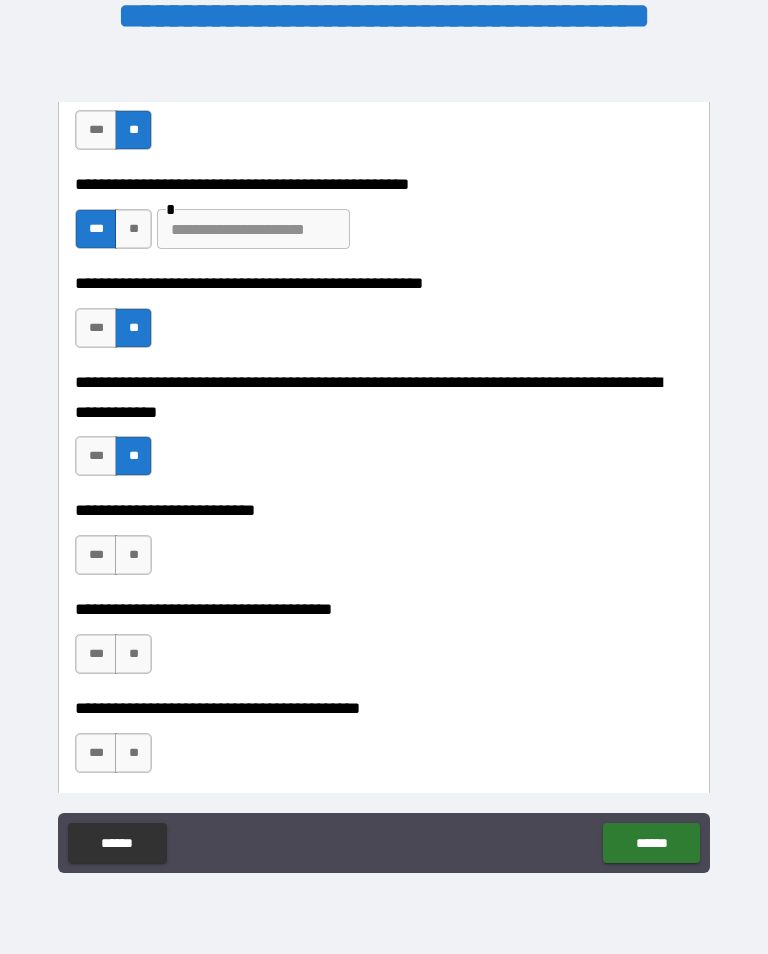 click on "**" at bounding box center (133, 555) 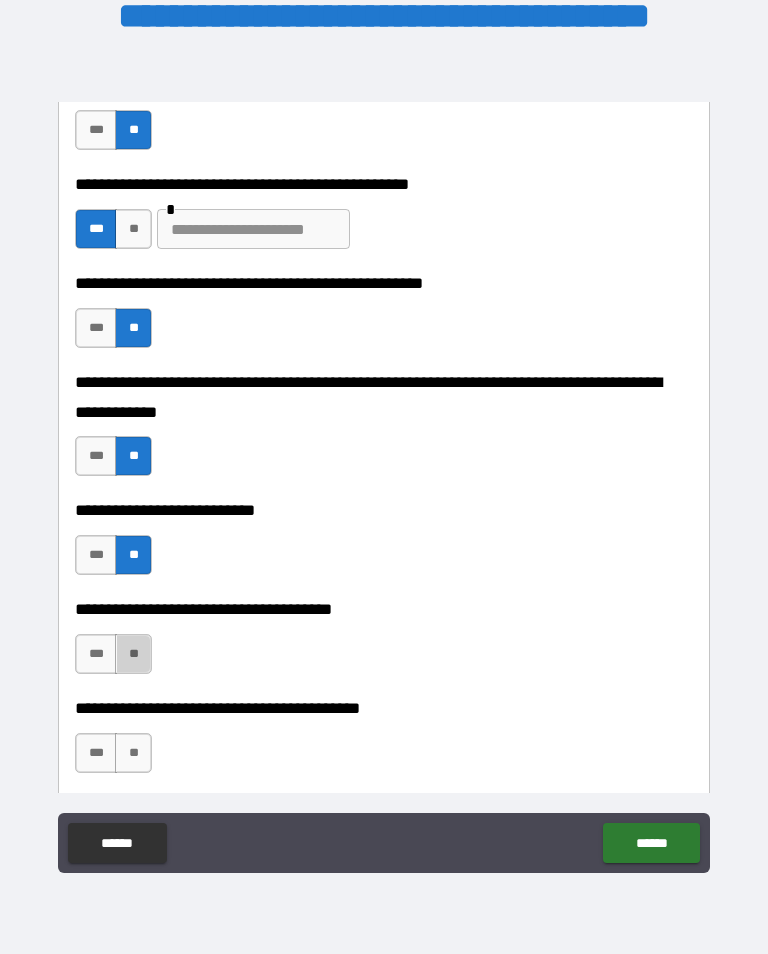 click on "**" at bounding box center (133, 654) 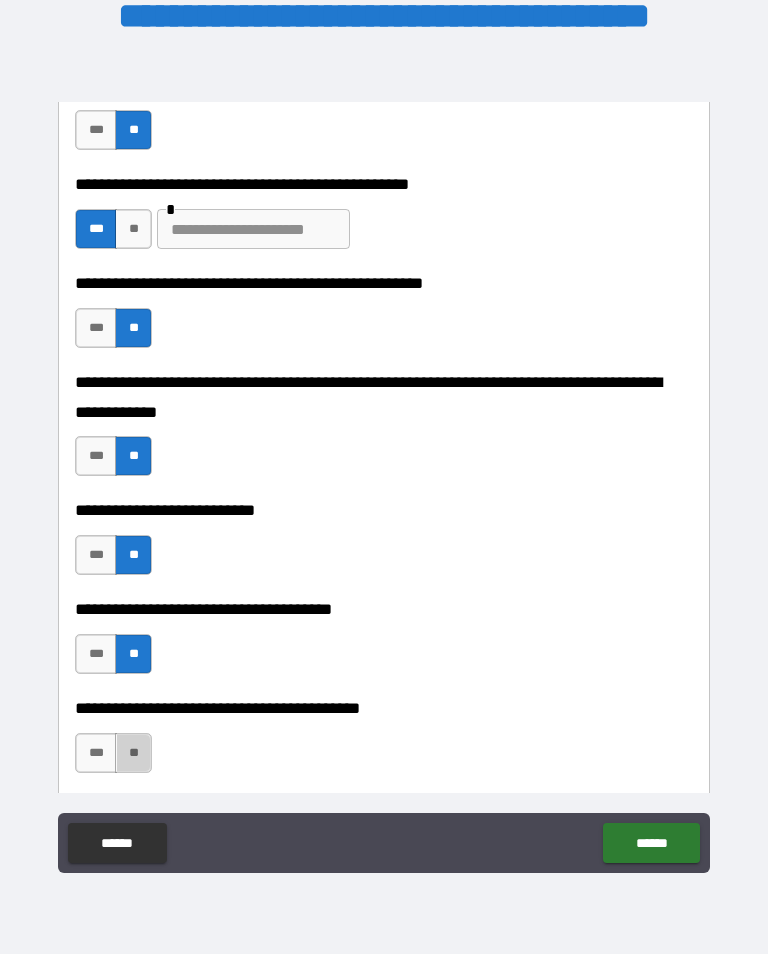 click on "**" at bounding box center [133, 753] 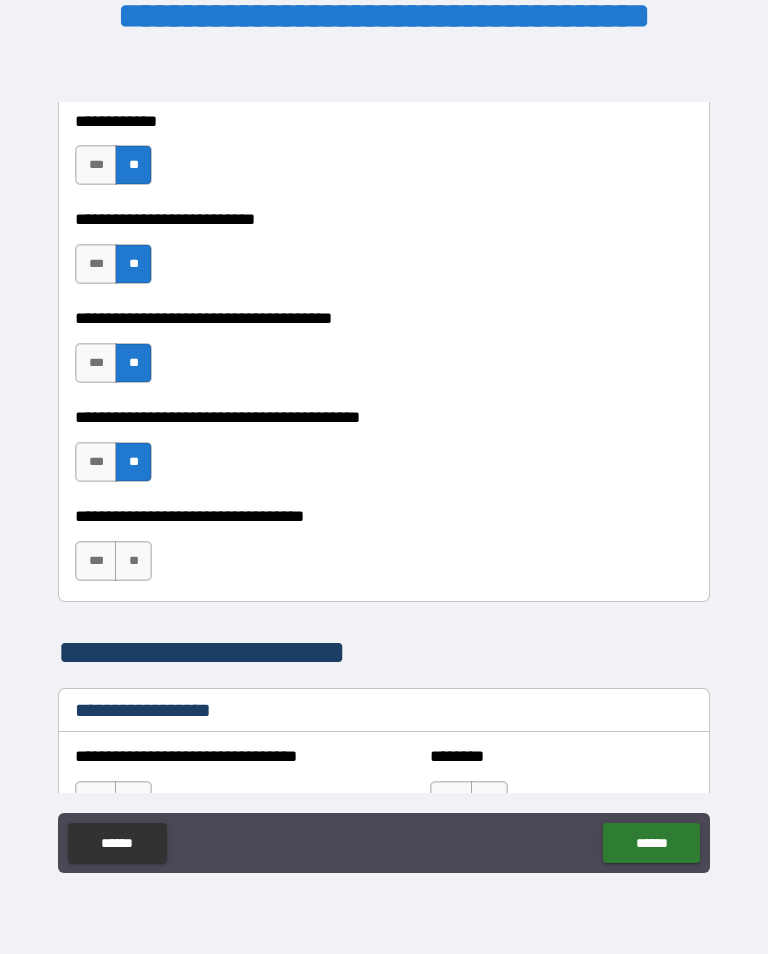 scroll, scrollTop: 1015, scrollLeft: 0, axis: vertical 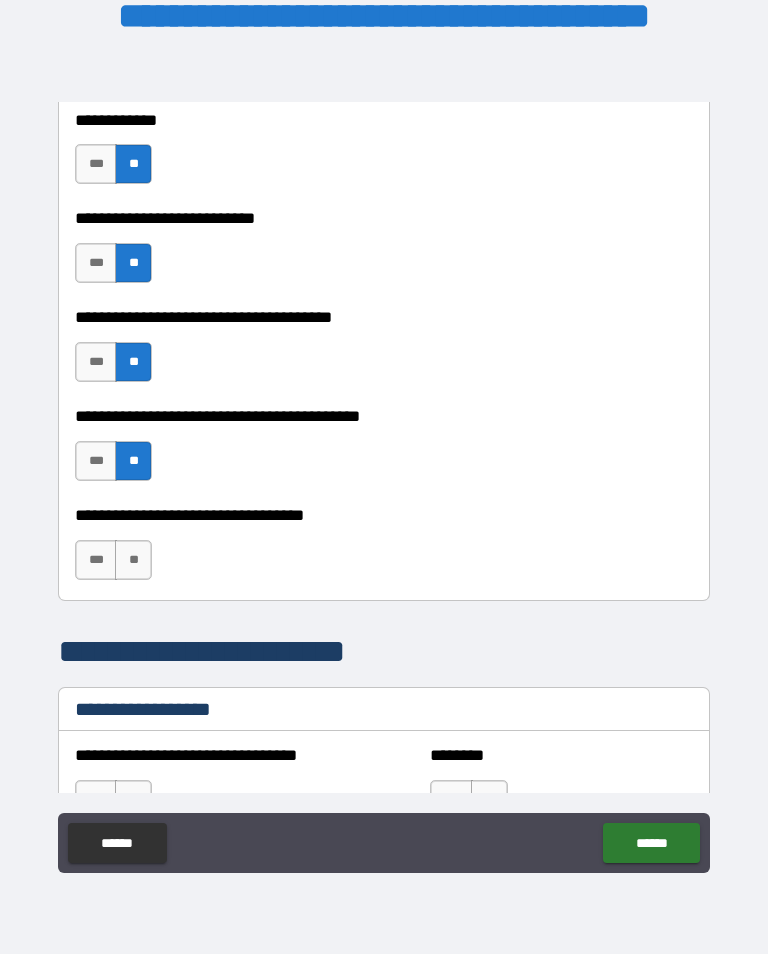 click on "**" at bounding box center (133, 560) 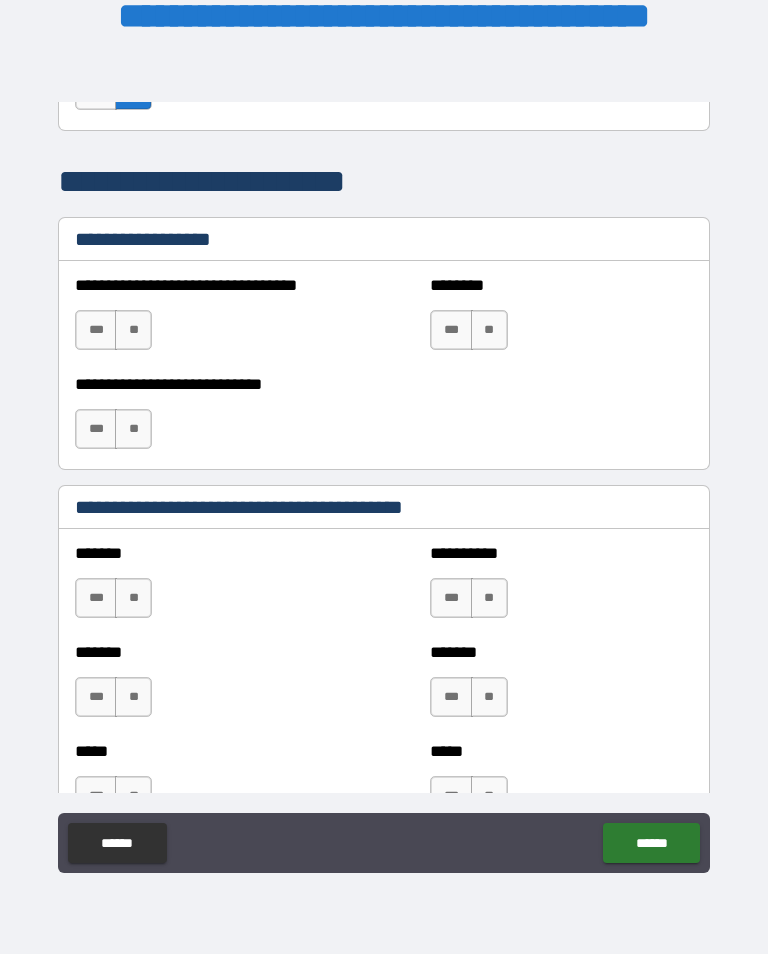 scroll, scrollTop: 1490, scrollLeft: 0, axis: vertical 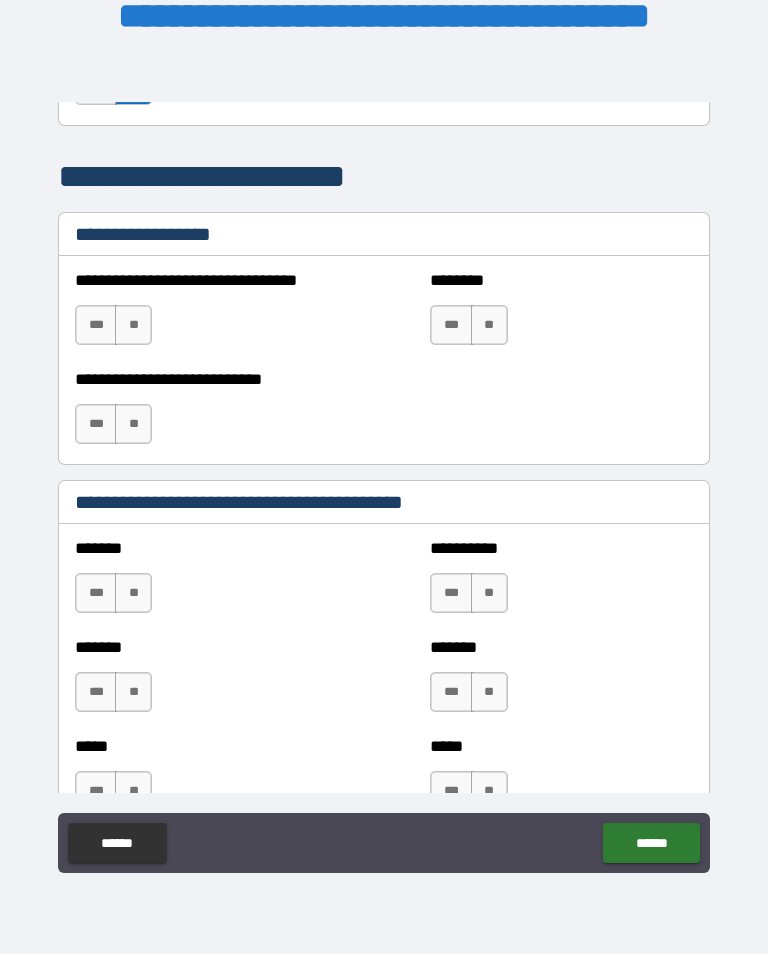 click on "**" at bounding box center [133, 325] 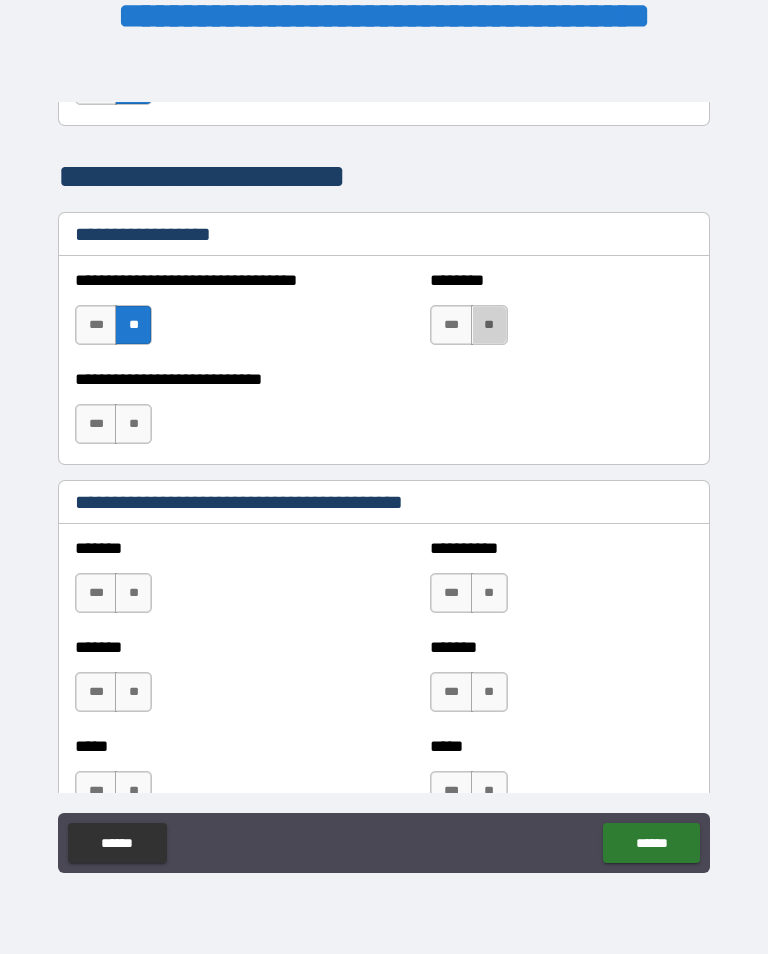 click on "**" at bounding box center [489, 325] 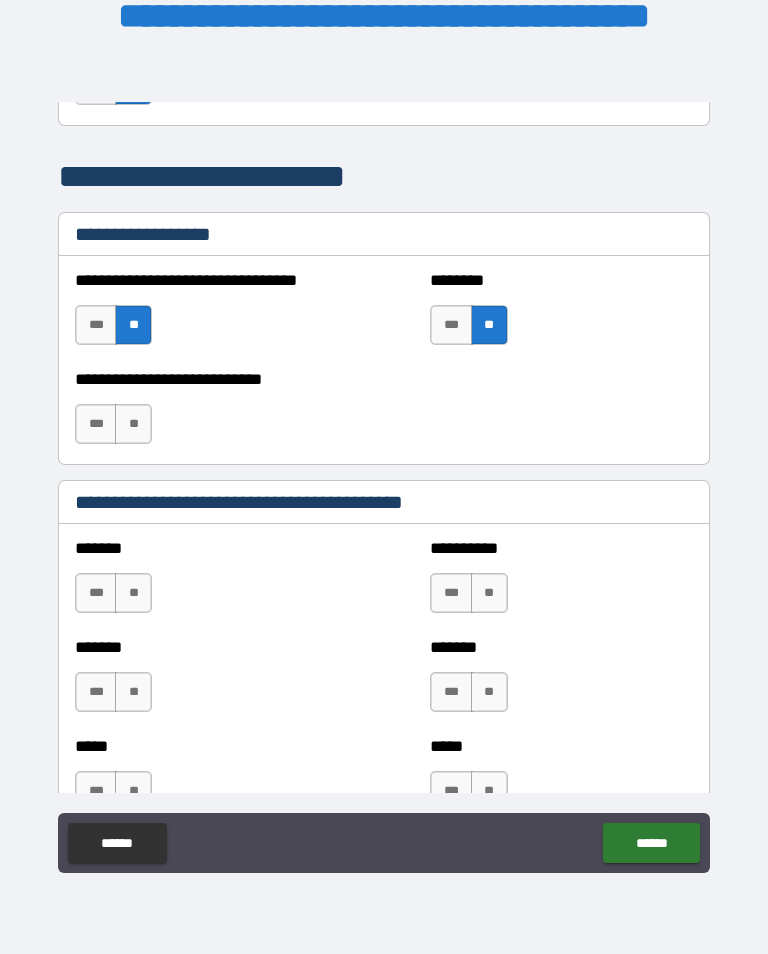 click on "**" at bounding box center [133, 424] 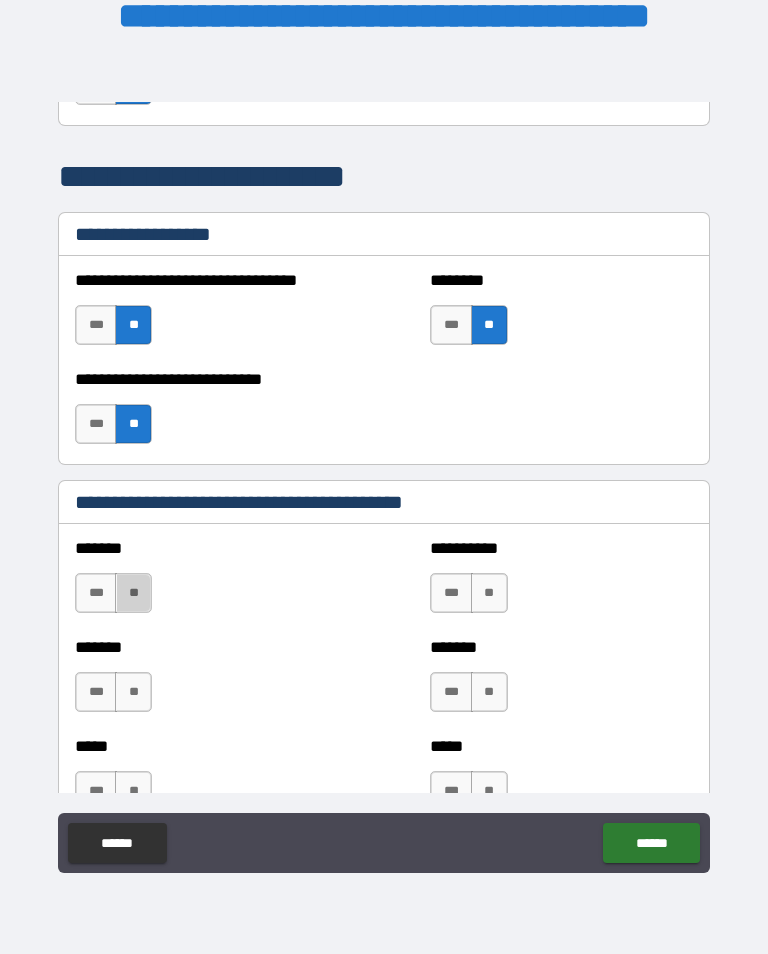 click on "**" at bounding box center [133, 593] 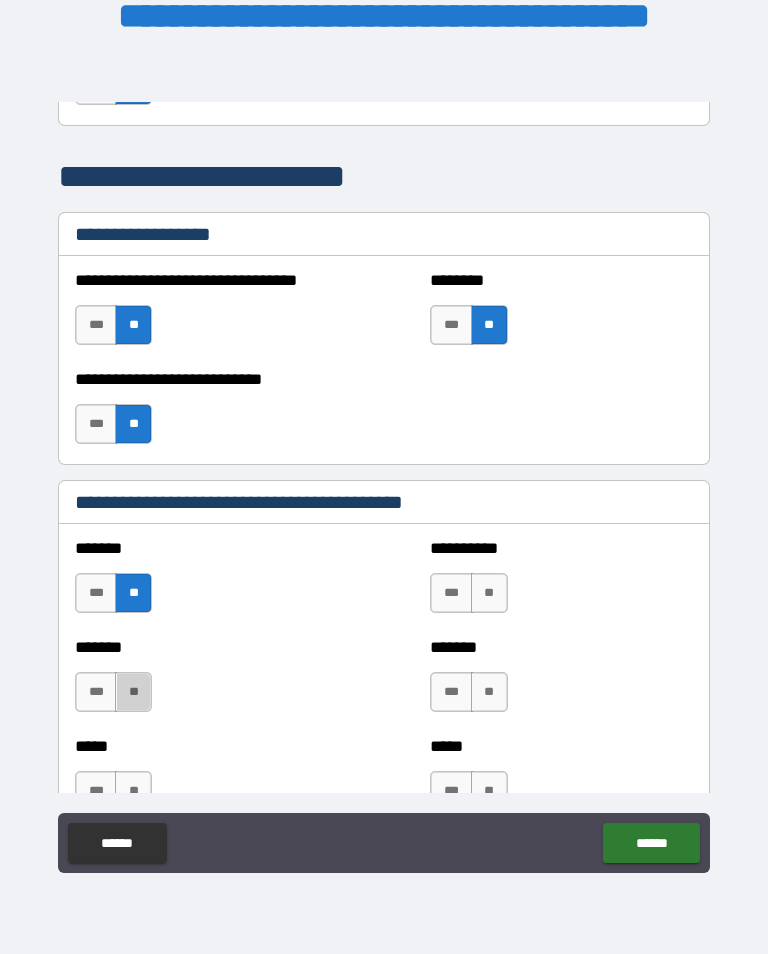click on "**" at bounding box center (133, 692) 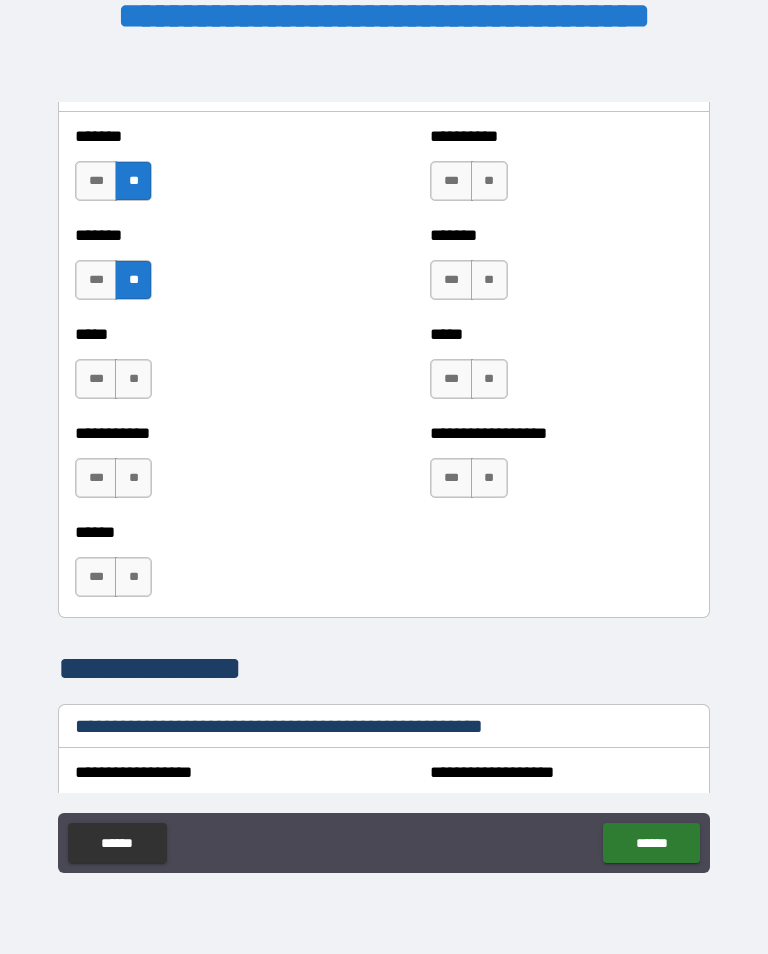 scroll, scrollTop: 1923, scrollLeft: 0, axis: vertical 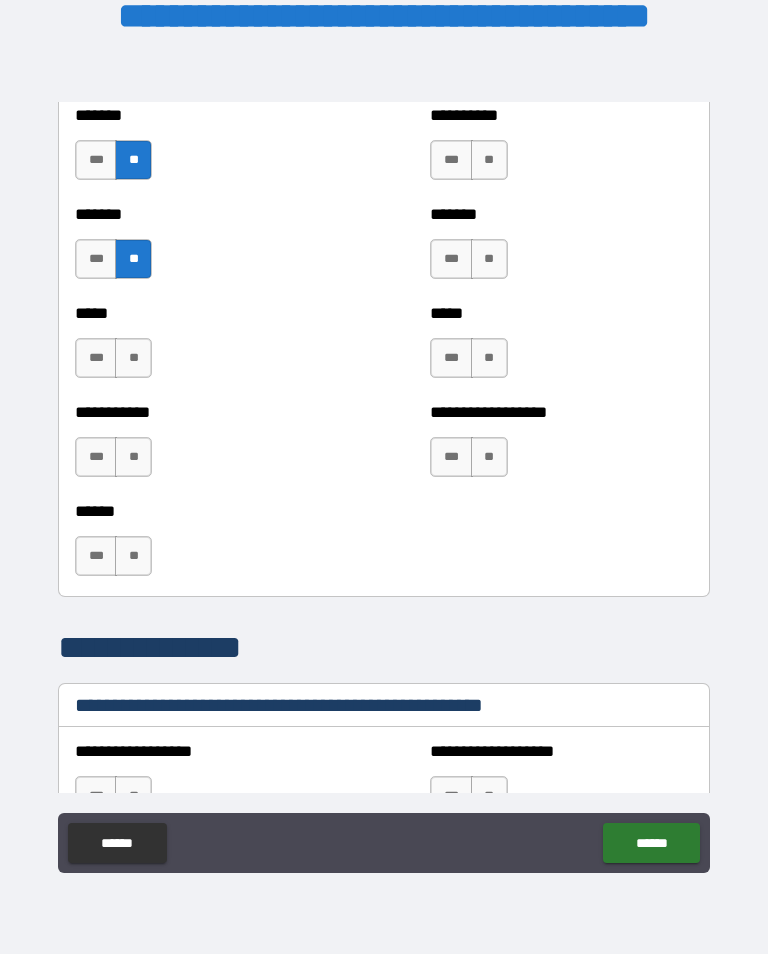 click on "**" at bounding box center (133, 358) 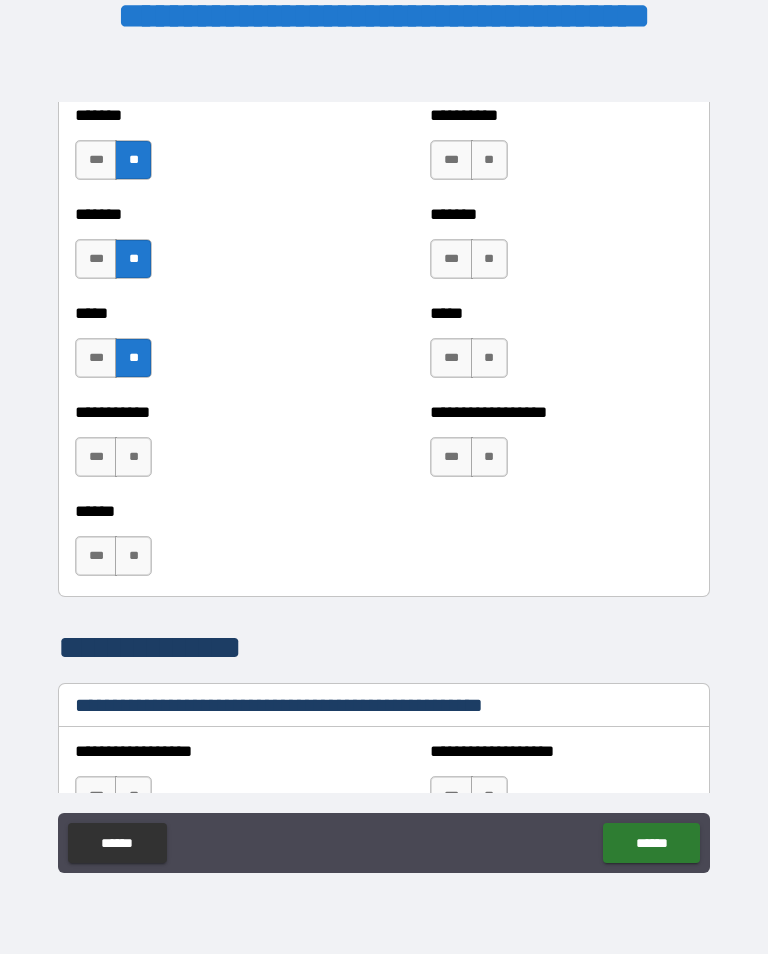 click on "**" at bounding box center (133, 457) 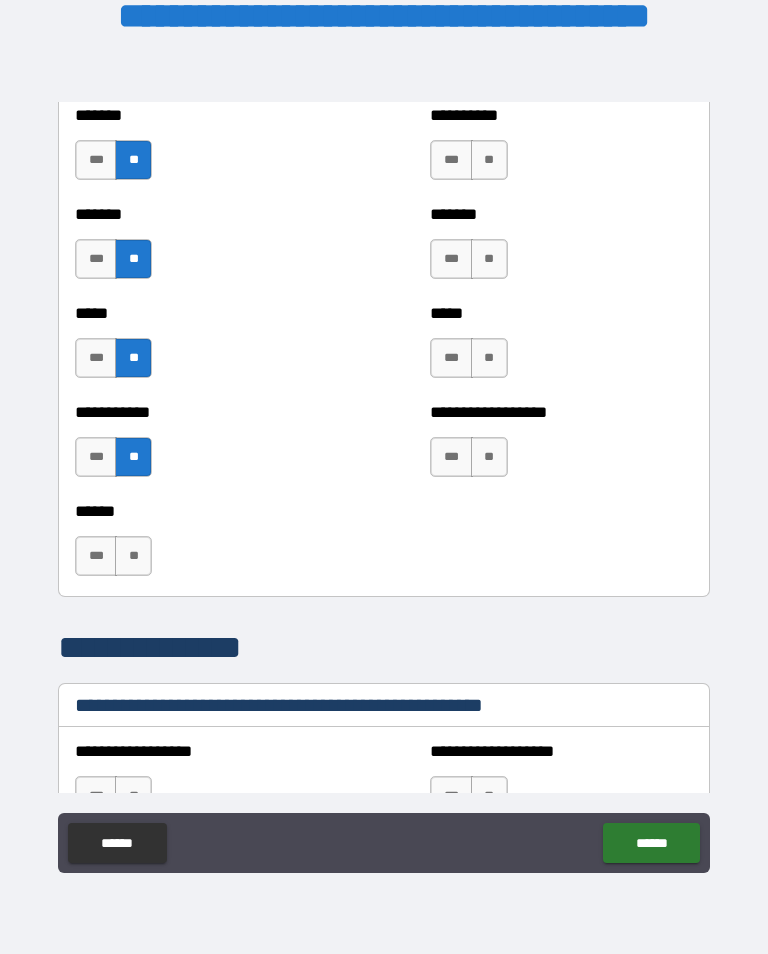 click on "**" at bounding box center (133, 556) 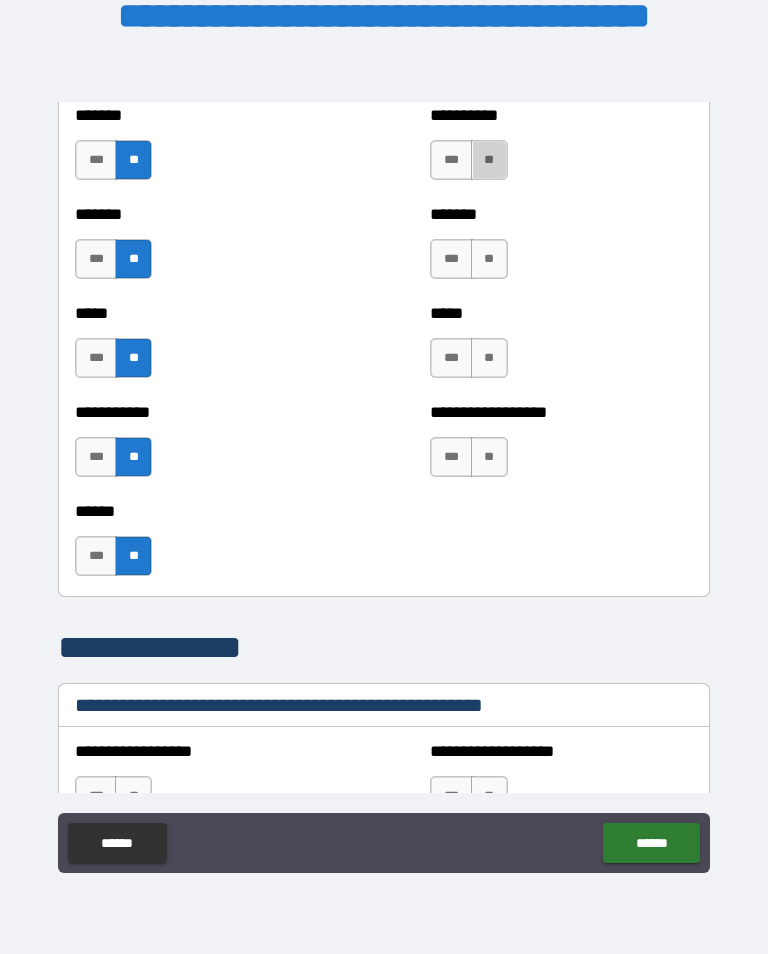 click on "**" at bounding box center (489, 160) 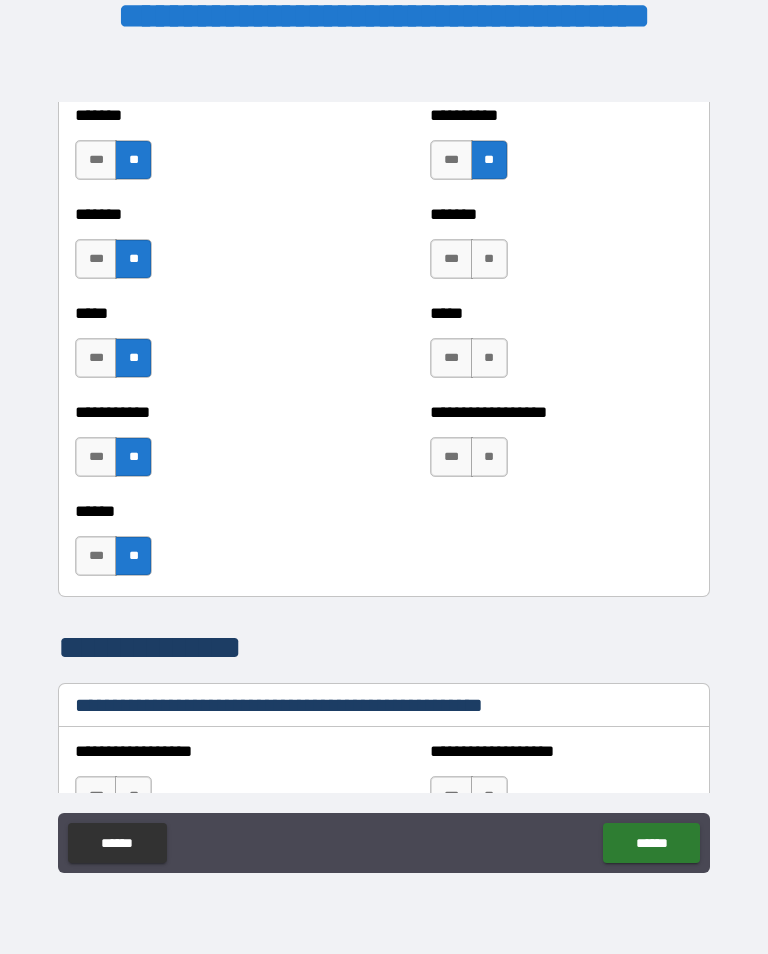 click on "**" at bounding box center (489, 259) 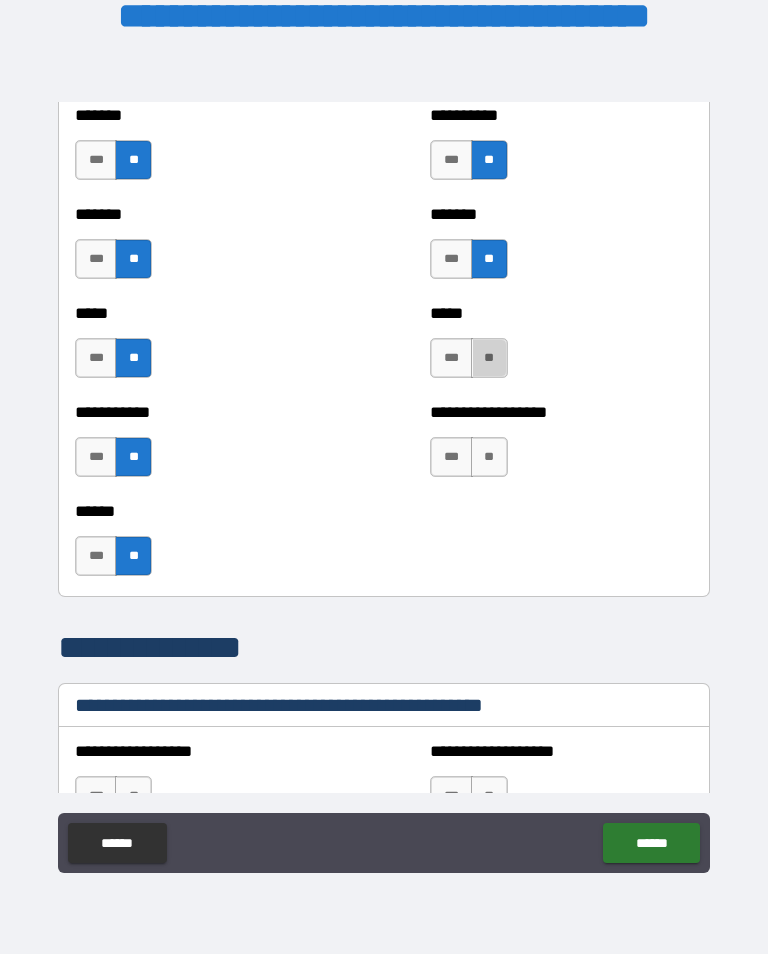 click on "**" at bounding box center (489, 358) 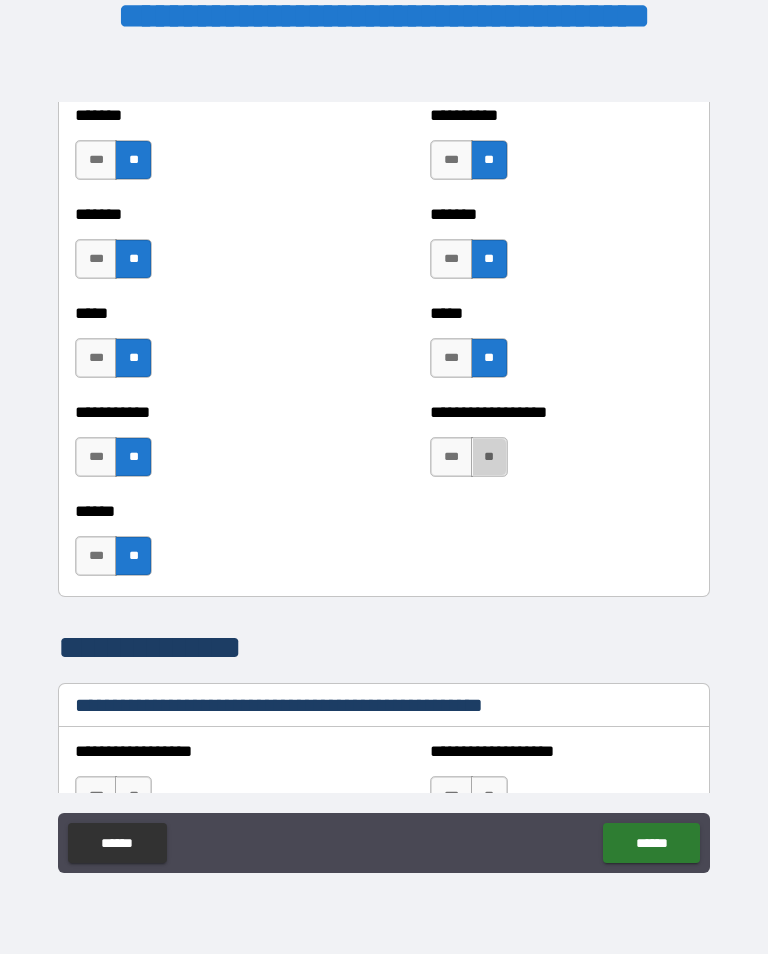 click on "**" at bounding box center [489, 457] 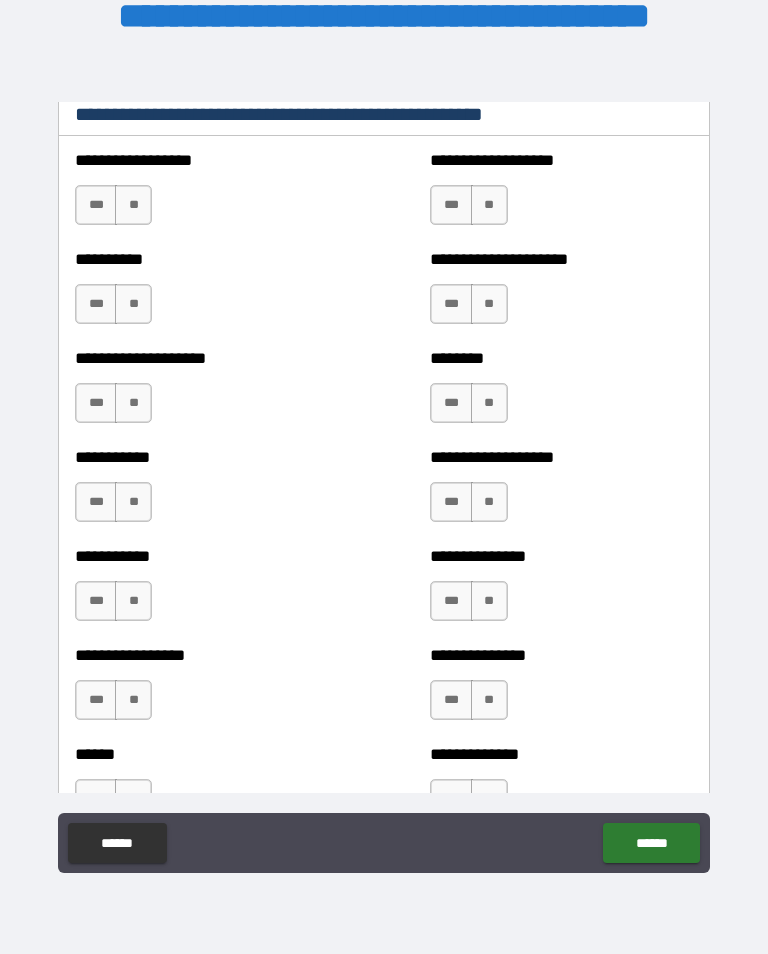 scroll, scrollTop: 2515, scrollLeft: 0, axis: vertical 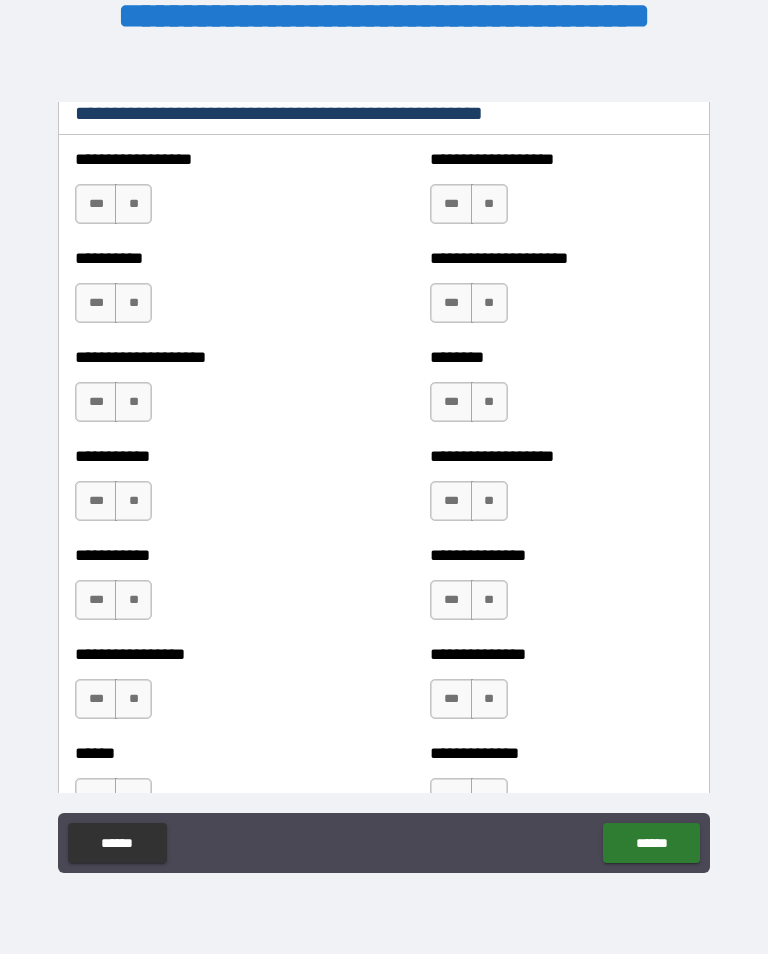 click on "**" at bounding box center (133, 204) 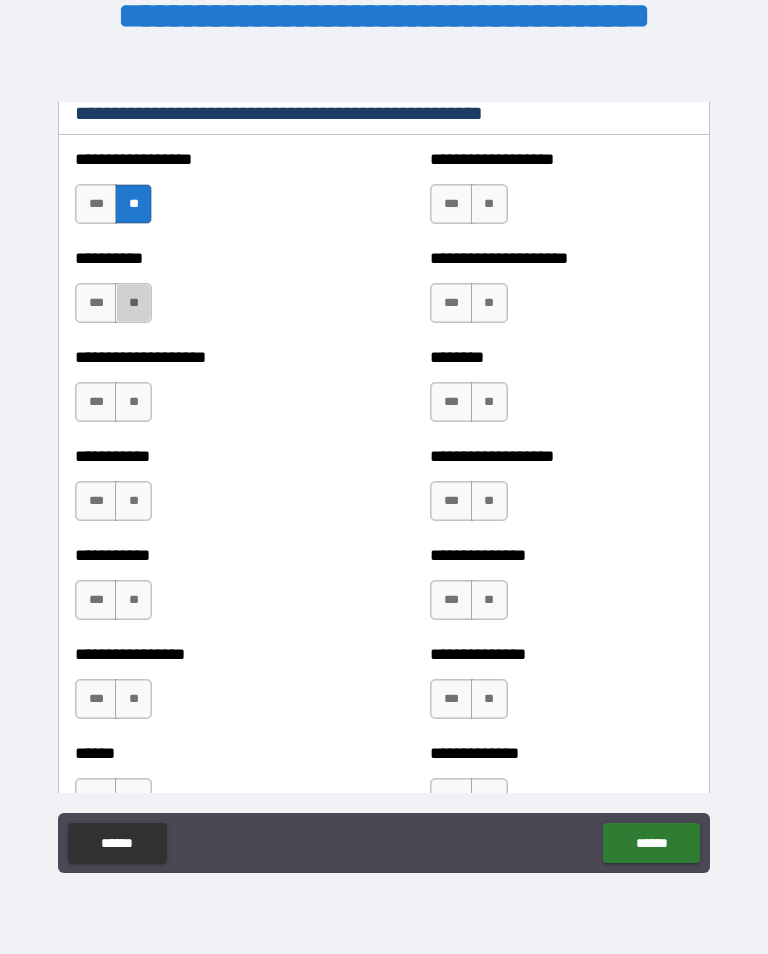 click on "**" at bounding box center (133, 303) 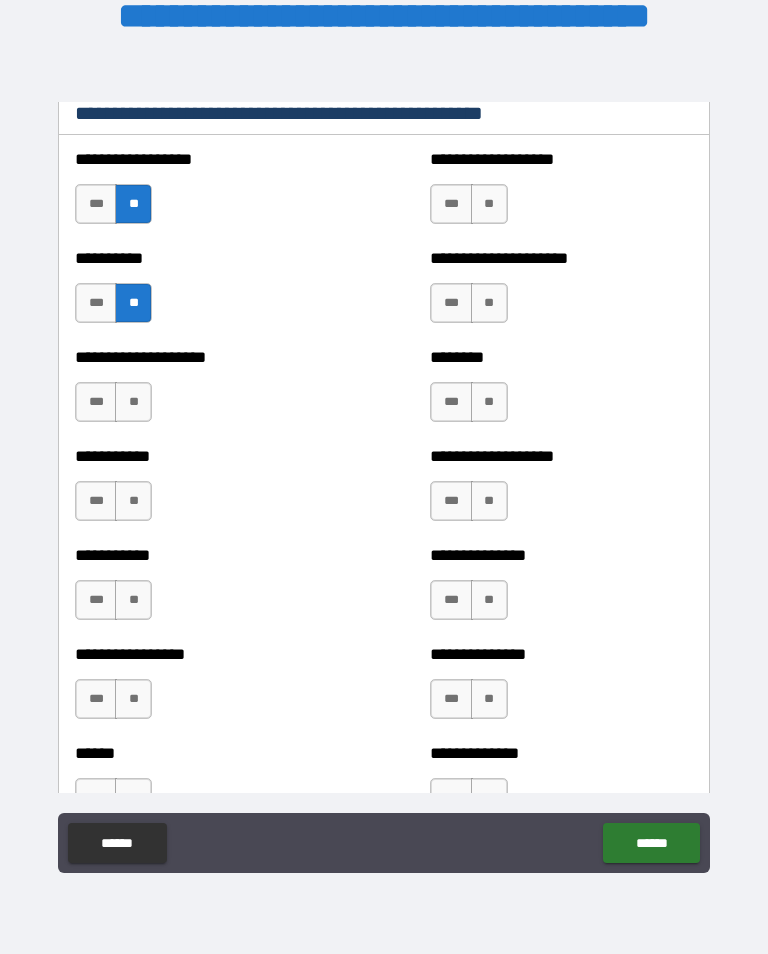click on "**" at bounding box center (133, 402) 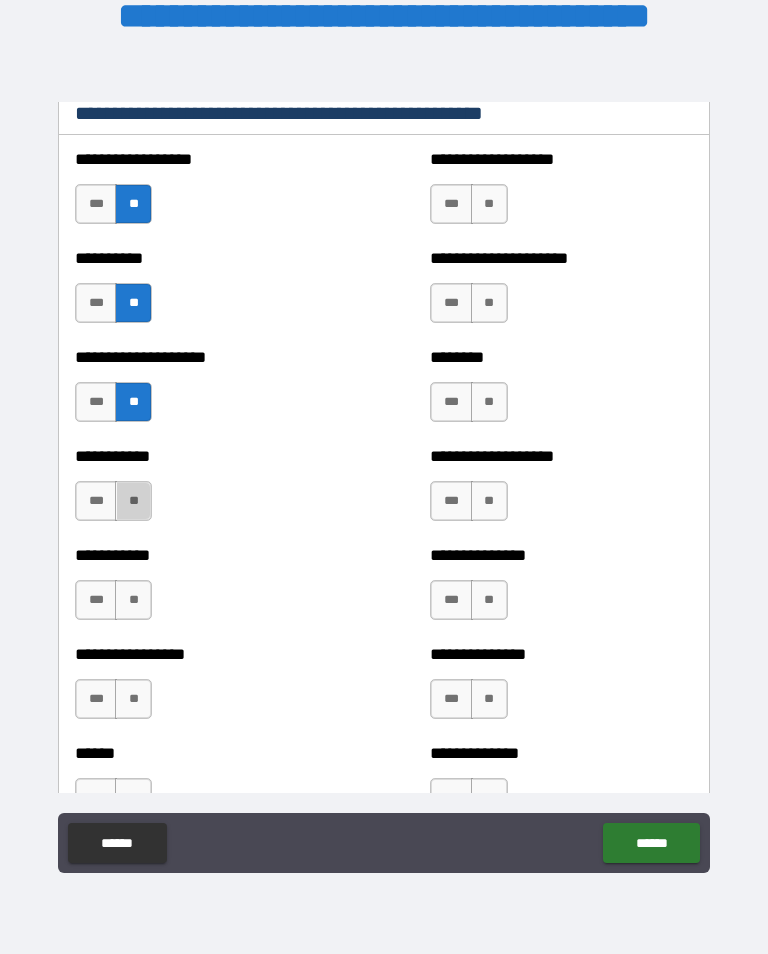 click on "**" at bounding box center [133, 501] 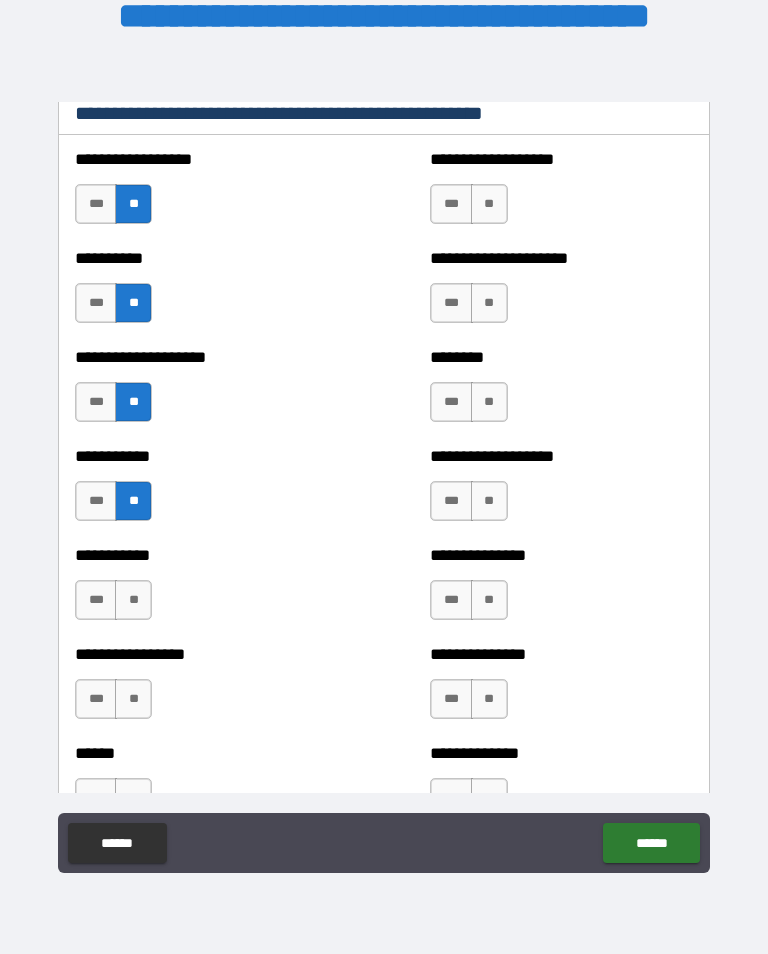 click on "**" at bounding box center [133, 600] 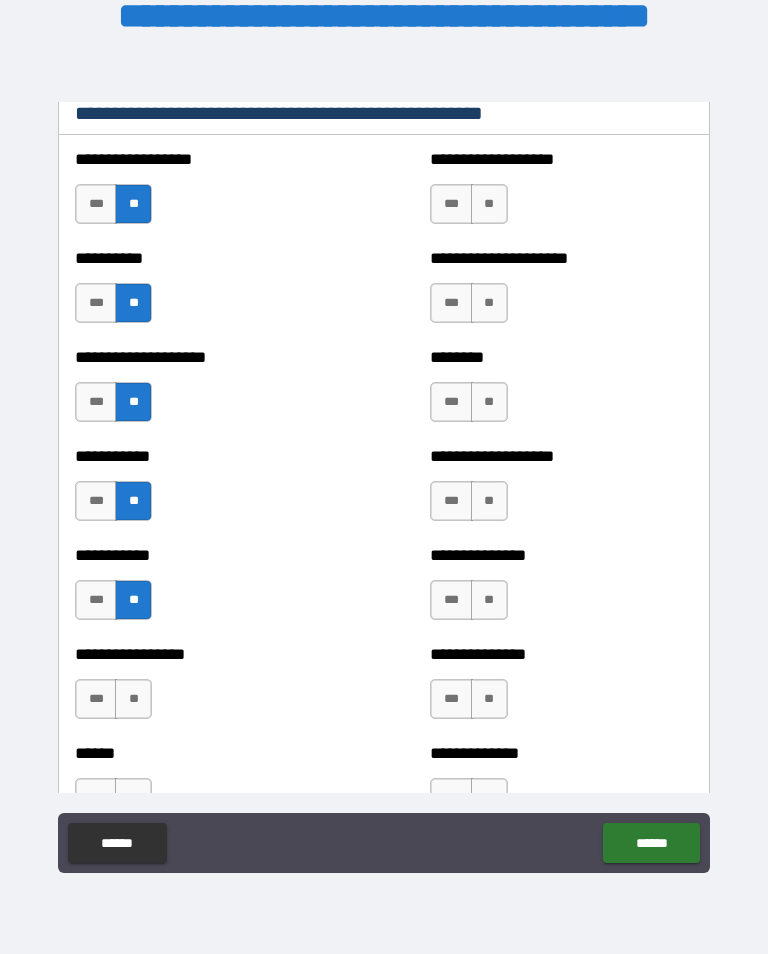 click on "**" at bounding box center [133, 699] 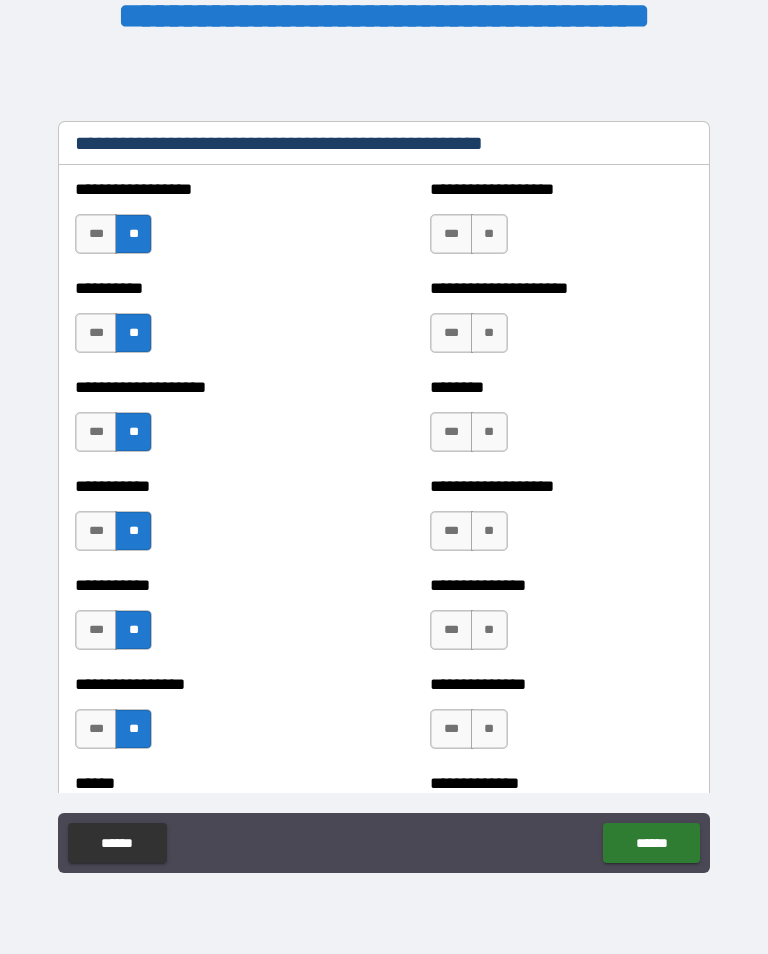 scroll, scrollTop: 2492, scrollLeft: 0, axis: vertical 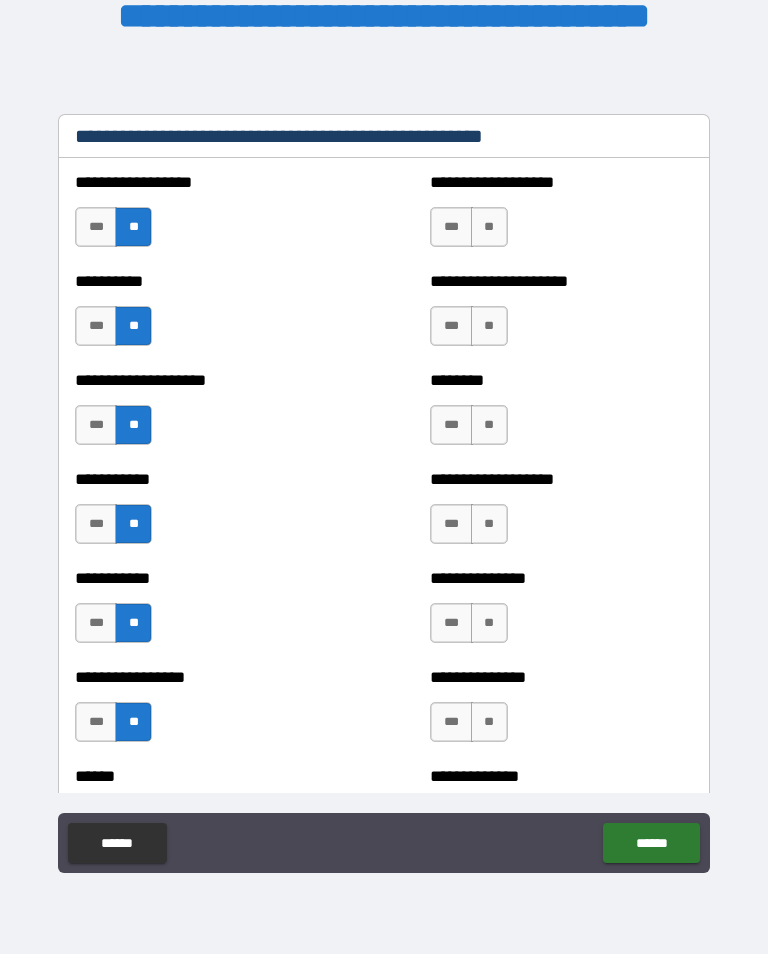 click on "**" at bounding box center [489, 227] 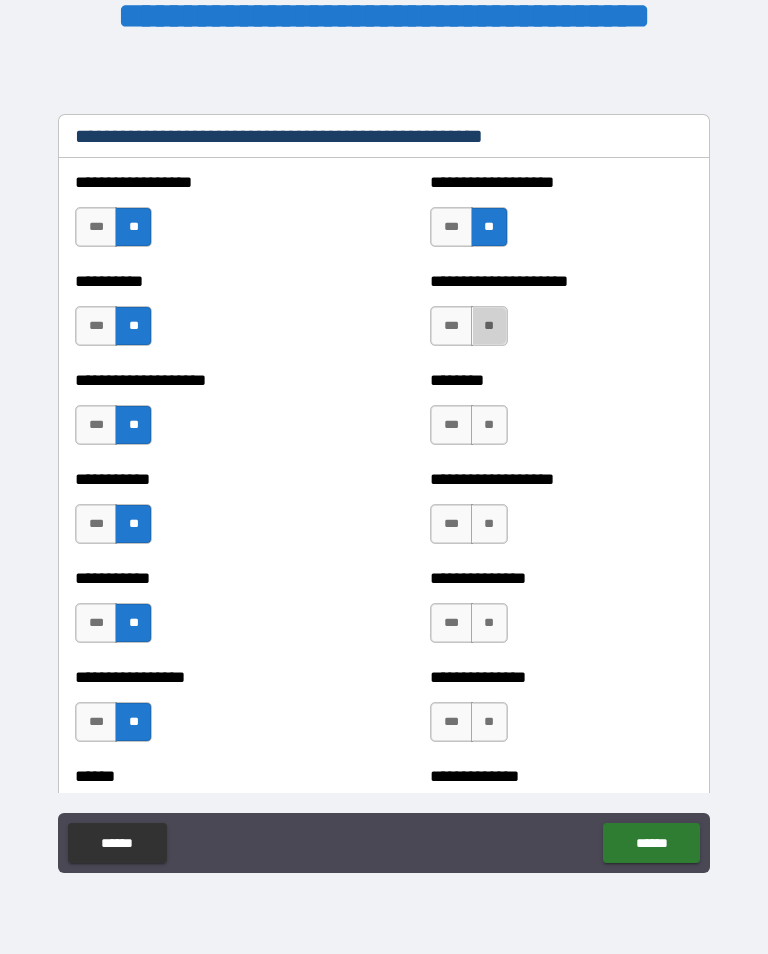 click on "**" at bounding box center [489, 326] 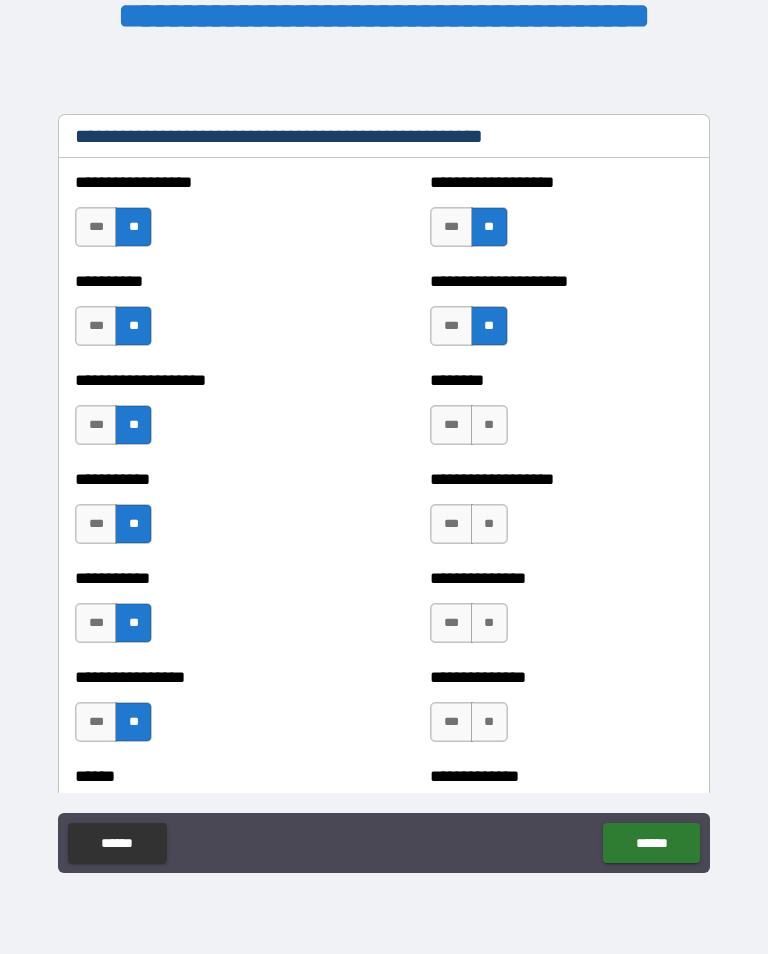 click on "**" at bounding box center [489, 425] 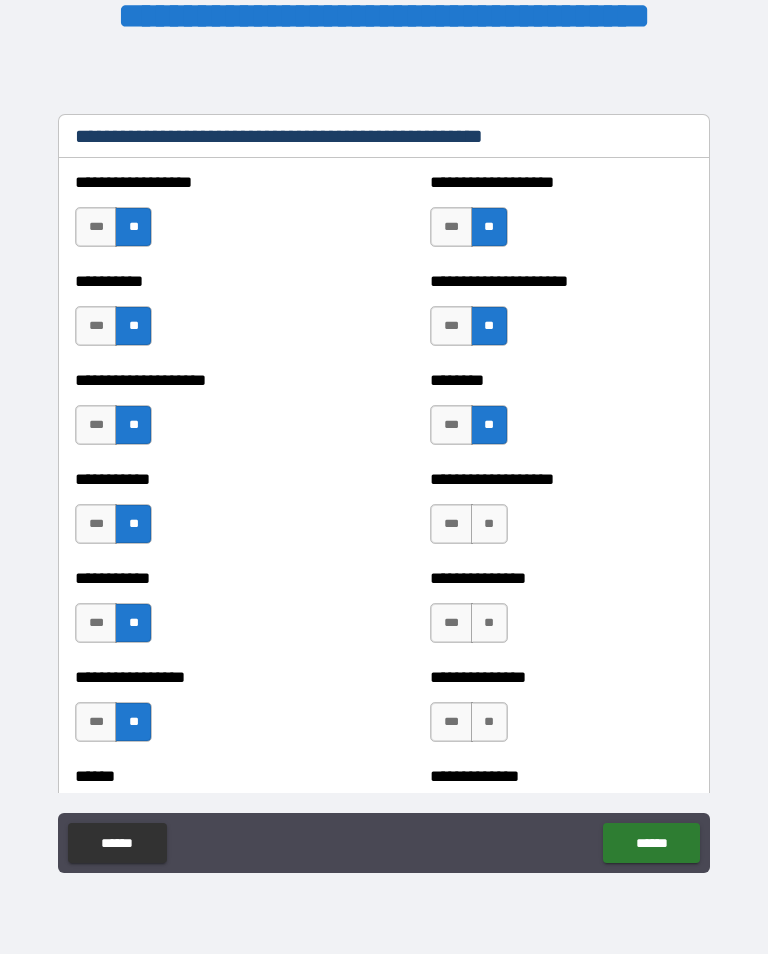 click on "**" at bounding box center [489, 524] 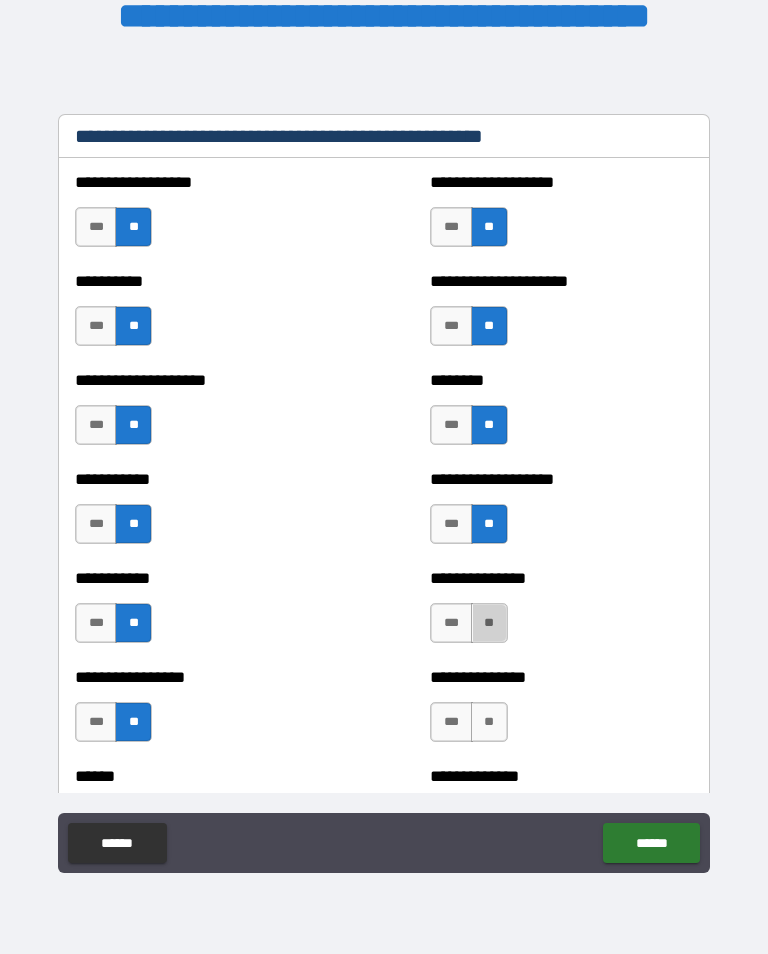 click on "**" at bounding box center (489, 623) 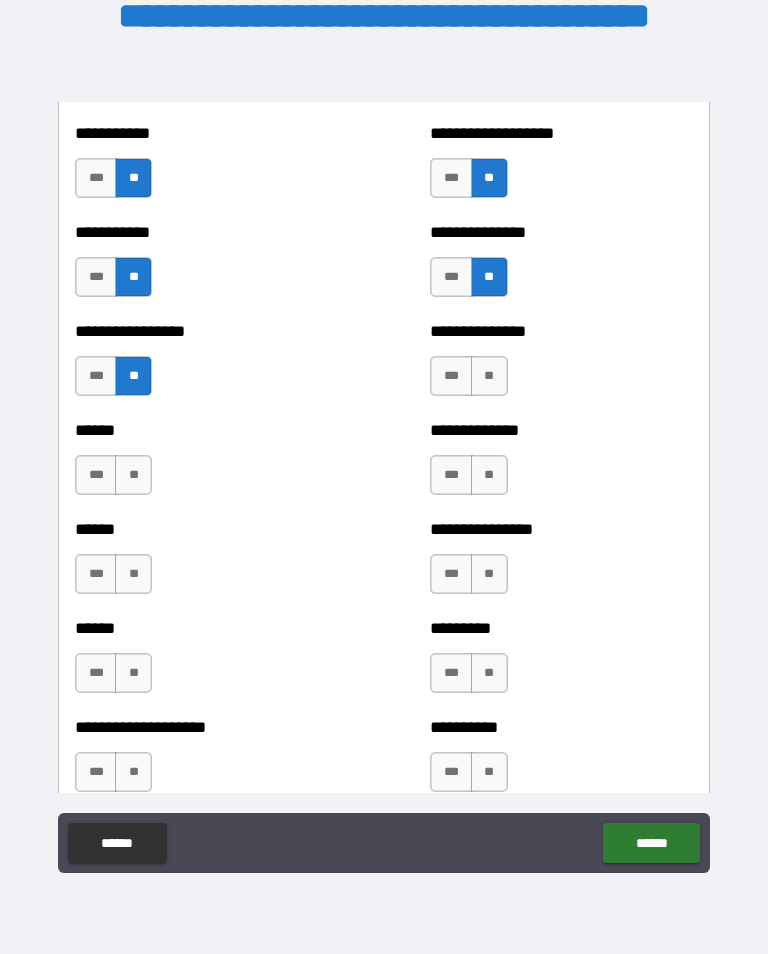 scroll, scrollTop: 2840, scrollLeft: 0, axis: vertical 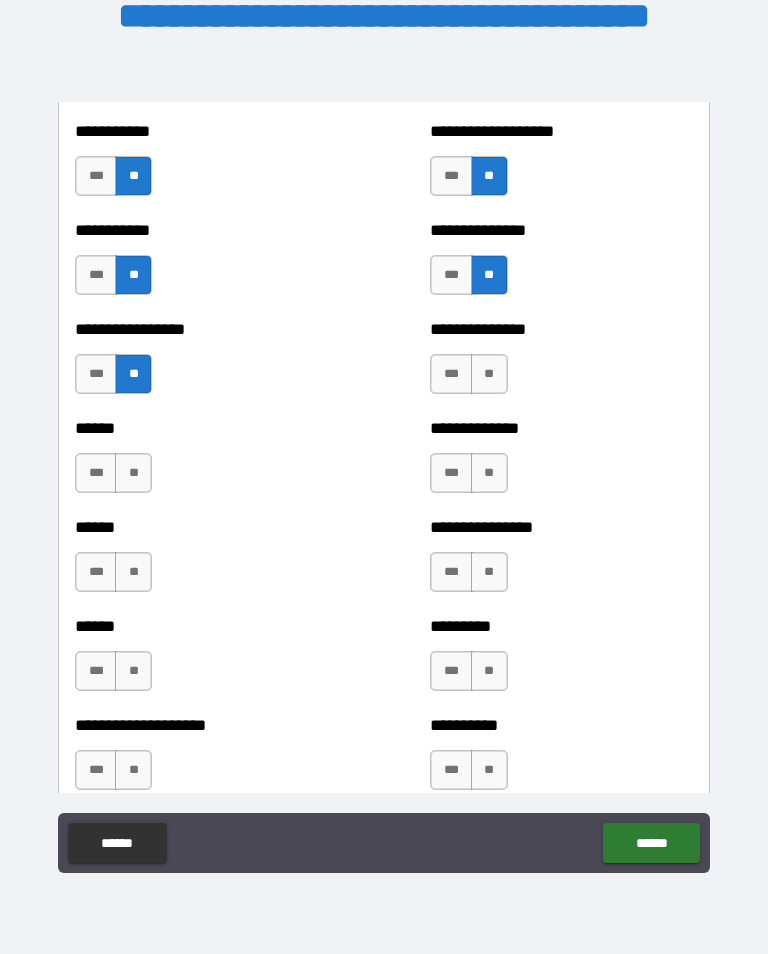 click on "**" at bounding box center [133, 473] 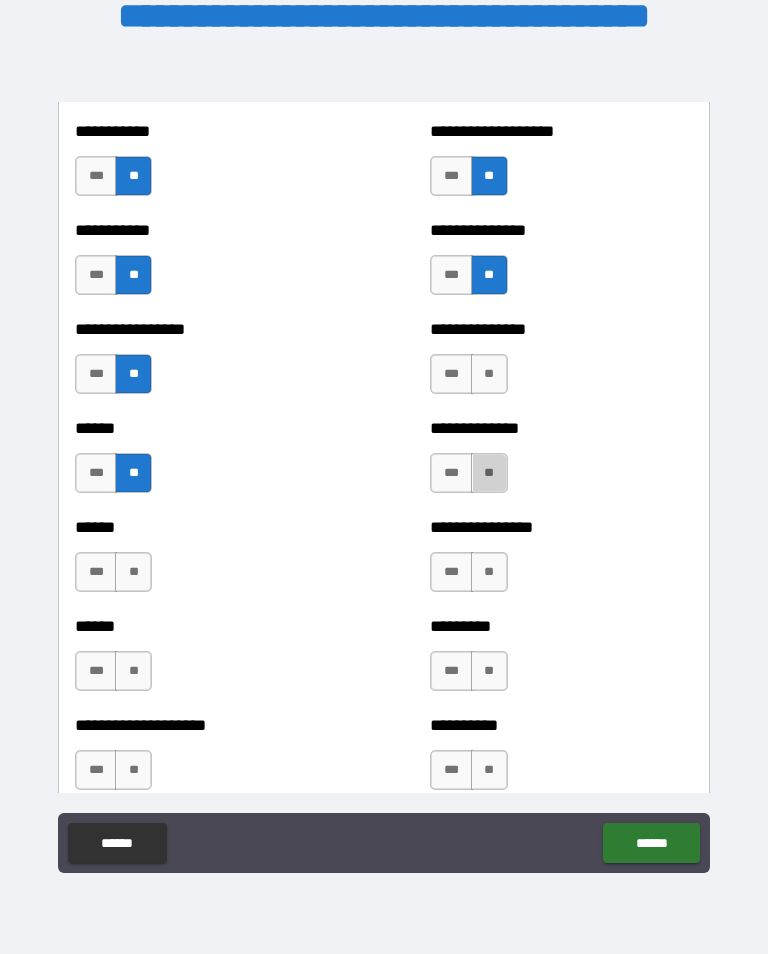 click on "**" at bounding box center [489, 473] 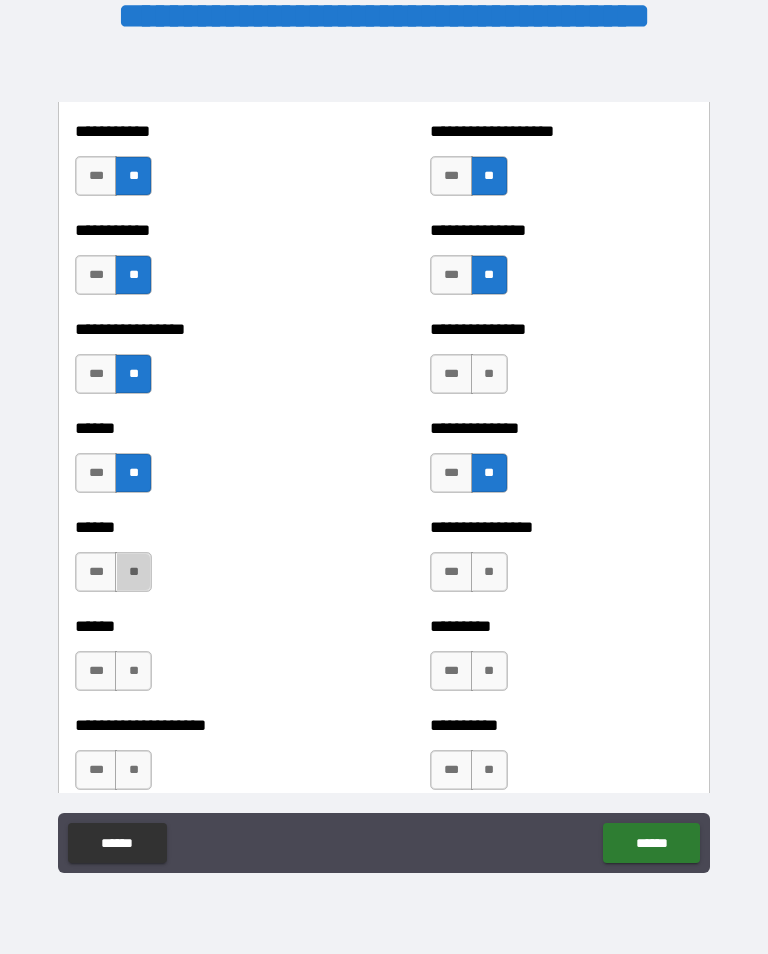 click on "**" at bounding box center [133, 572] 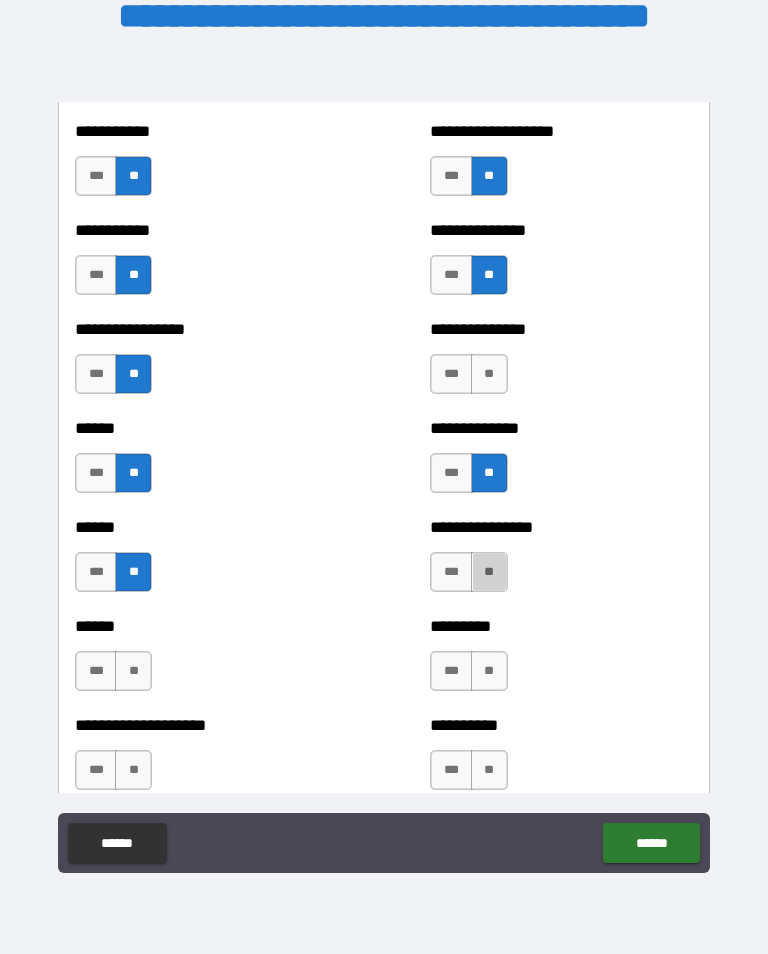 click on "**" at bounding box center (489, 572) 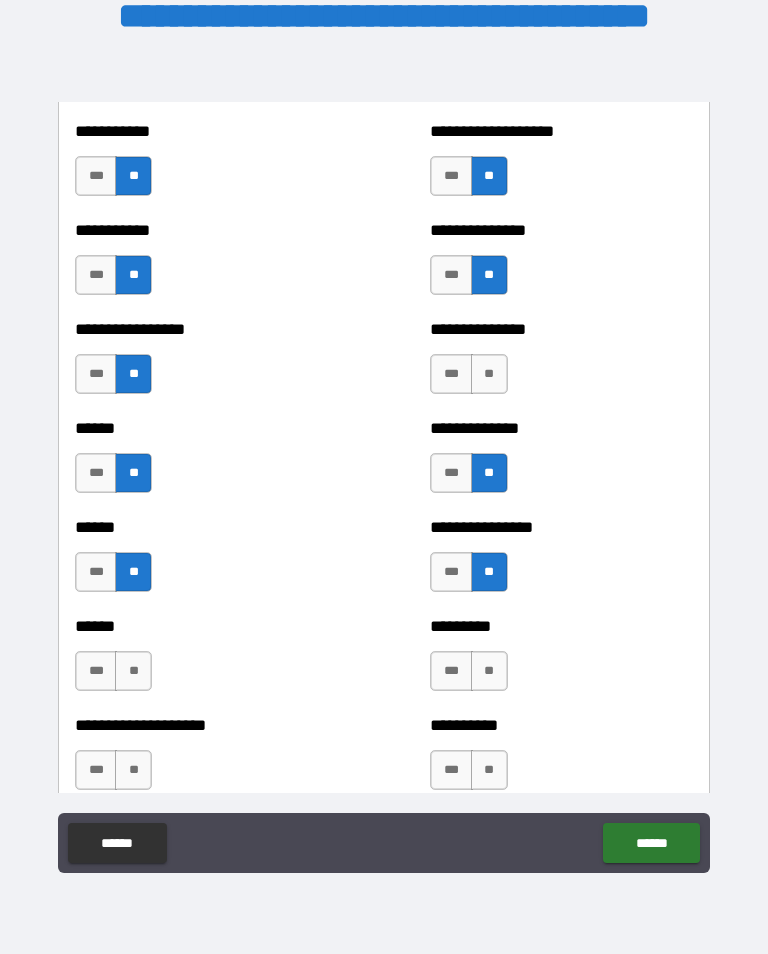 click on "**" at bounding box center [133, 671] 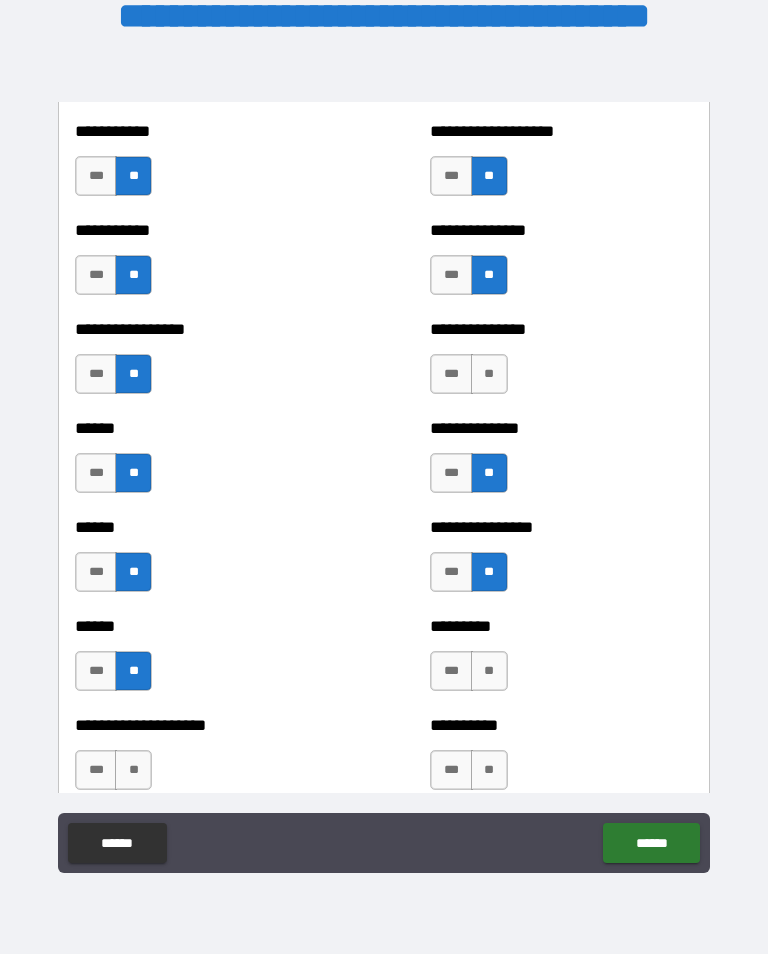 click on "**" at bounding box center [489, 671] 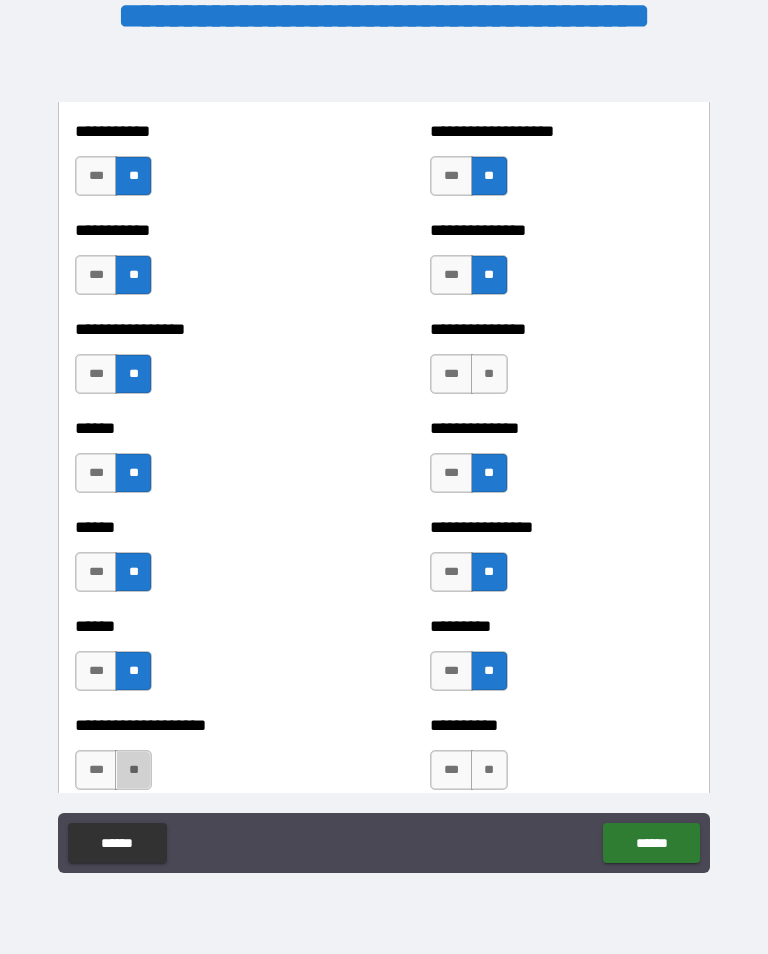 click on "**" at bounding box center (133, 770) 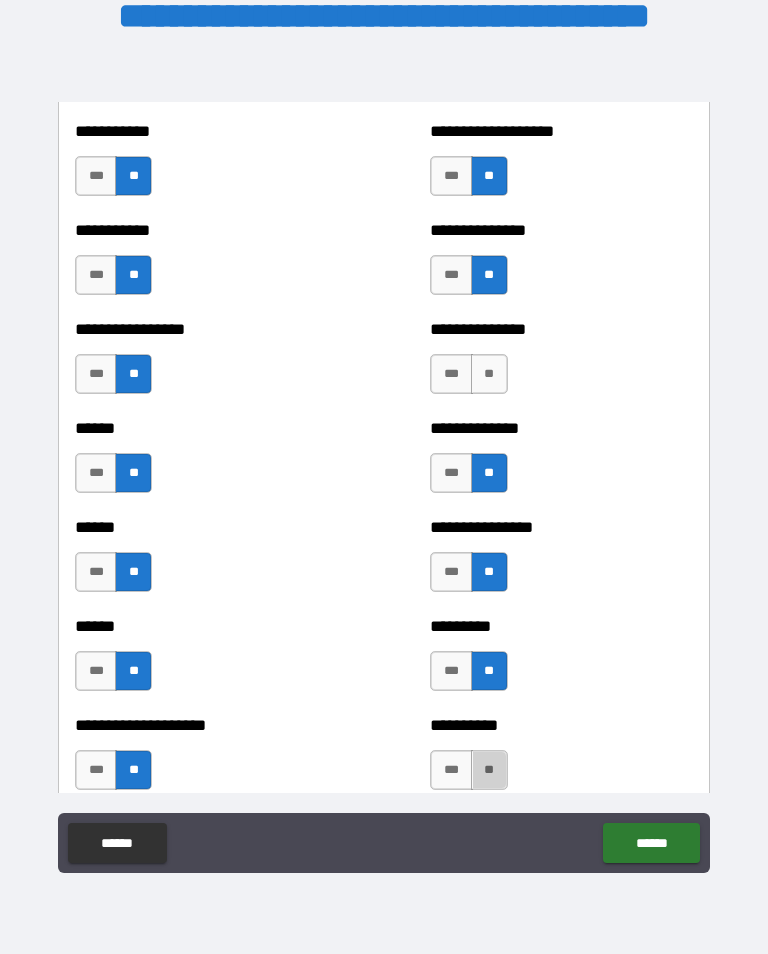 click on "**" at bounding box center (489, 770) 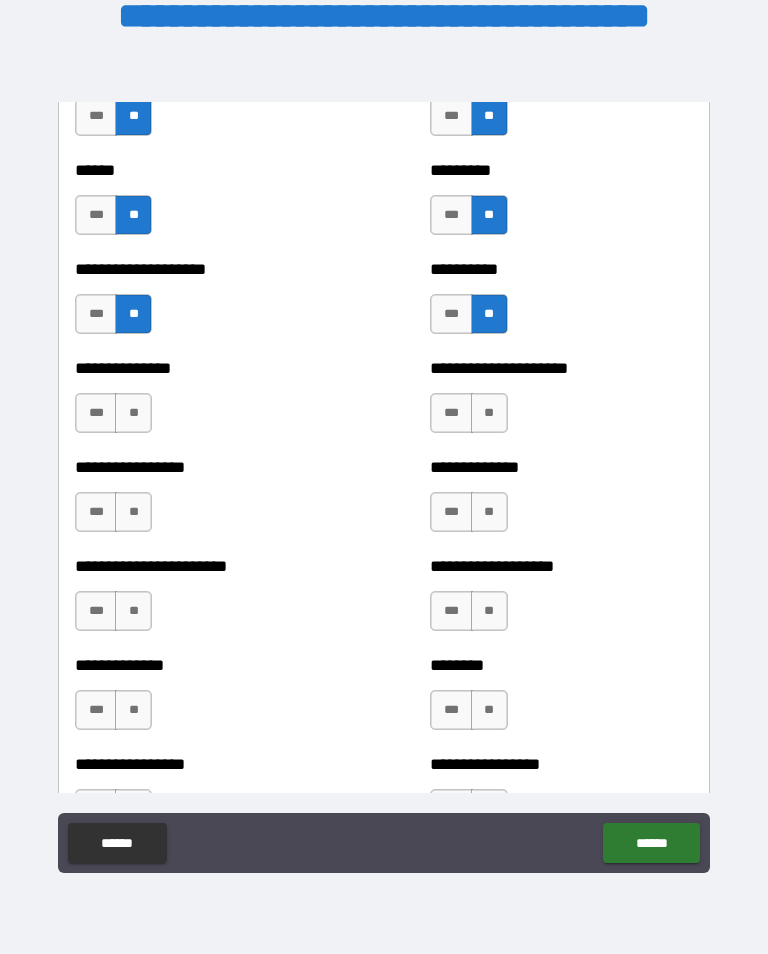 scroll, scrollTop: 3306, scrollLeft: 0, axis: vertical 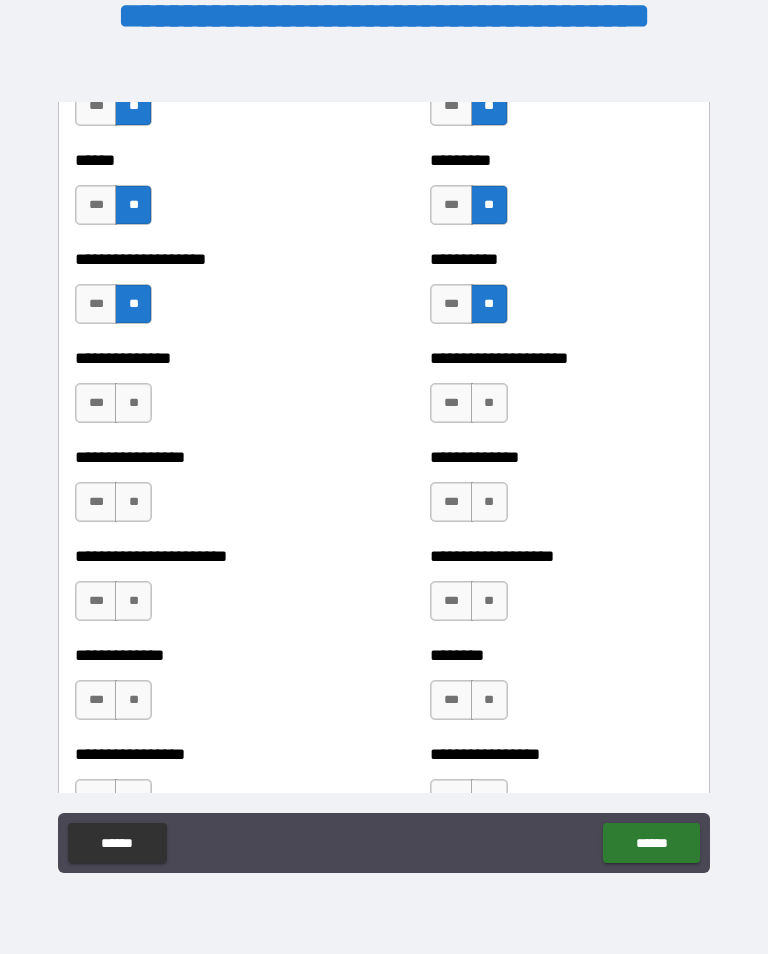 click on "**" at bounding box center (133, 403) 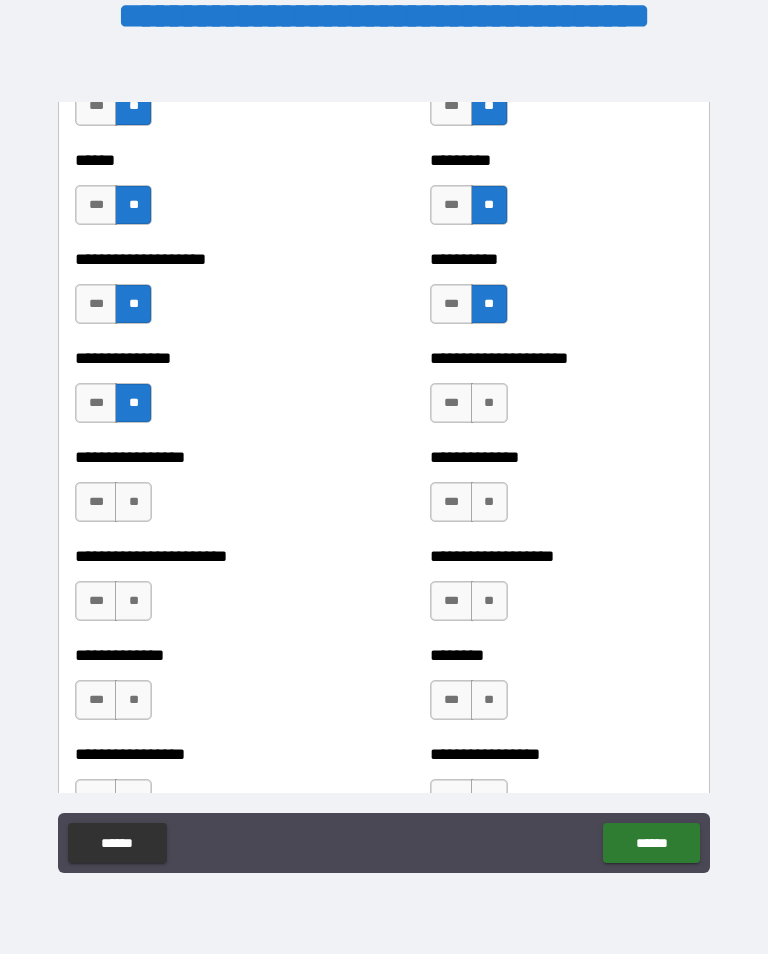 click on "**" at bounding box center [489, 403] 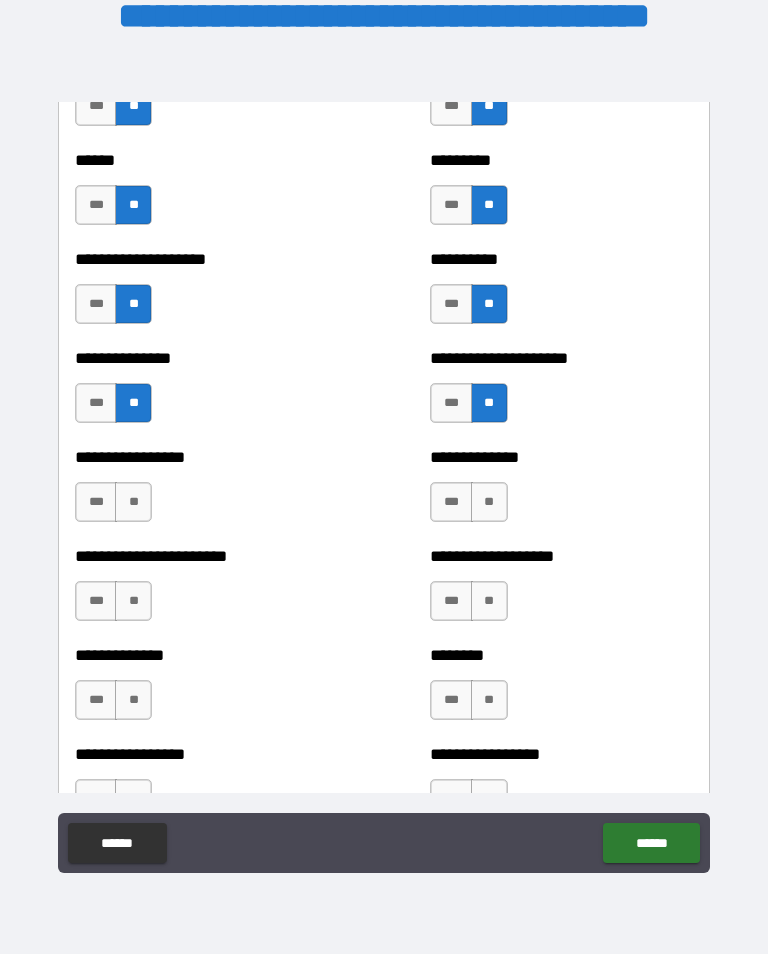 click on "**" at bounding box center (133, 502) 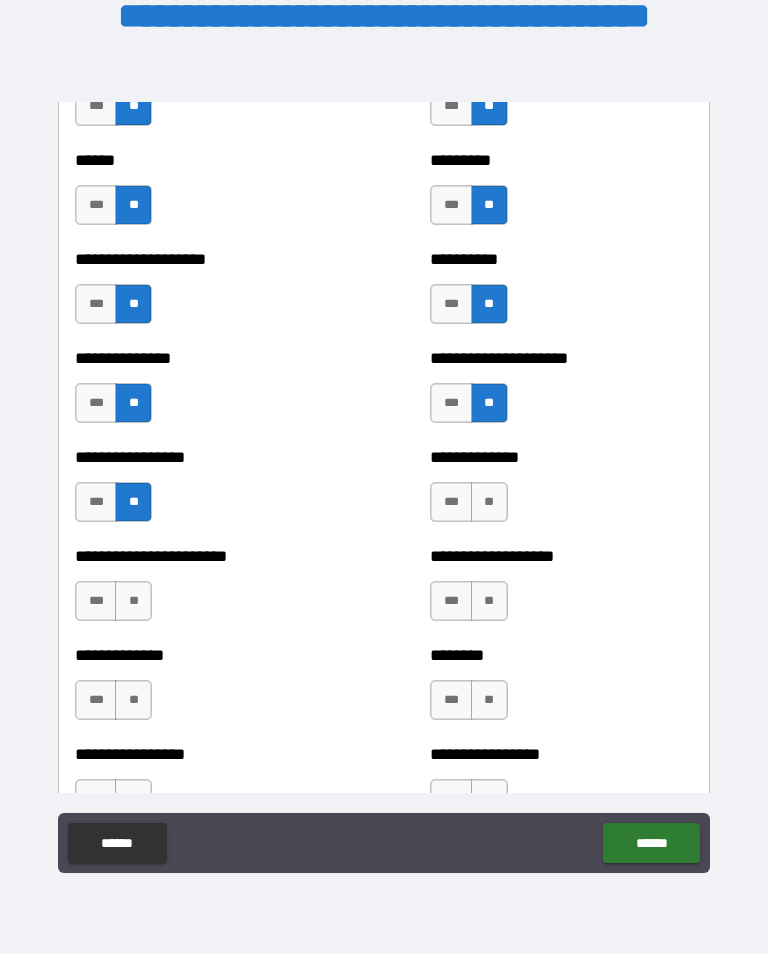 click on "**" at bounding box center (489, 502) 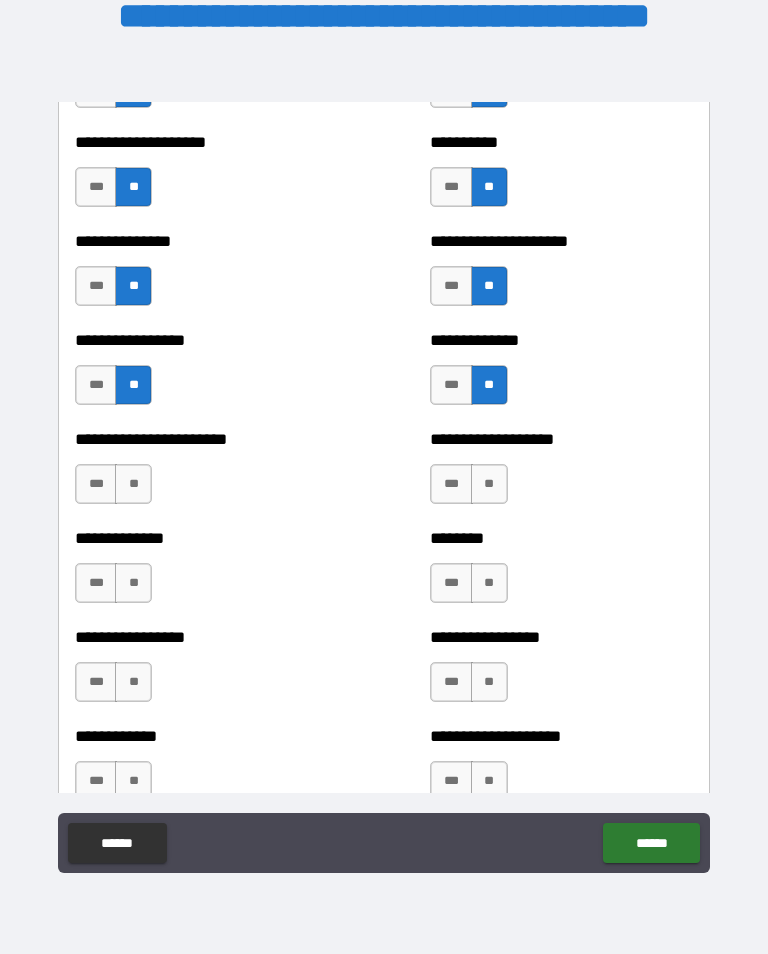 scroll, scrollTop: 3425, scrollLeft: 0, axis: vertical 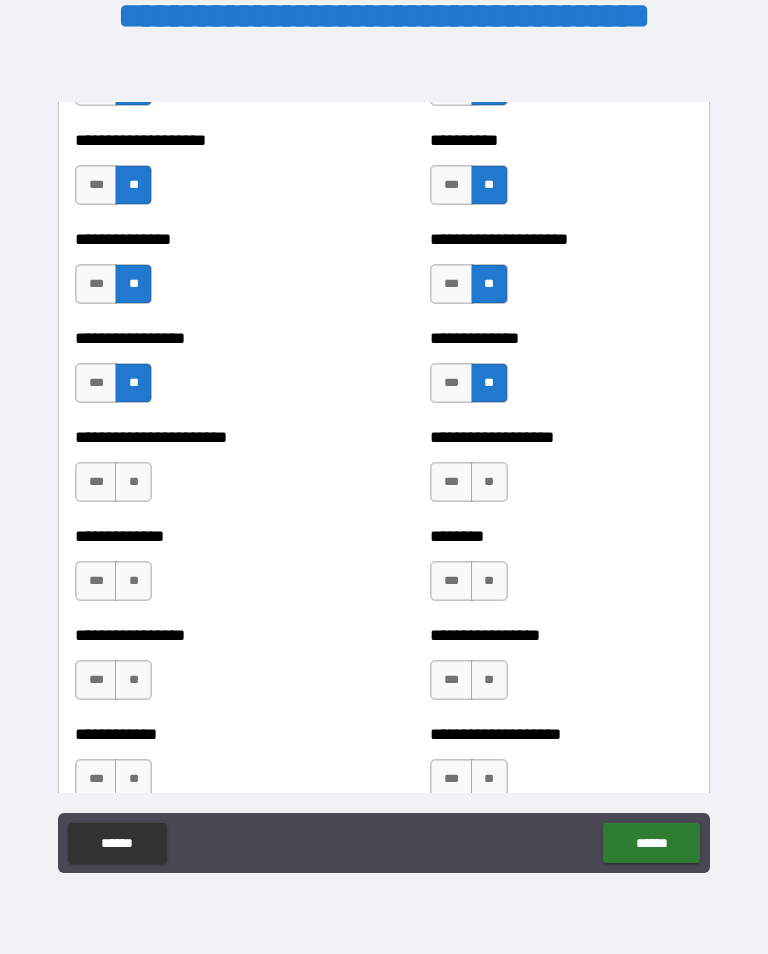 click on "**" at bounding box center [133, 482] 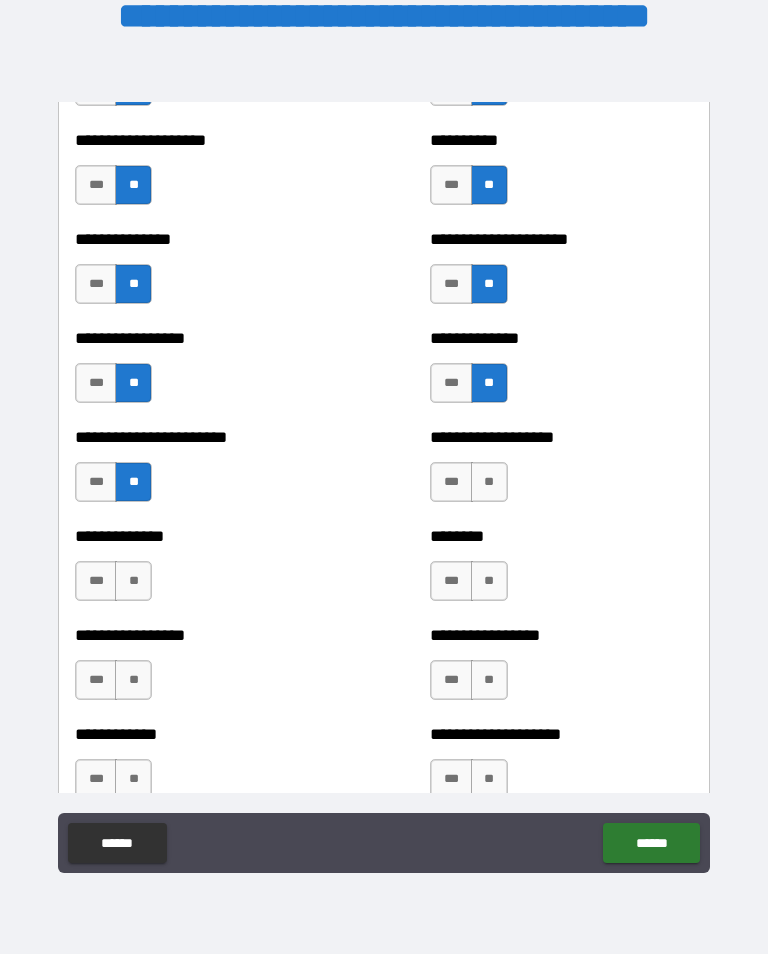 click on "**" at bounding box center [489, 482] 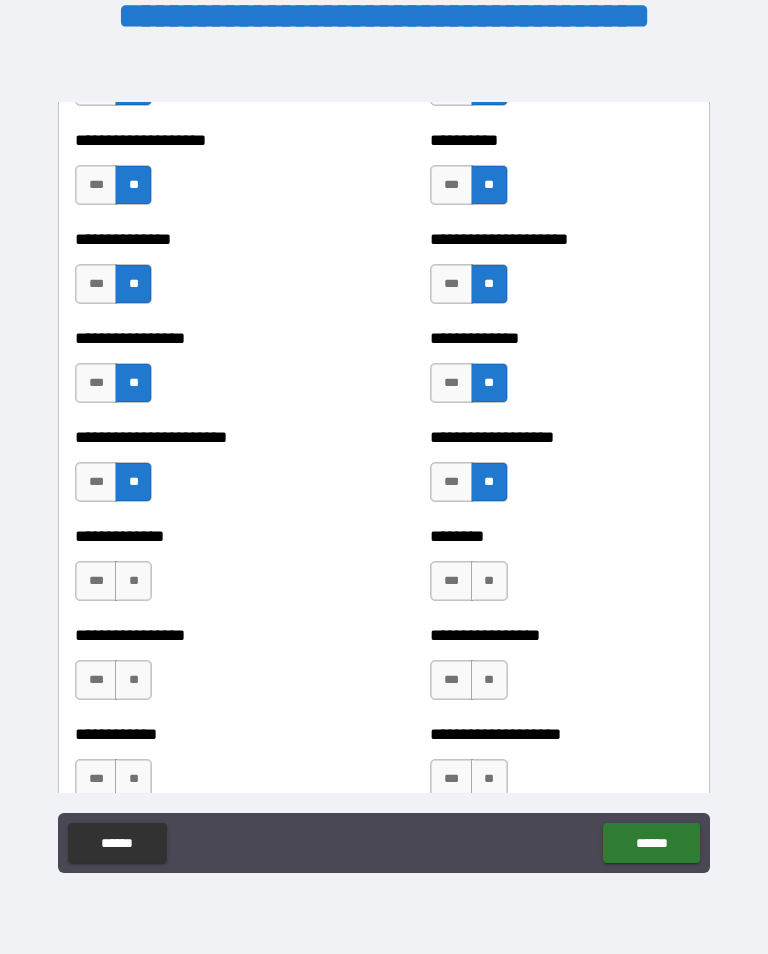 click on "**" at bounding box center (133, 581) 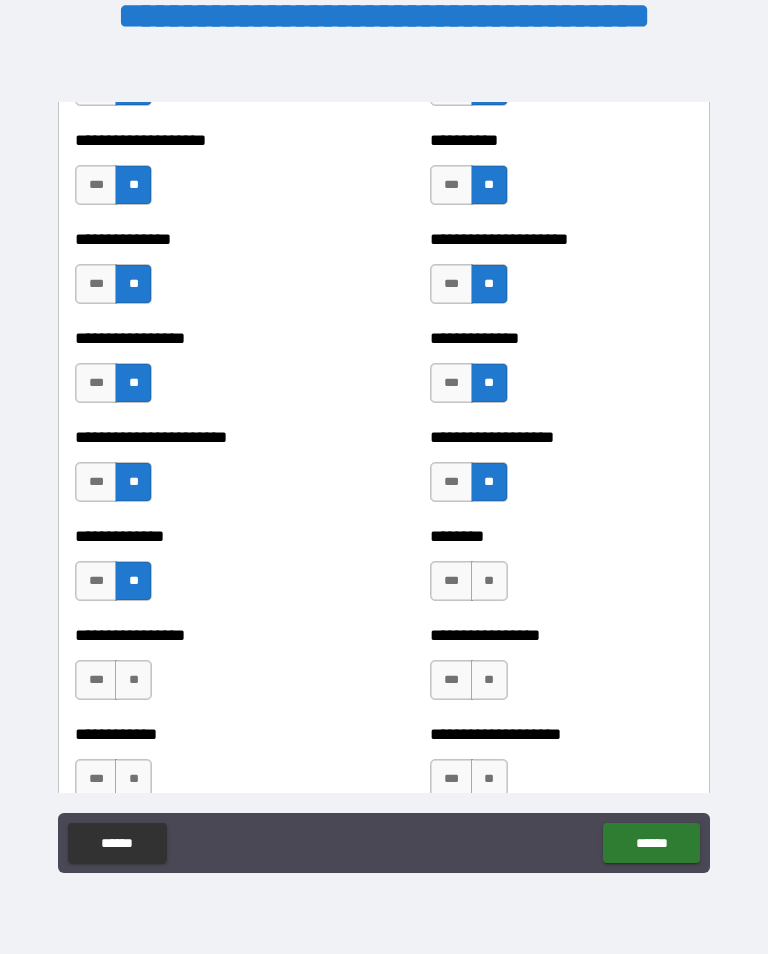 click on "**" at bounding box center [489, 581] 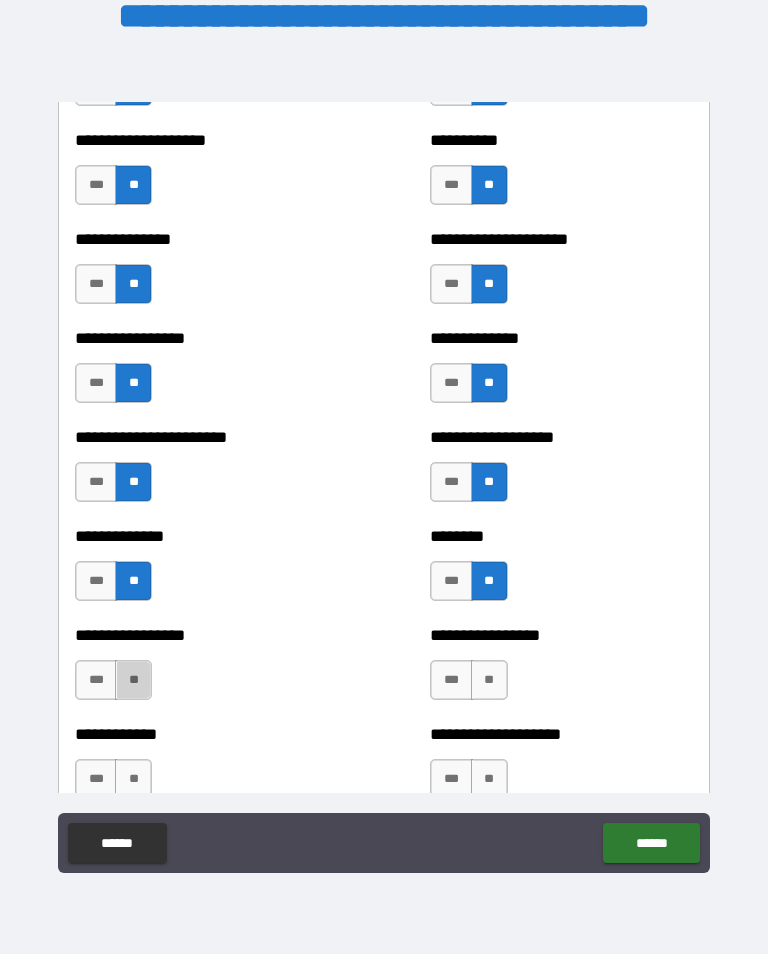 click on "**" at bounding box center [133, 680] 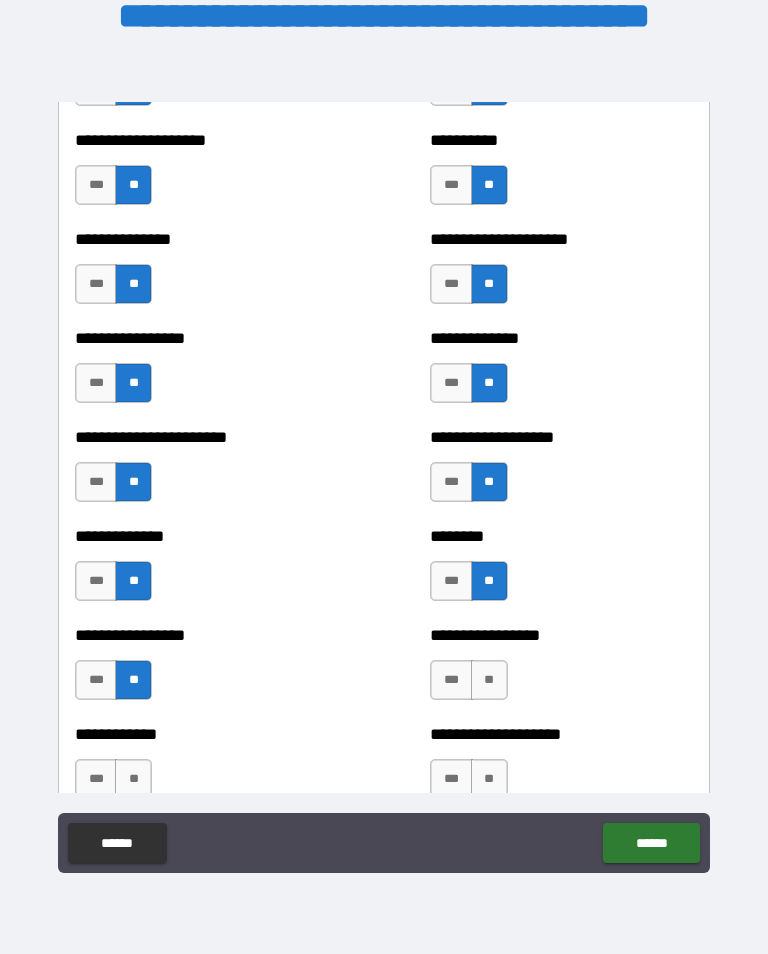 click on "**" at bounding box center (489, 680) 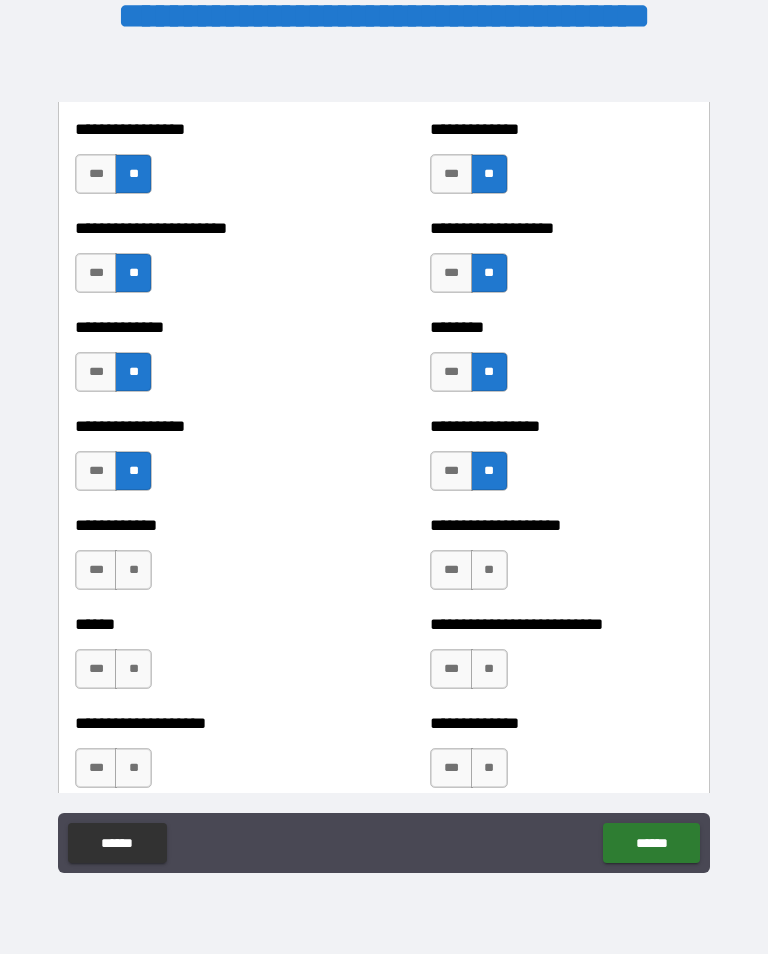 scroll, scrollTop: 3673, scrollLeft: 0, axis: vertical 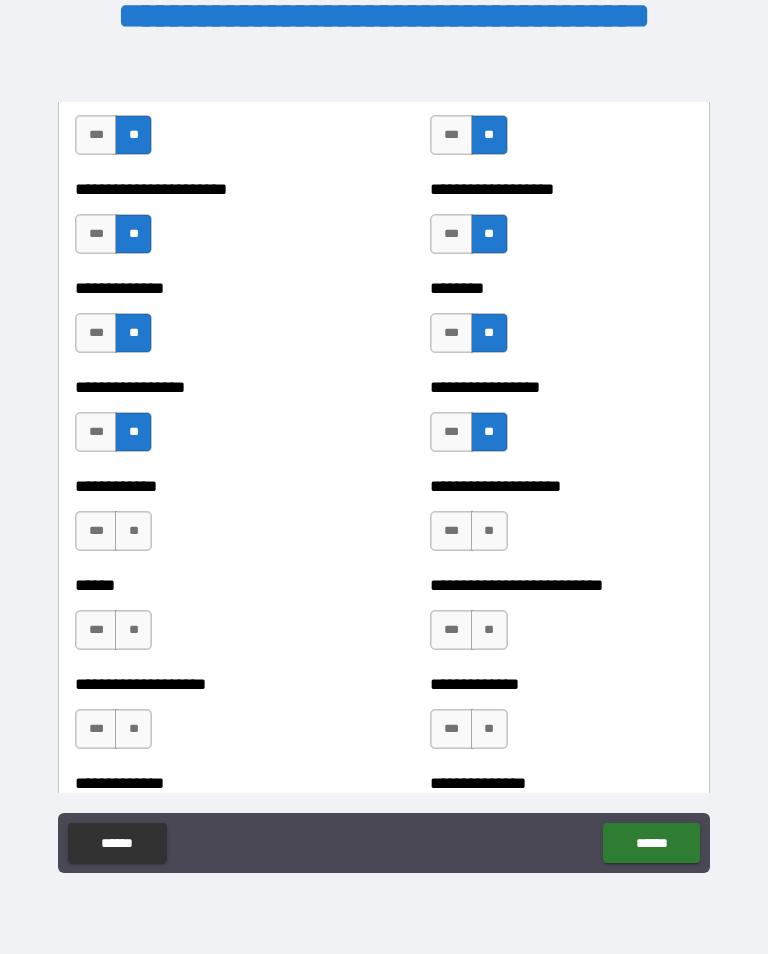 click on "**" at bounding box center [133, 531] 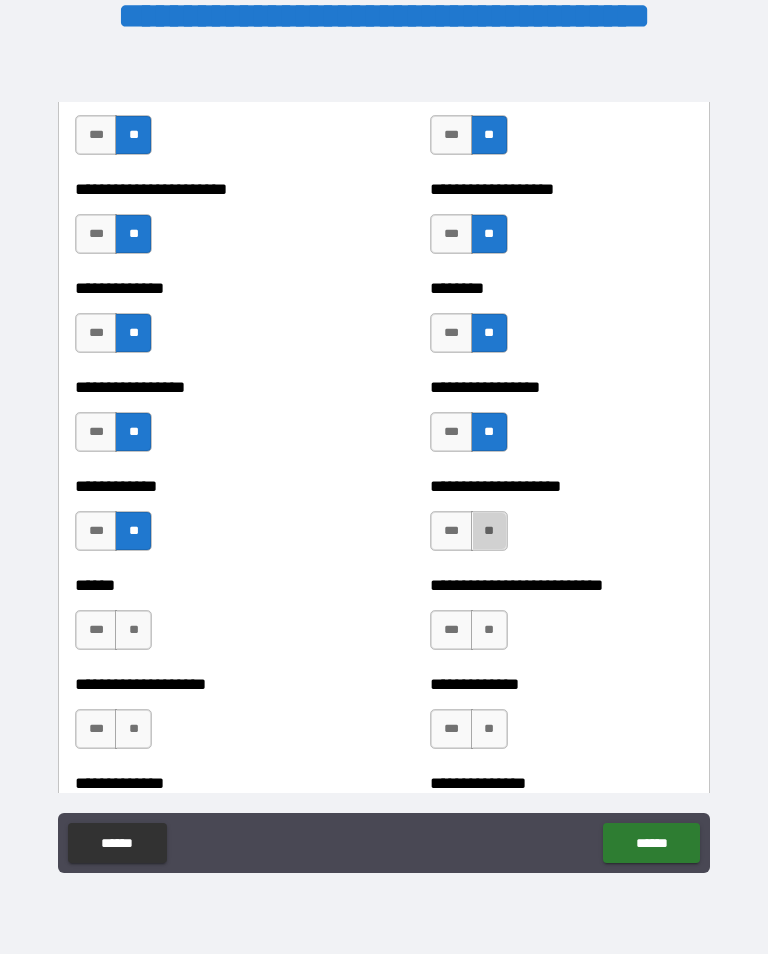 click on "**" at bounding box center [489, 531] 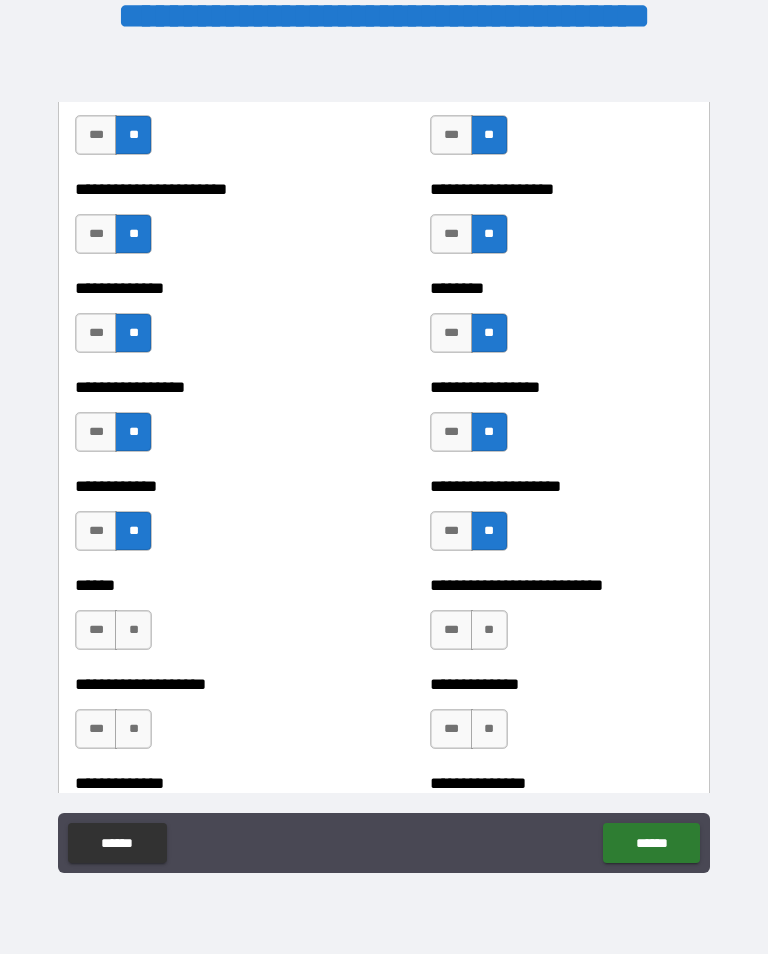 click on "**" at bounding box center (133, 630) 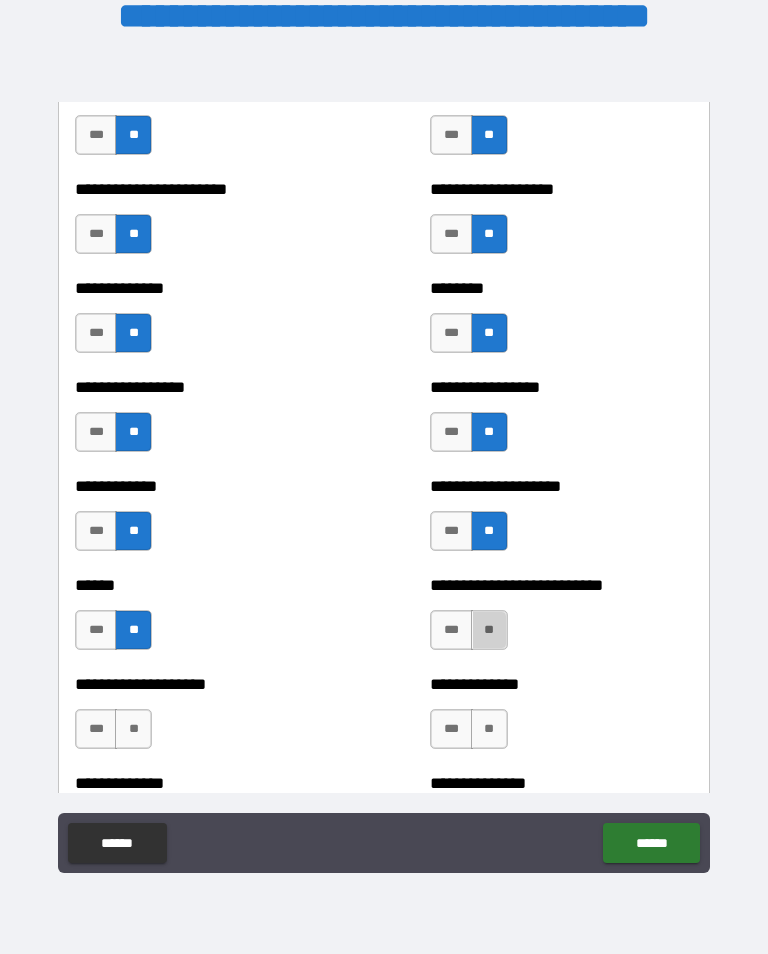 click on "**" at bounding box center (489, 630) 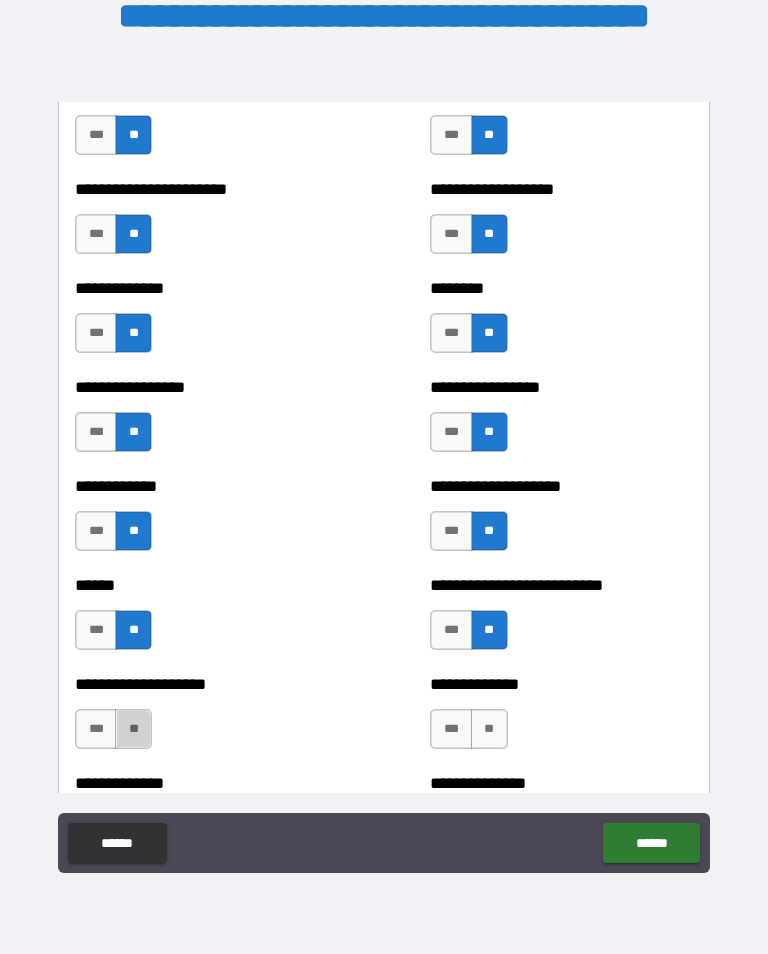 click on "**" at bounding box center (133, 729) 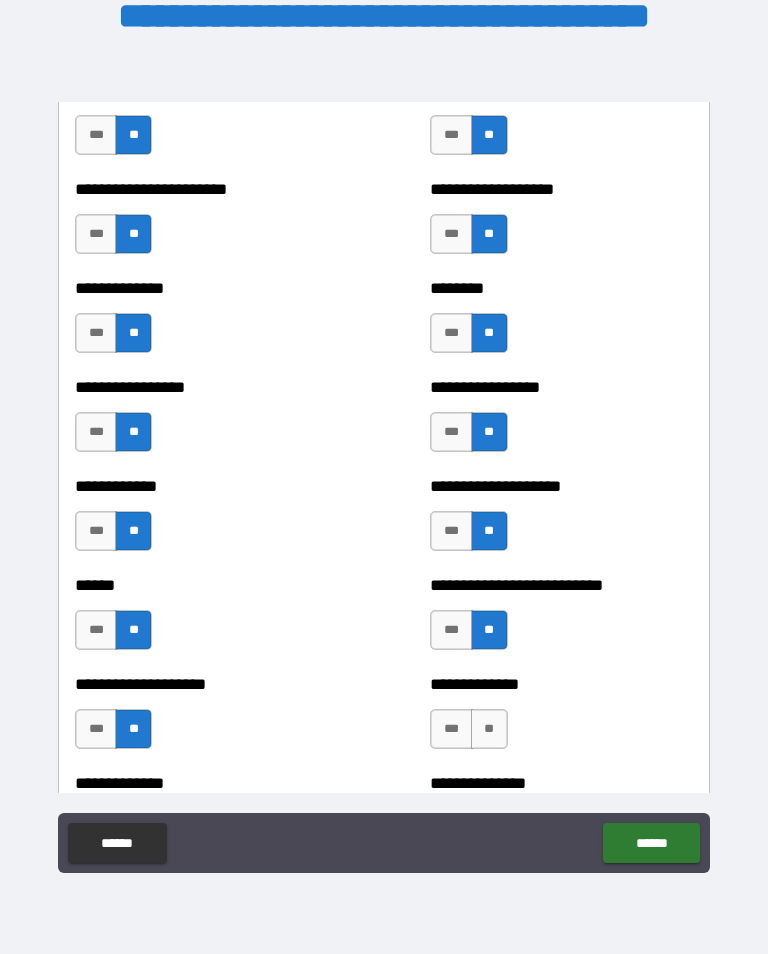 click on "**" at bounding box center [489, 729] 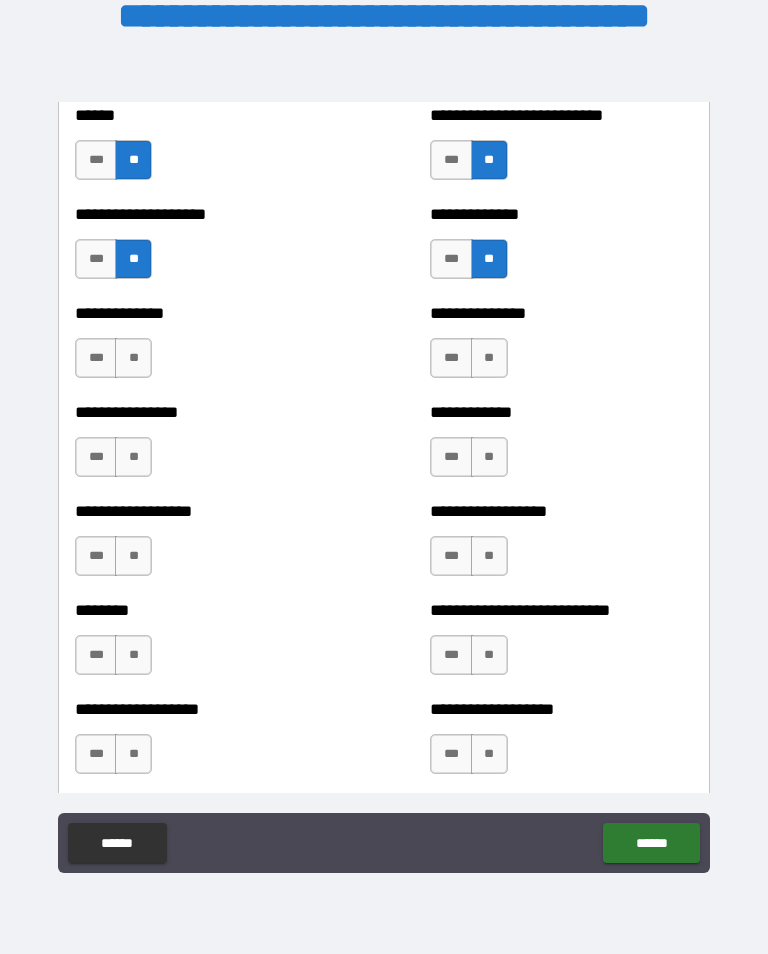 scroll, scrollTop: 4149, scrollLeft: 0, axis: vertical 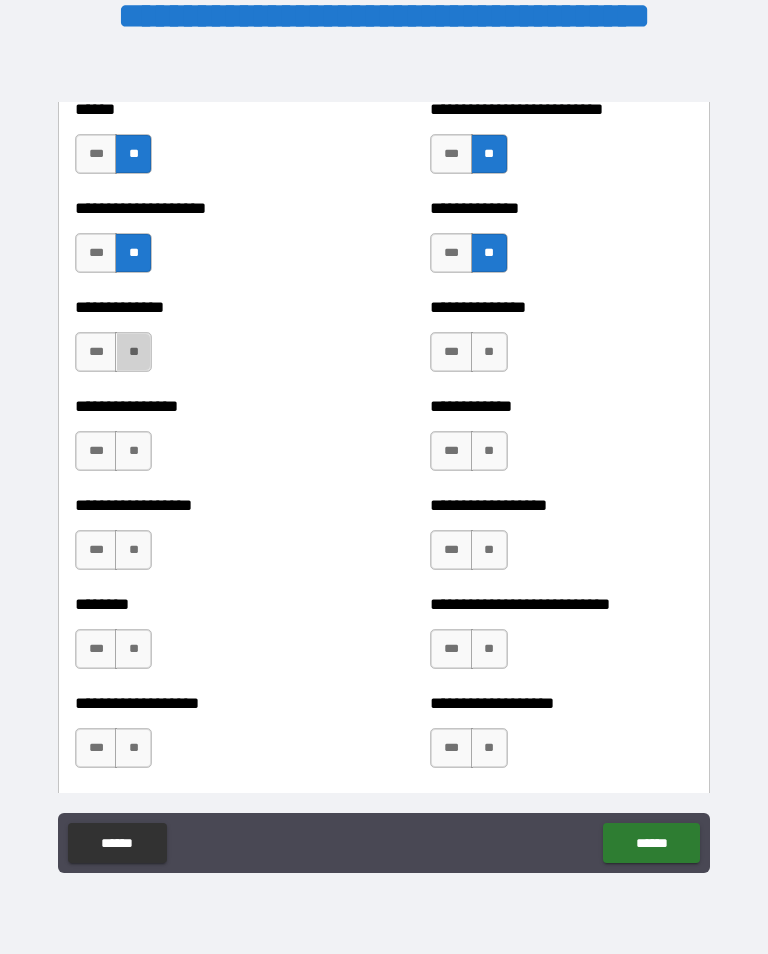click on "**" at bounding box center (133, 352) 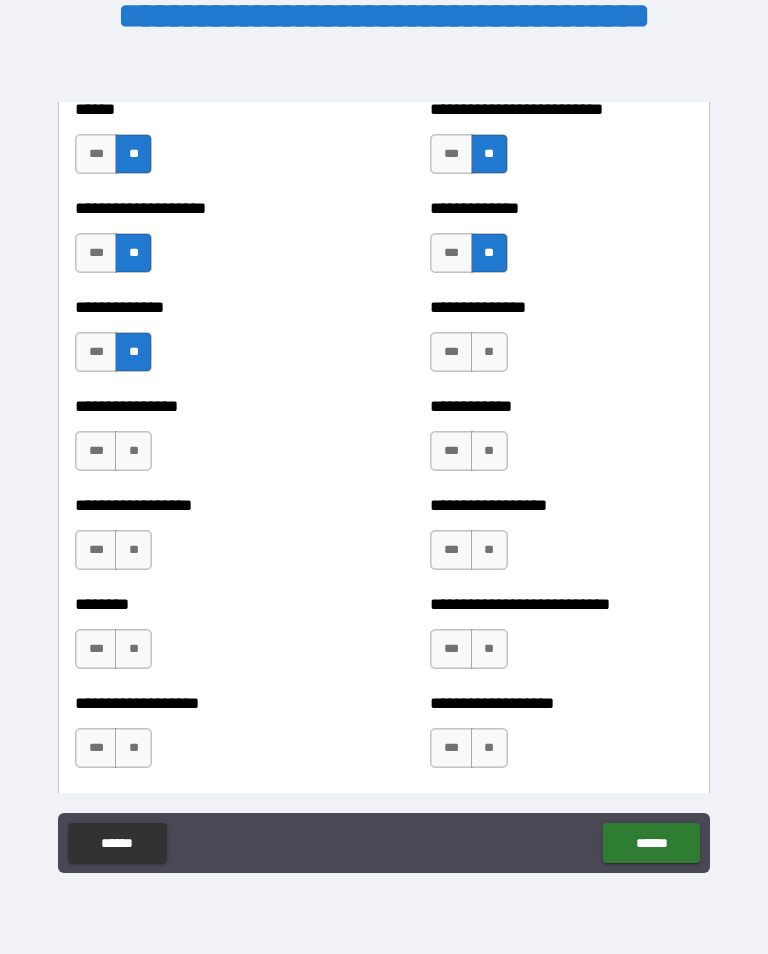 click on "**" at bounding box center [489, 352] 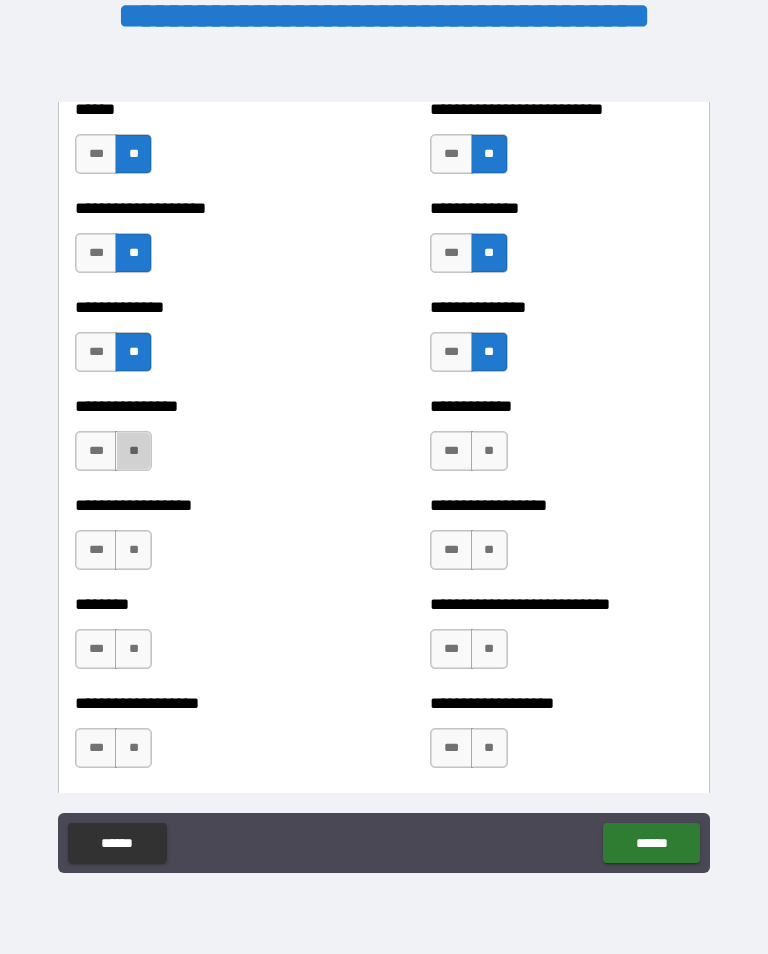 click on "**" at bounding box center (133, 451) 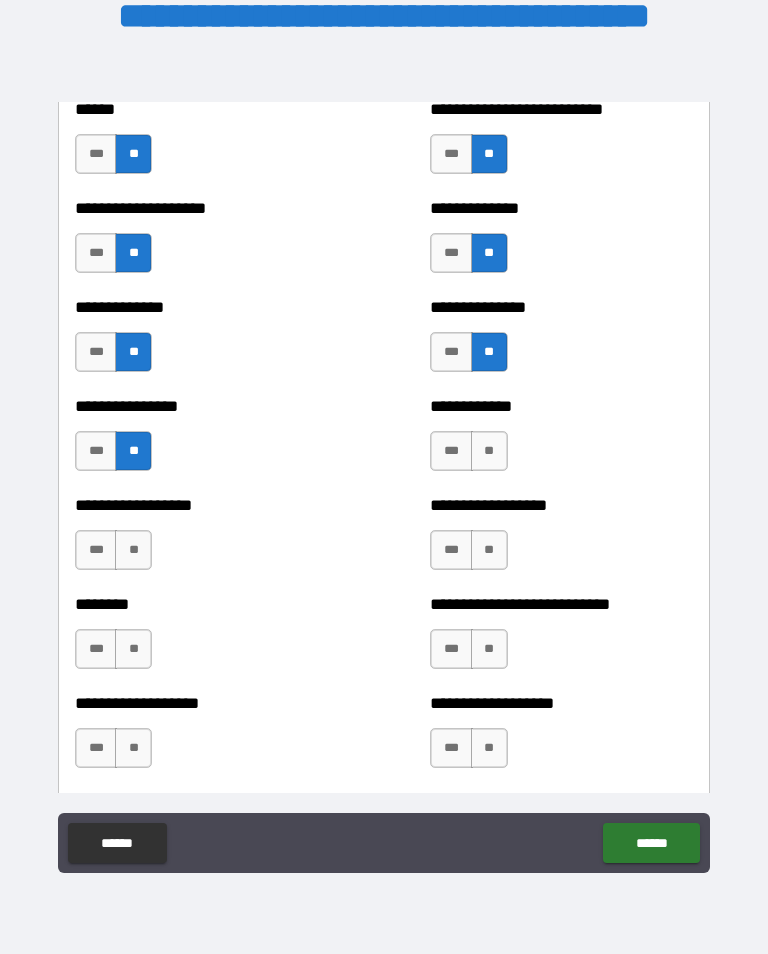 click on "**" at bounding box center [489, 451] 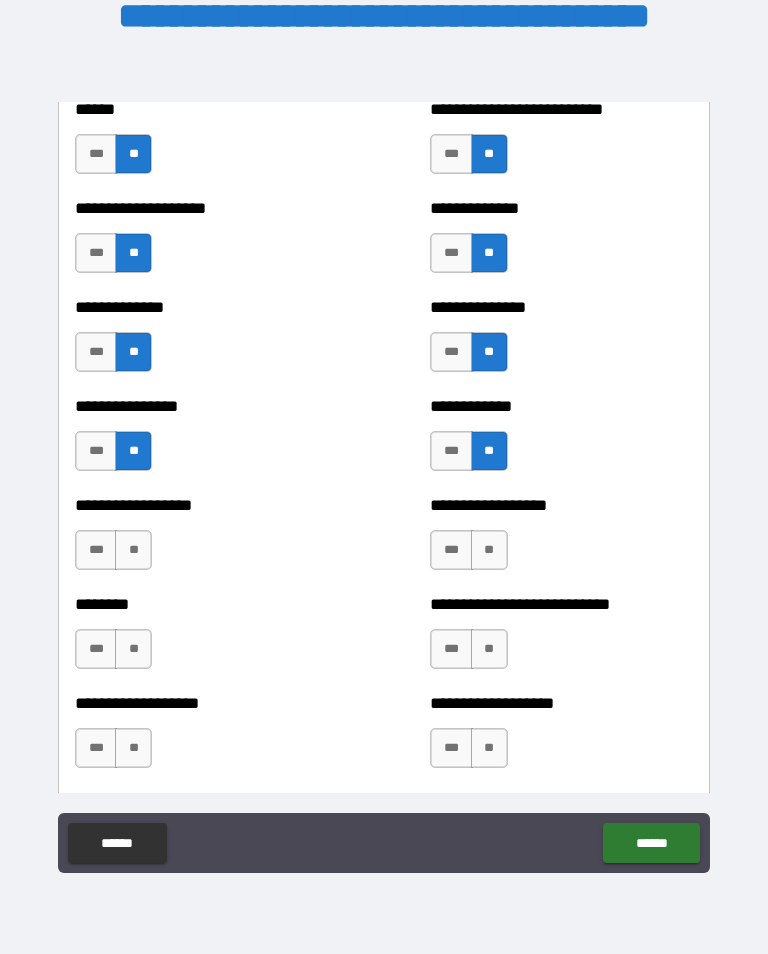click on "**" at bounding box center [133, 550] 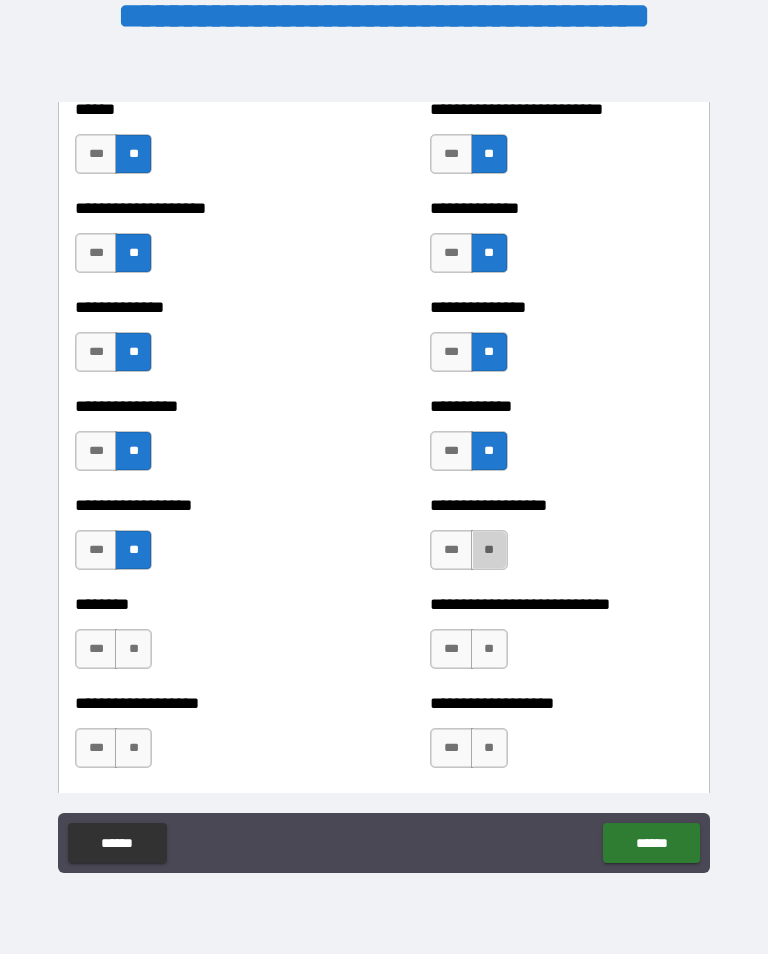 click on "**" at bounding box center [489, 550] 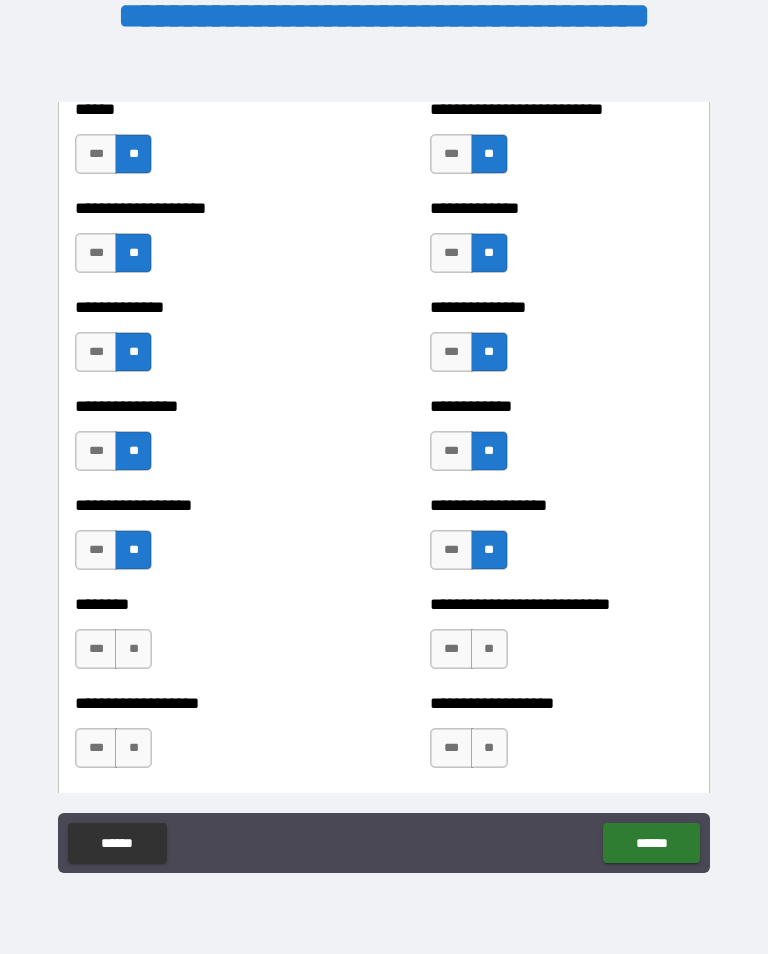 click on "**" at bounding box center [133, 649] 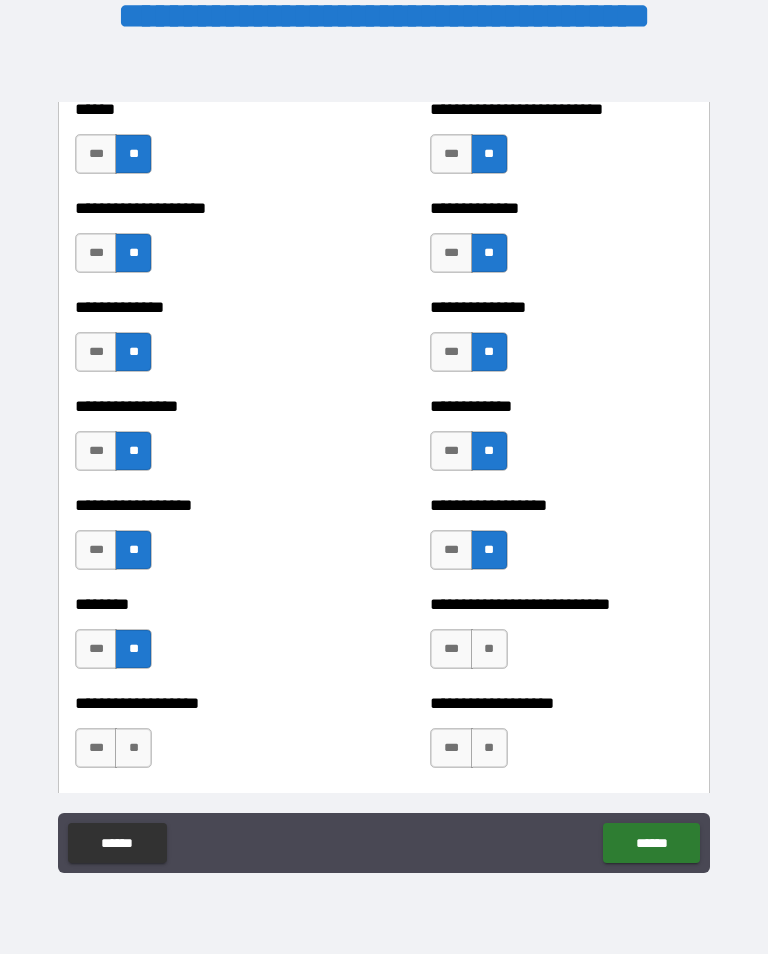 click on "**" at bounding box center [489, 649] 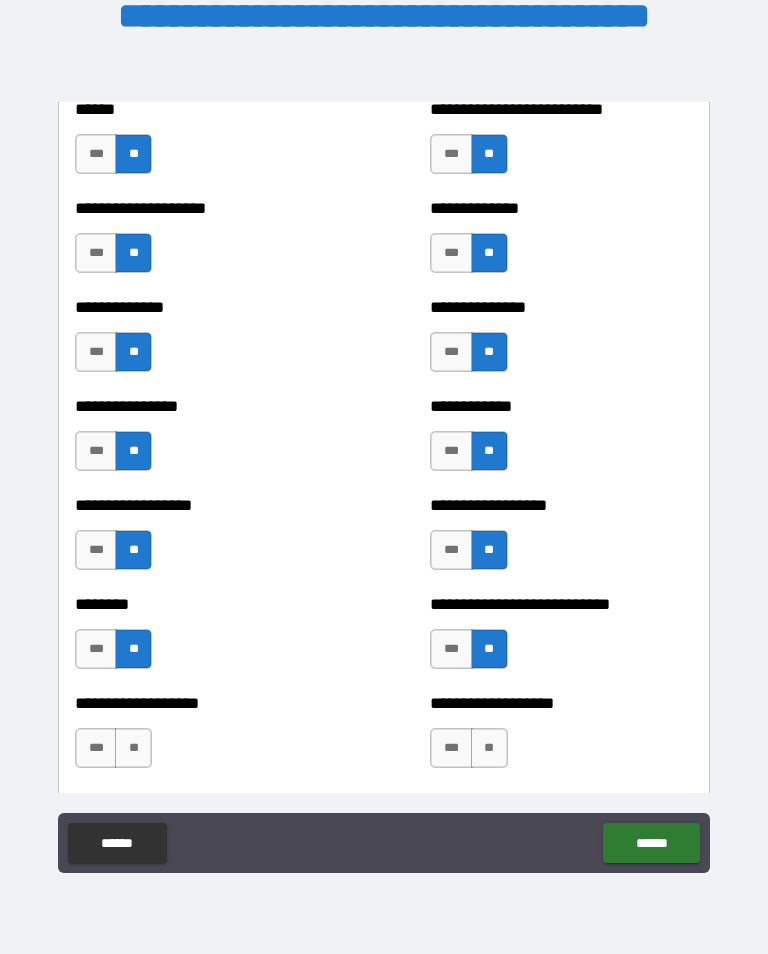 click on "**" at bounding box center [133, 748] 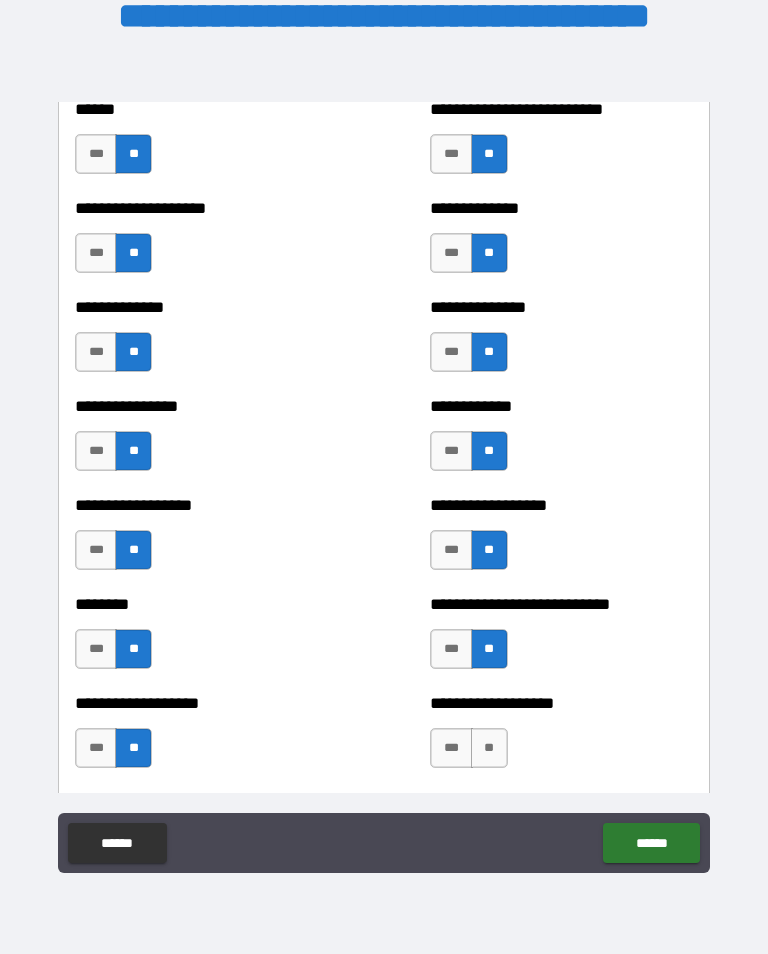 click on "**" at bounding box center [489, 748] 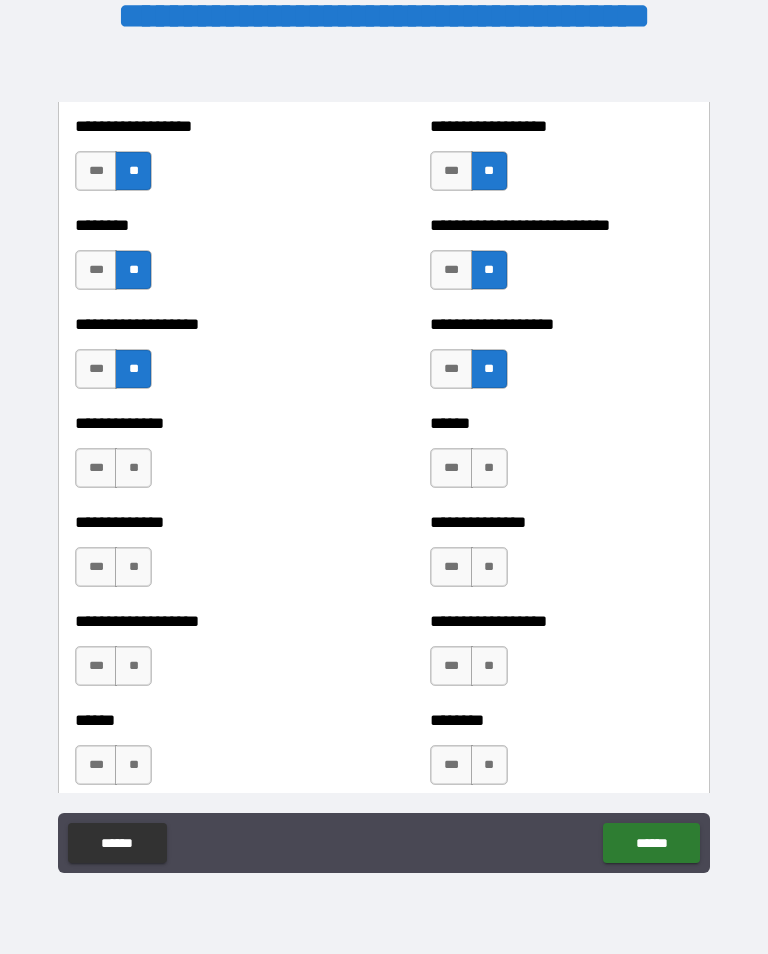 scroll, scrollTop: 4536, scrollLeft: 0, axis: vertical 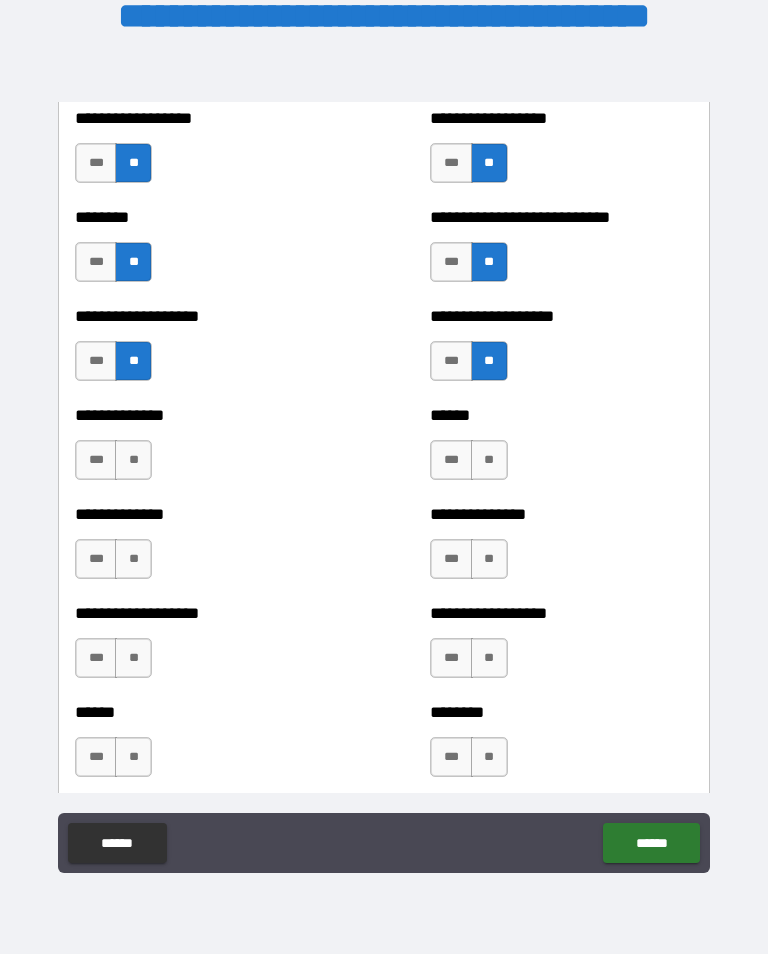 click on "**" at bounding box center (133, 460) 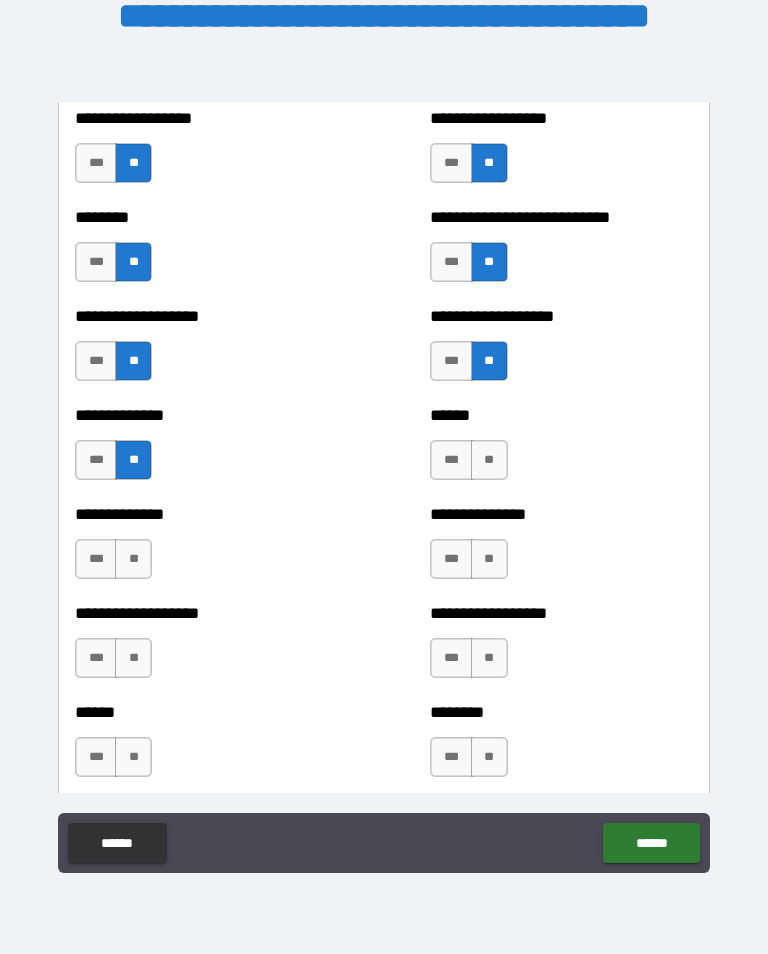 click on "**" at bounding box center (489, 460) 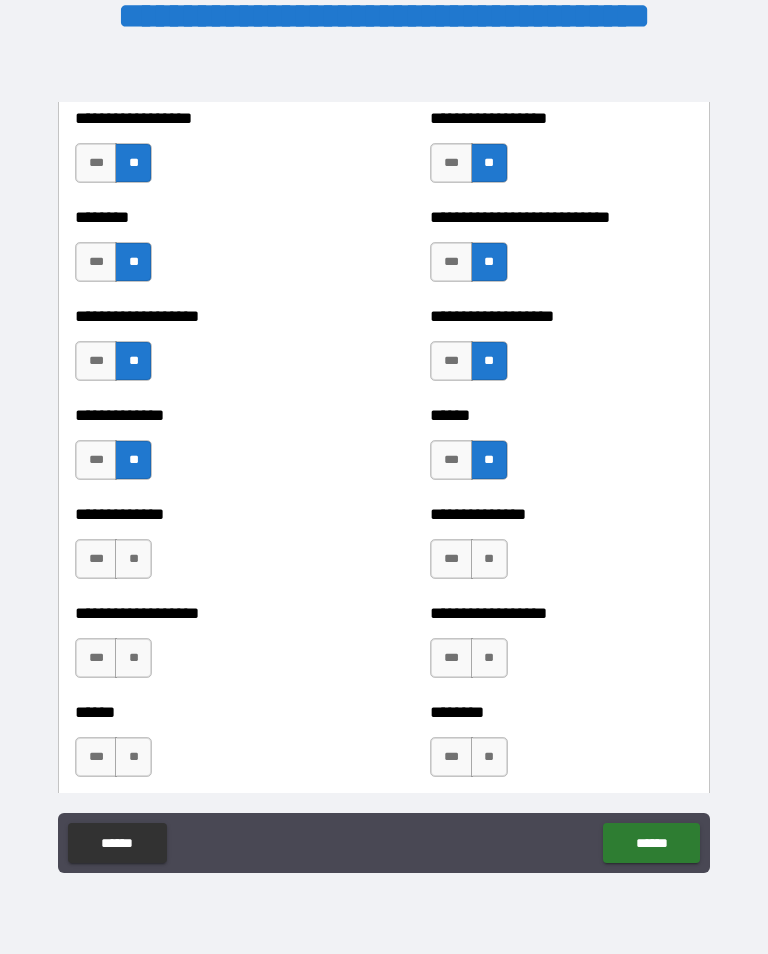 click on "**" at bounding box center (133, 559) 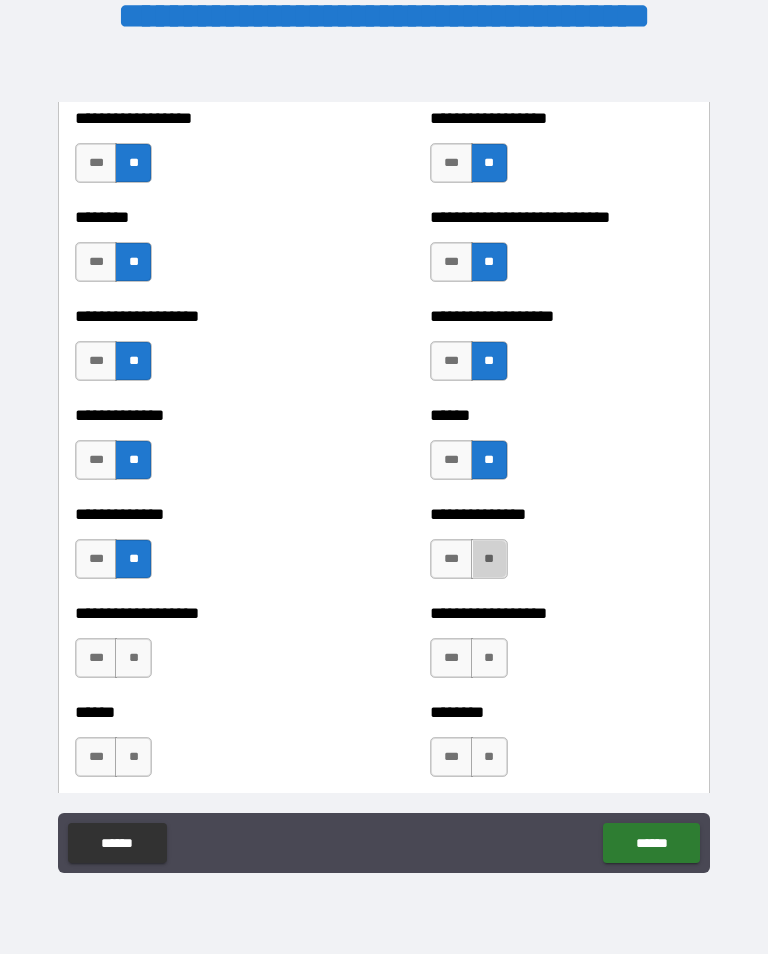 click on "**" at bounding box center [489, 559] 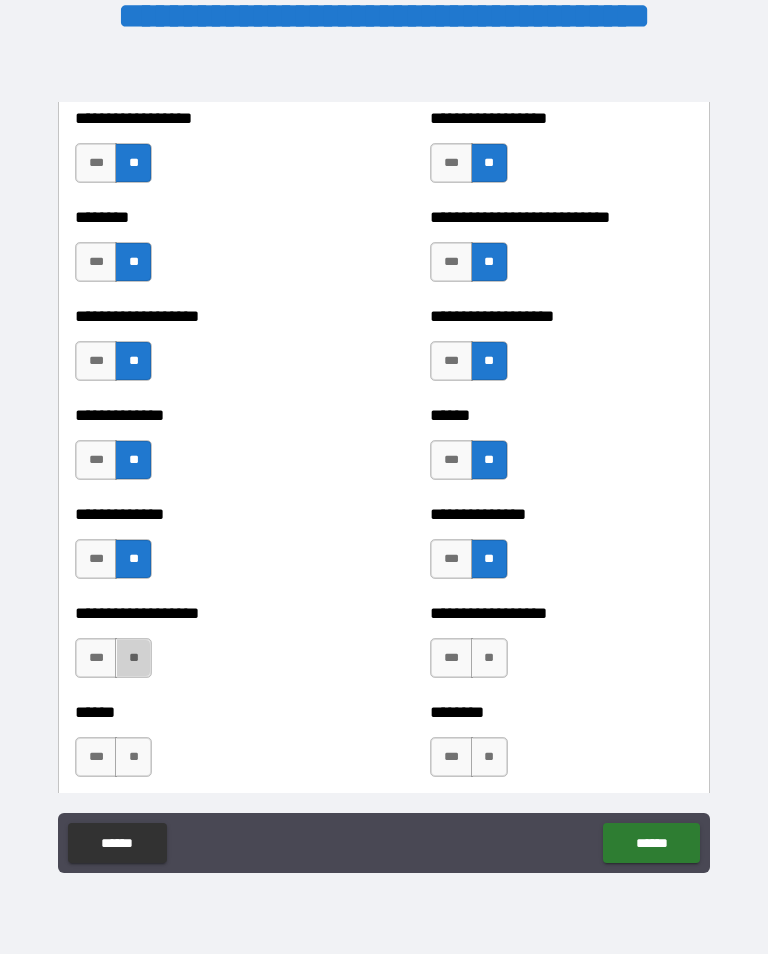 click on "**" at bounding box center [133, 658] 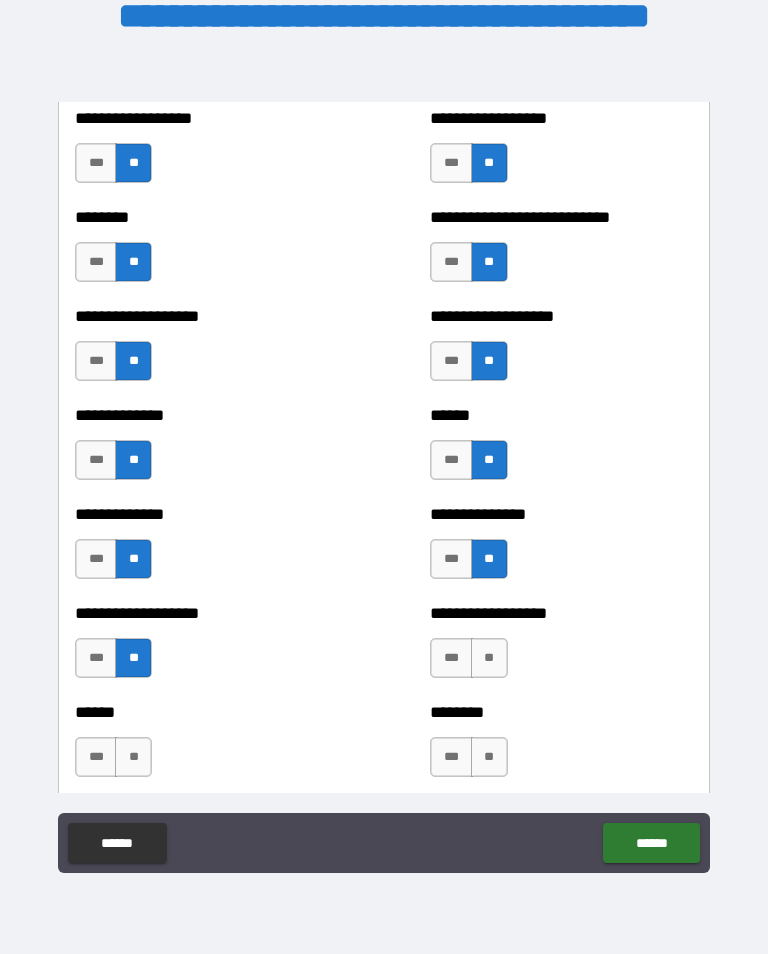 click on "**" at bounding box center (489, 658) 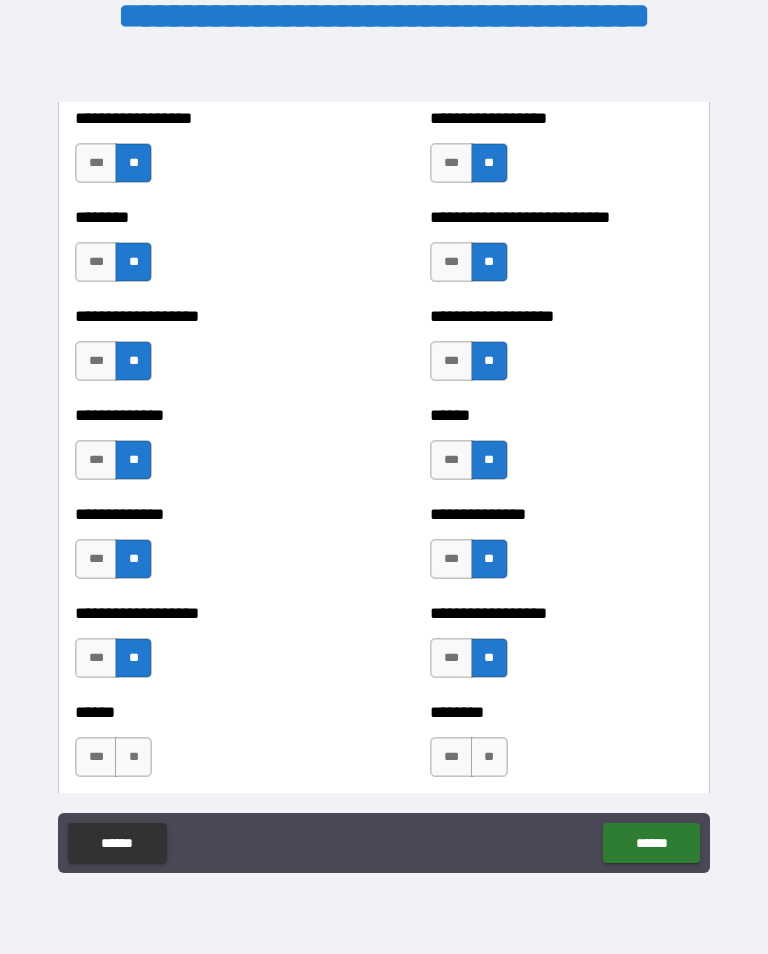 click on "**" at bounding box center (133, 757) 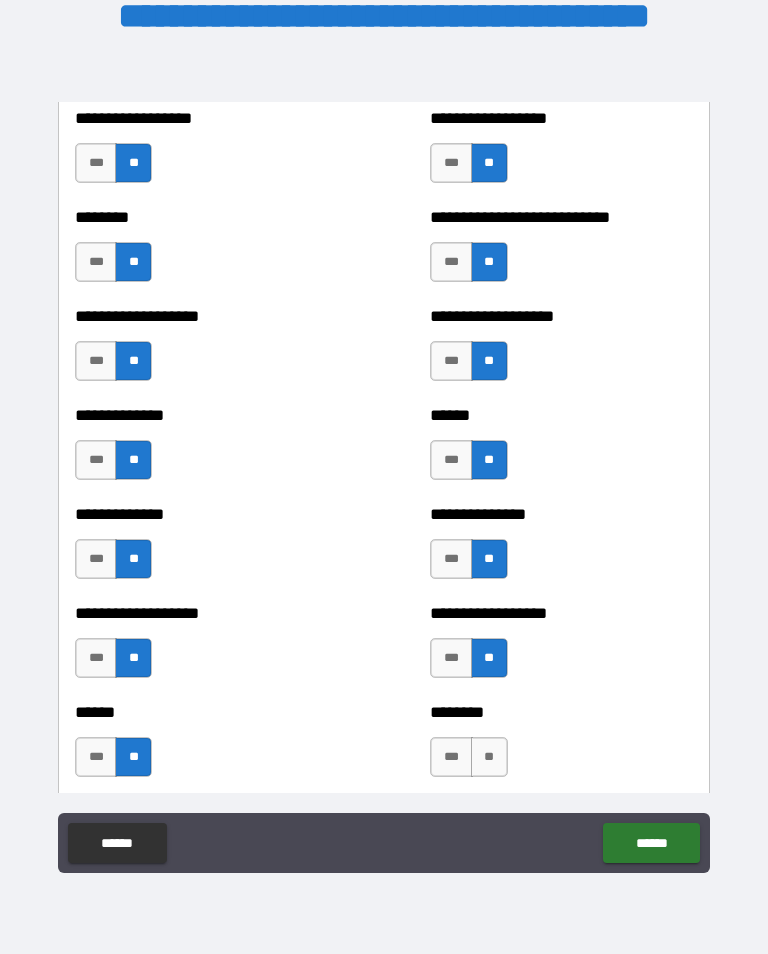 click on "**" at bounding box center (489, 757) 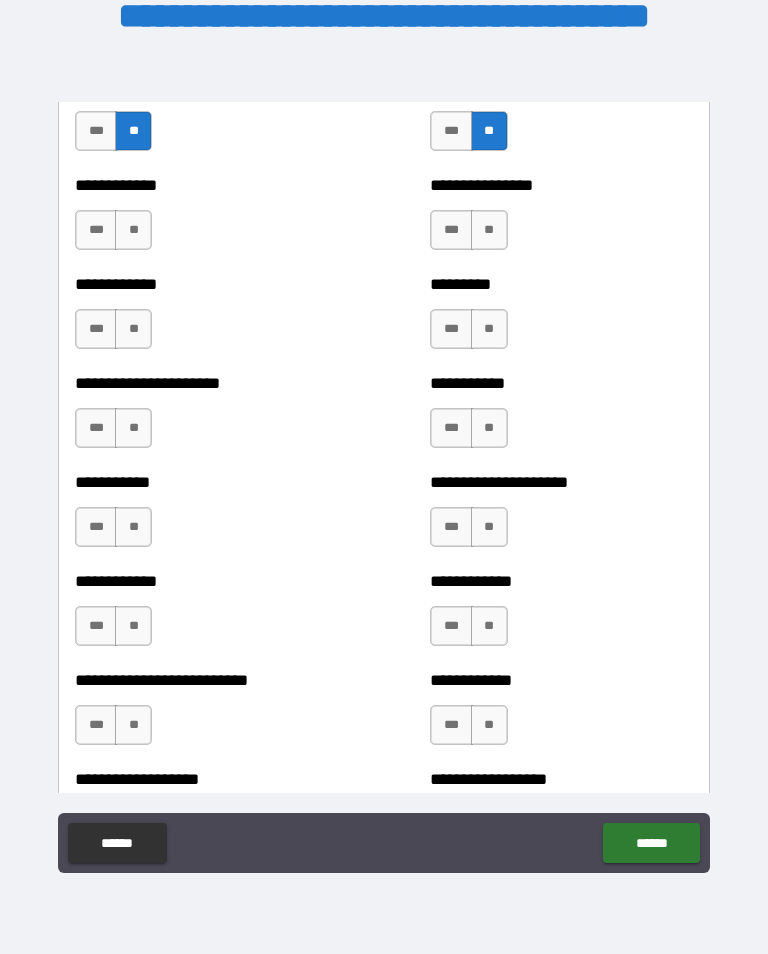 scroll, scrollTop: 5165, scrollLeft: 0, axis: vertical 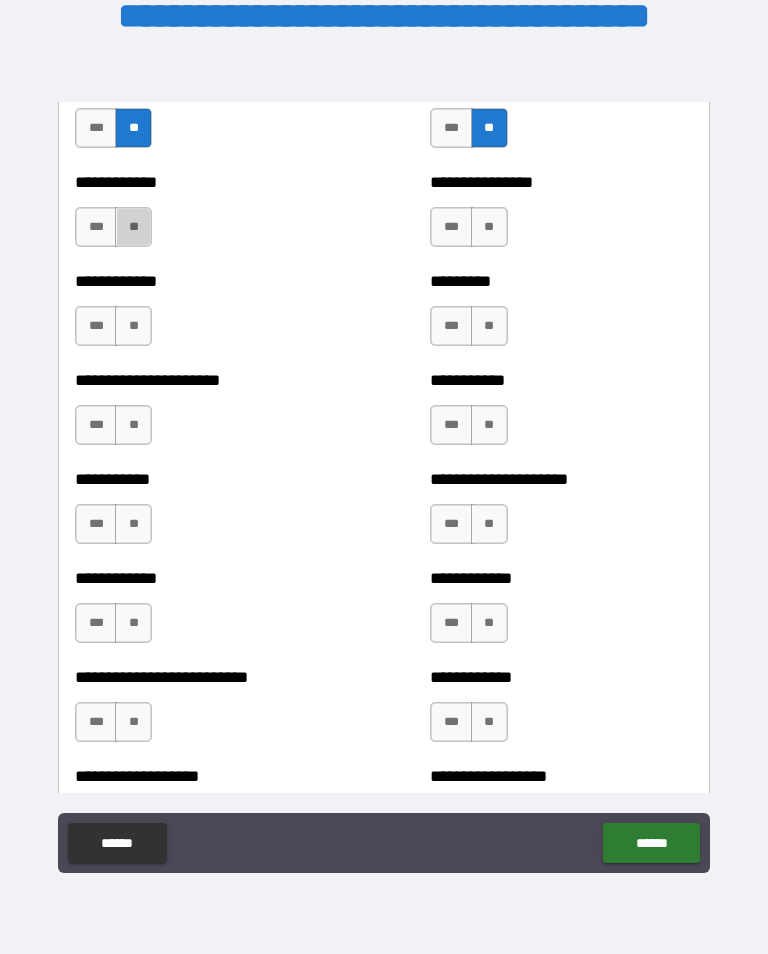 click on "**" at bounding box center [133, 227] 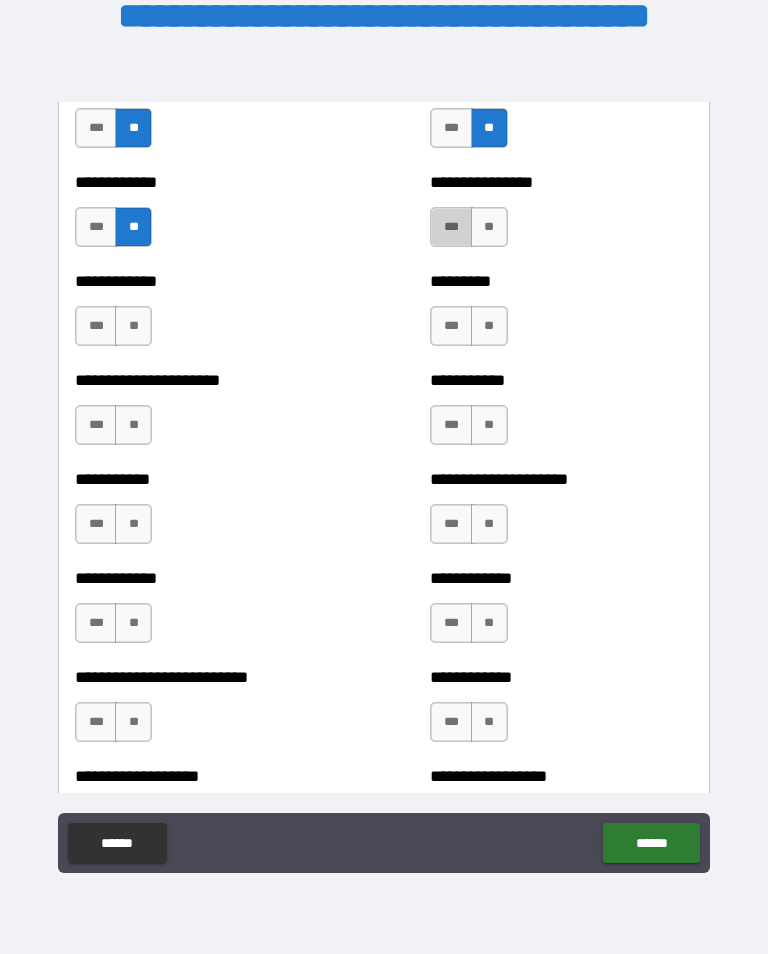 click on "***" at bounding box center [451, 227] 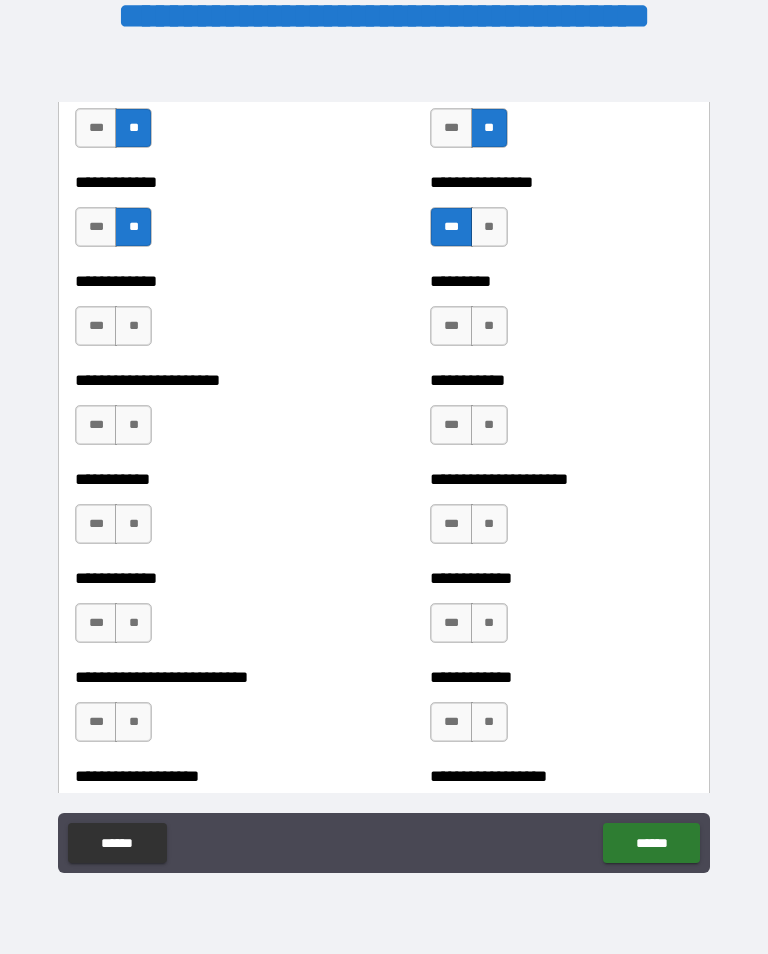 click on "**" at bounding box center (489, 227) 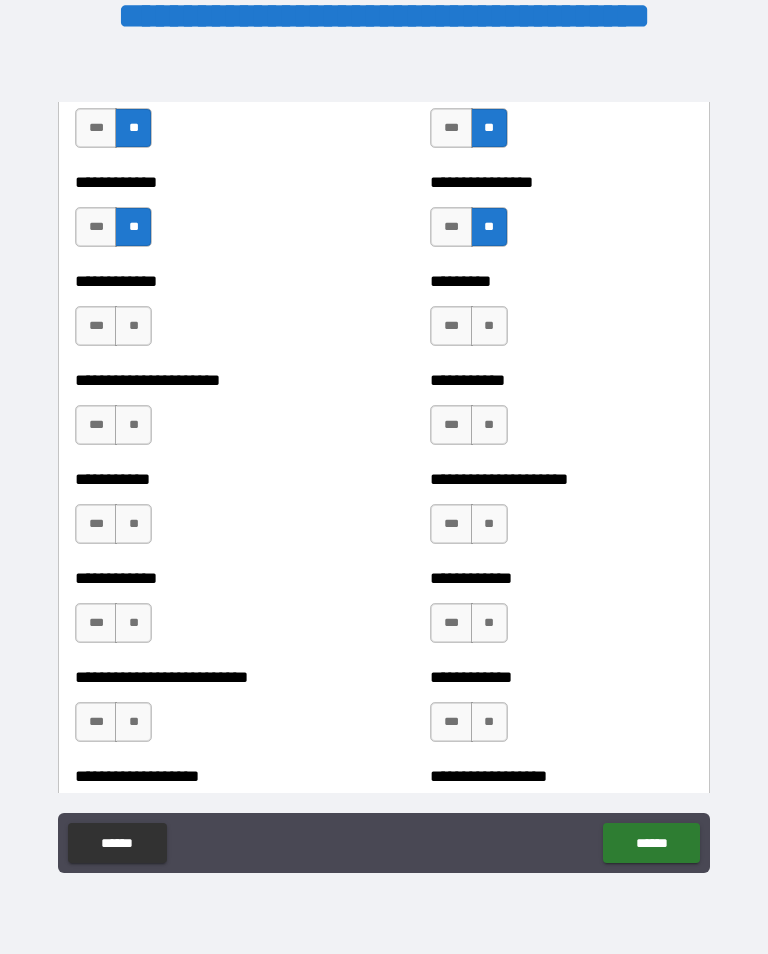 click on "**" at bounding box center [133, 326] 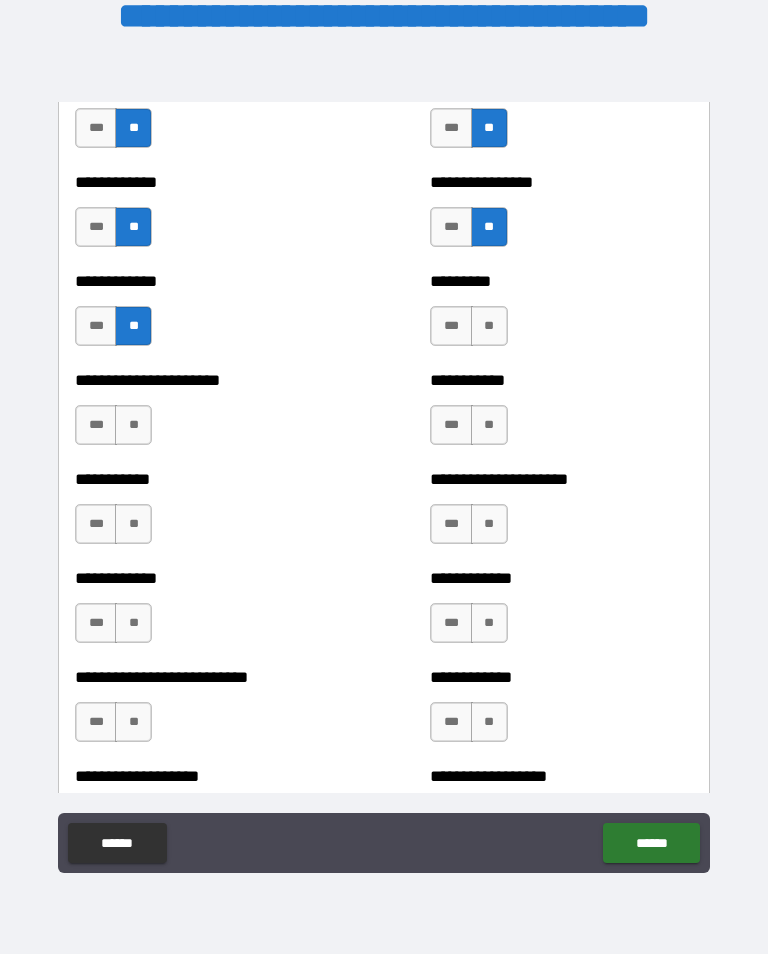 click on "**" at bounding box center (489, 326) 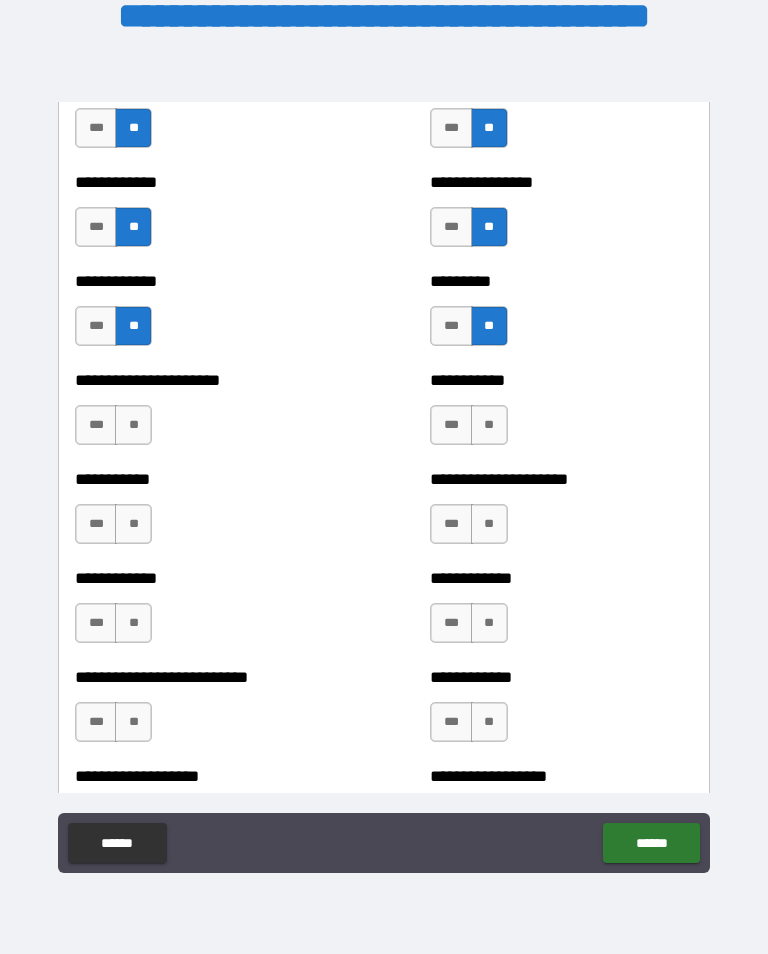 click on "**" at bounding box center [133, 425] 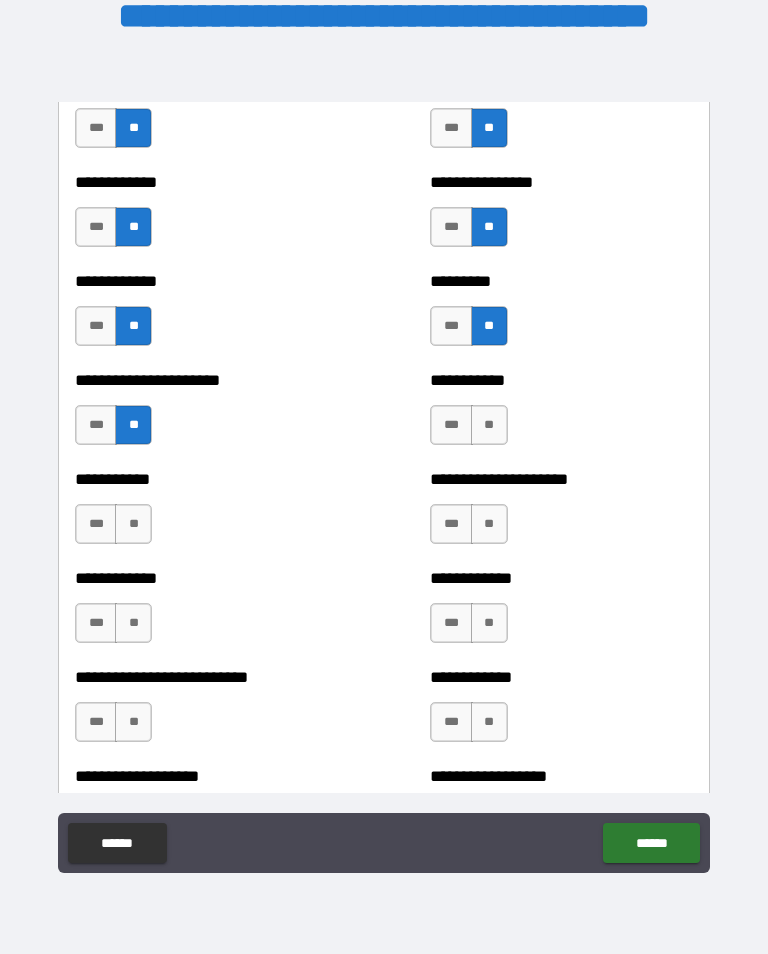 click on "**" at bounding box center [489, 425] 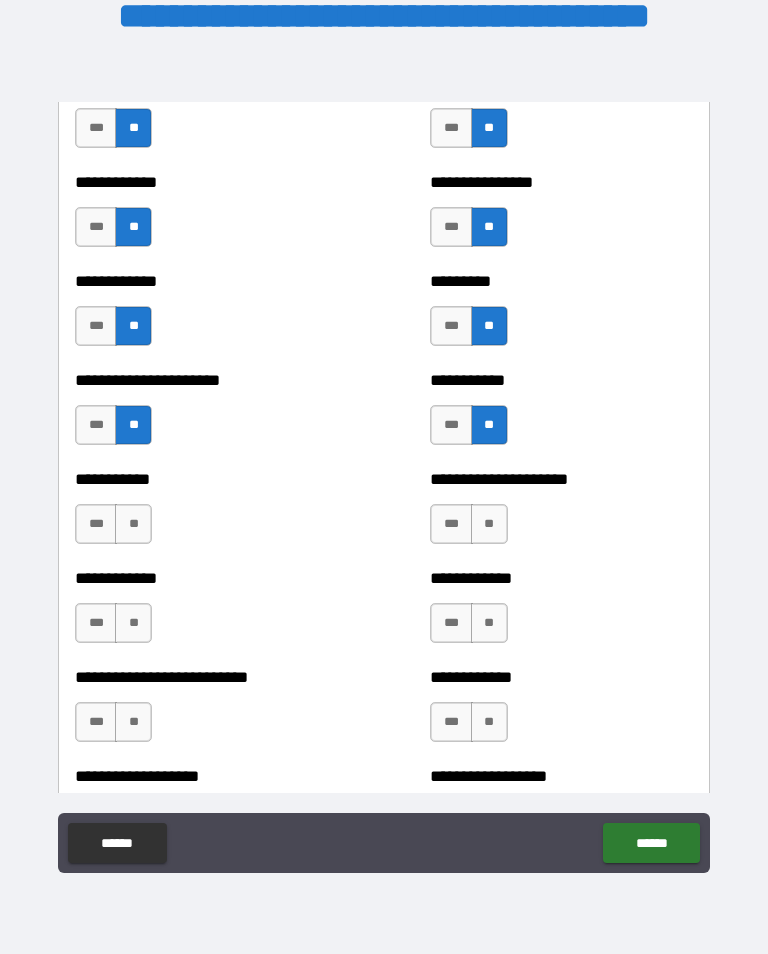 click on "**" at bounding box center [133, 524] 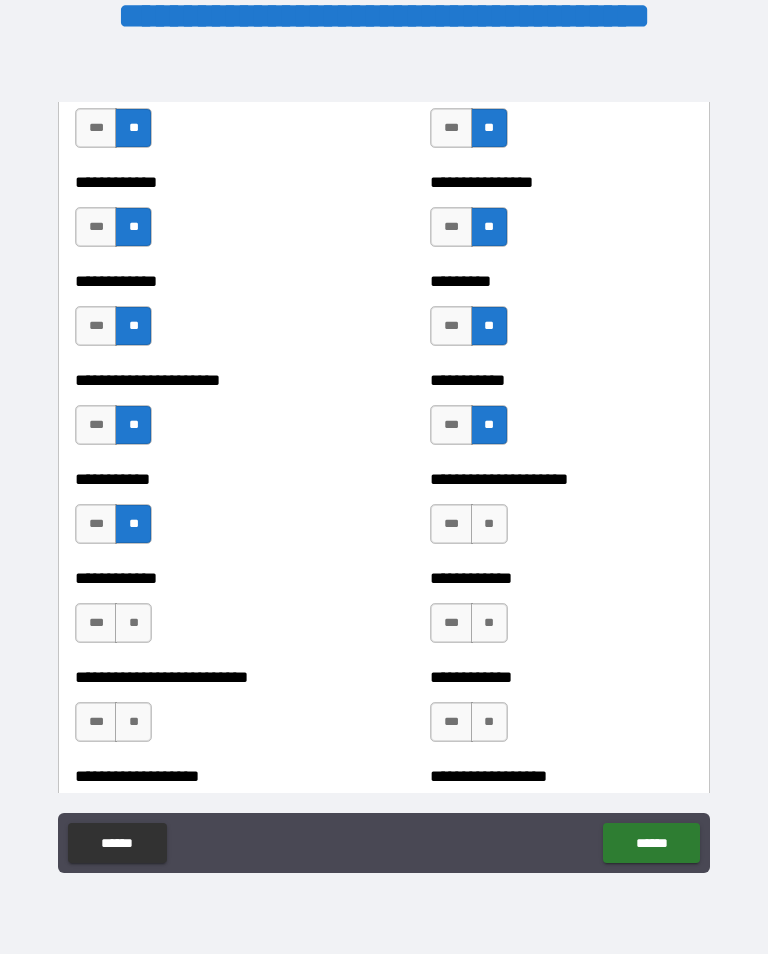 click on "**" at bounding box center [489, 524] 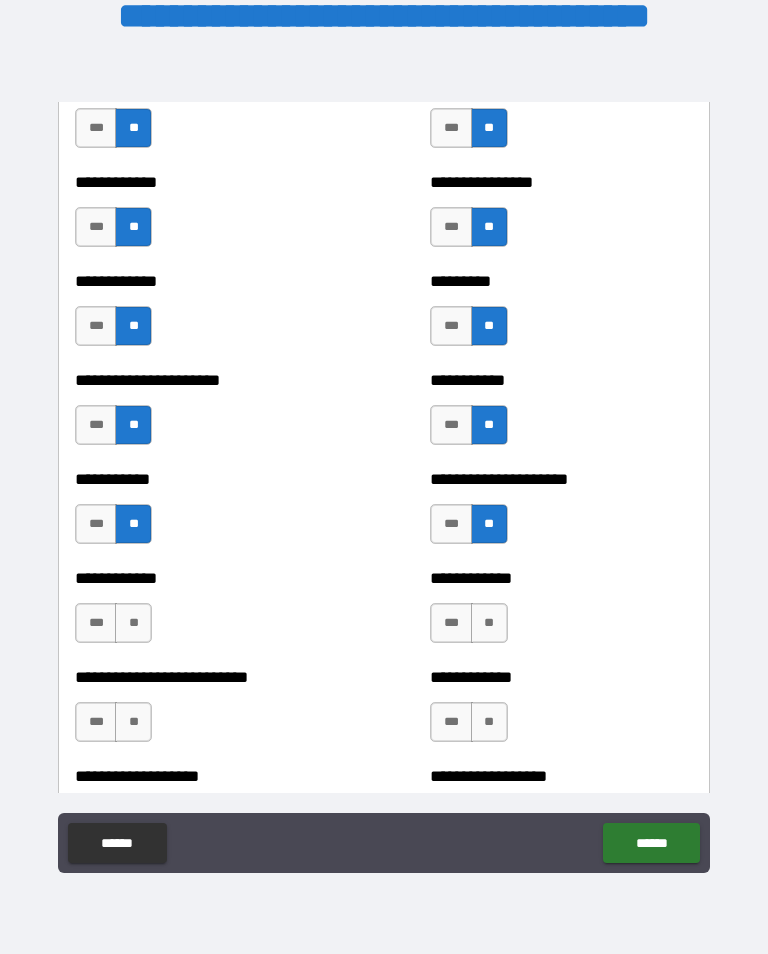 click on "**" at bounding box center (133, 623) 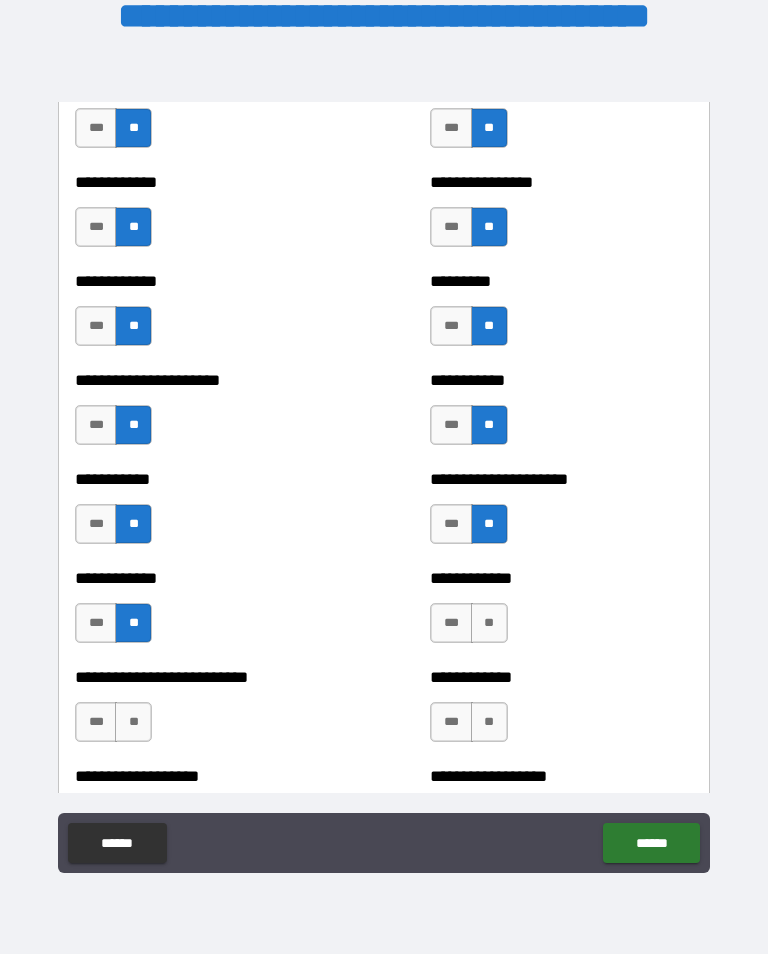 click on "**" at bounding box center [489, 623] 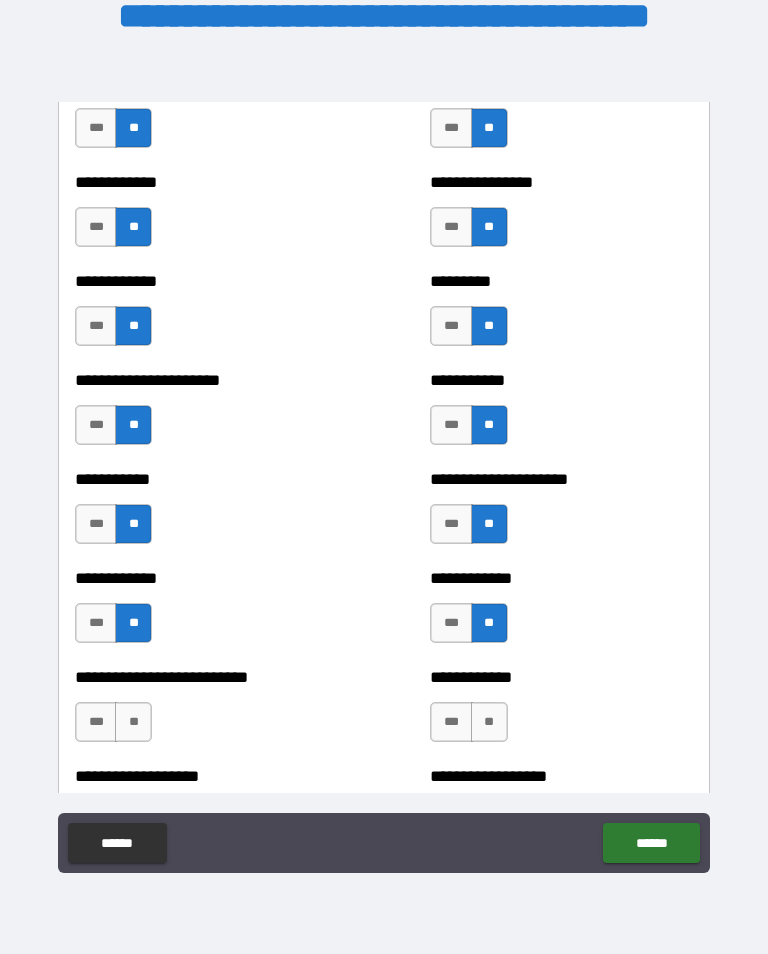 click on "**" at bounding box center (133, 722) 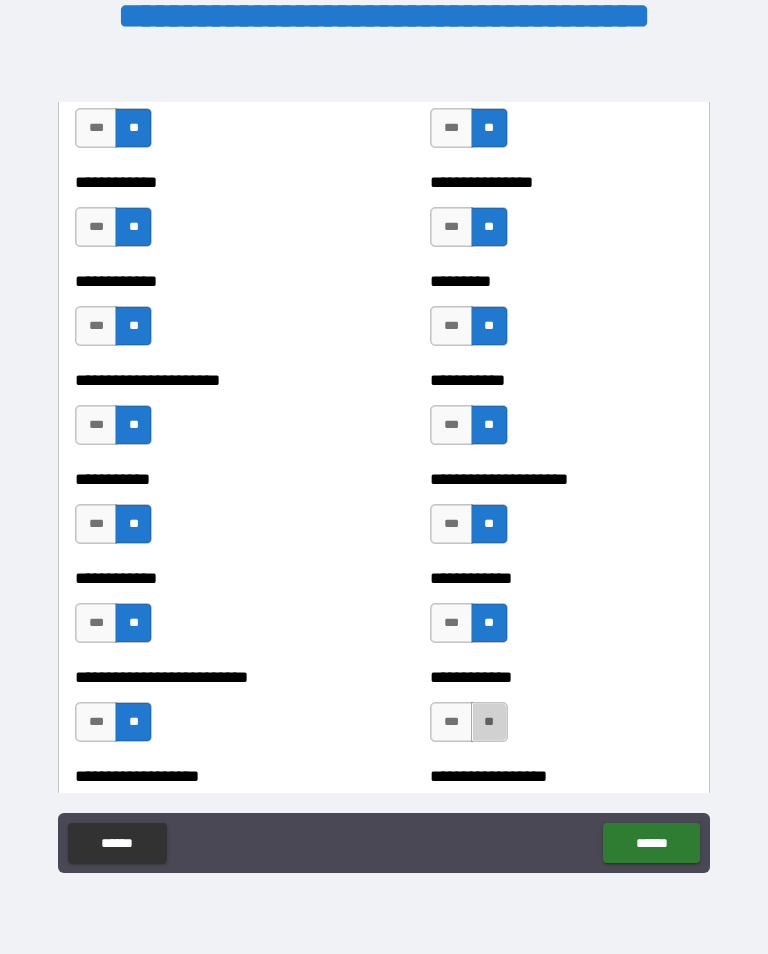 click on "**" at bounding box center [489, 722] 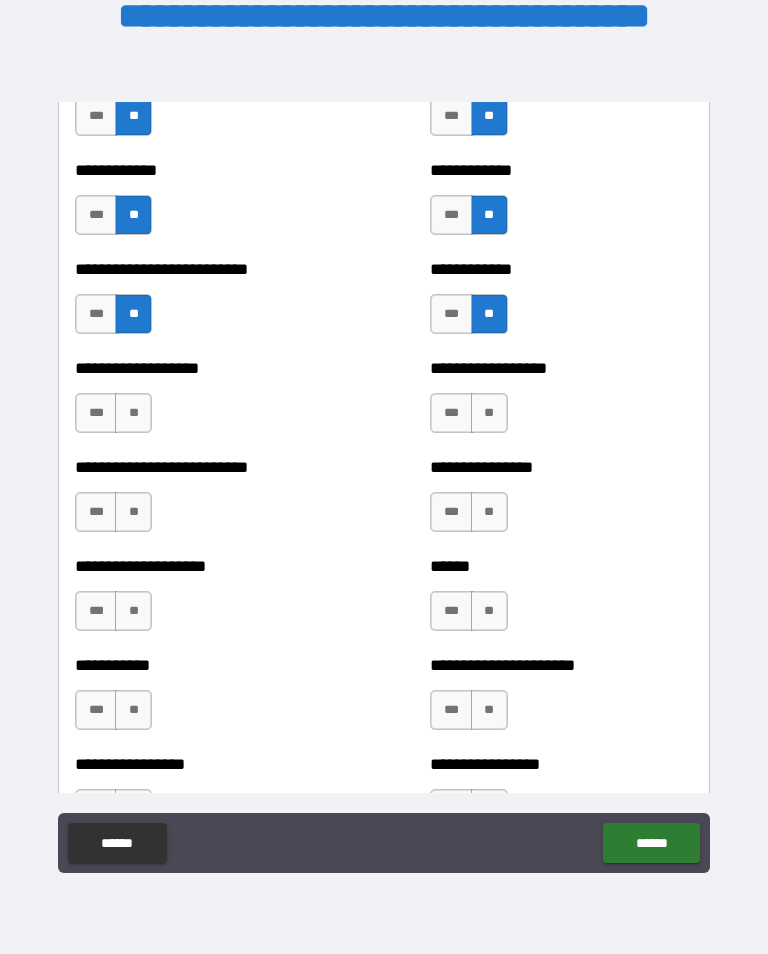 scroll, scrollTop: 5589, scrollLeft: 0, axis: vertical 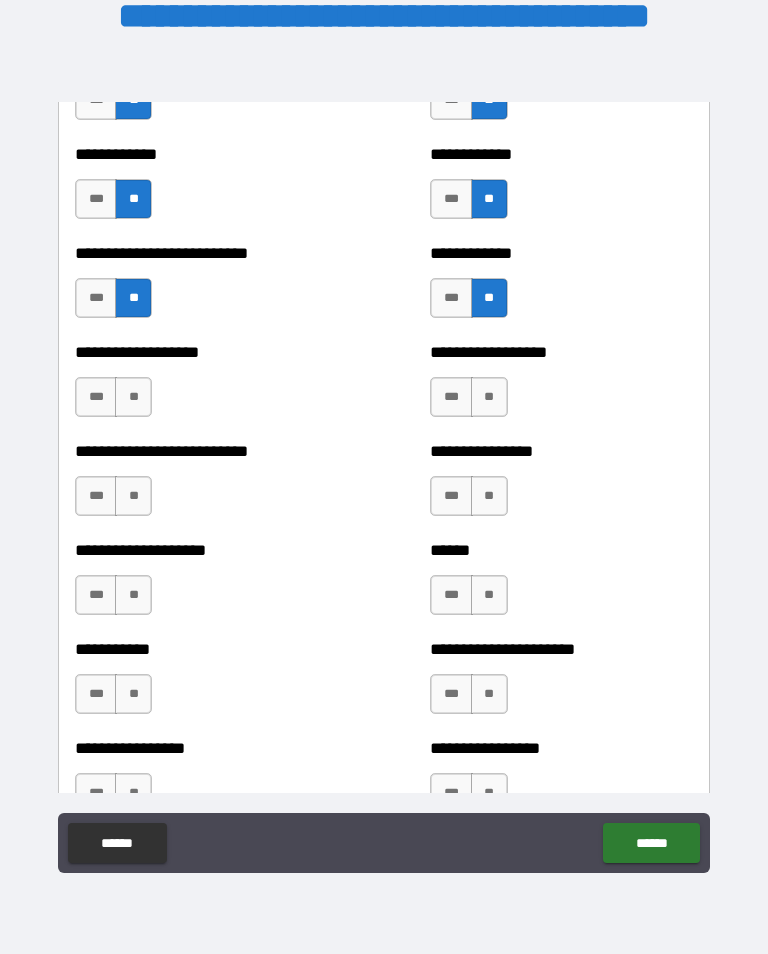 click on "**" at bounding box center (133, 397) 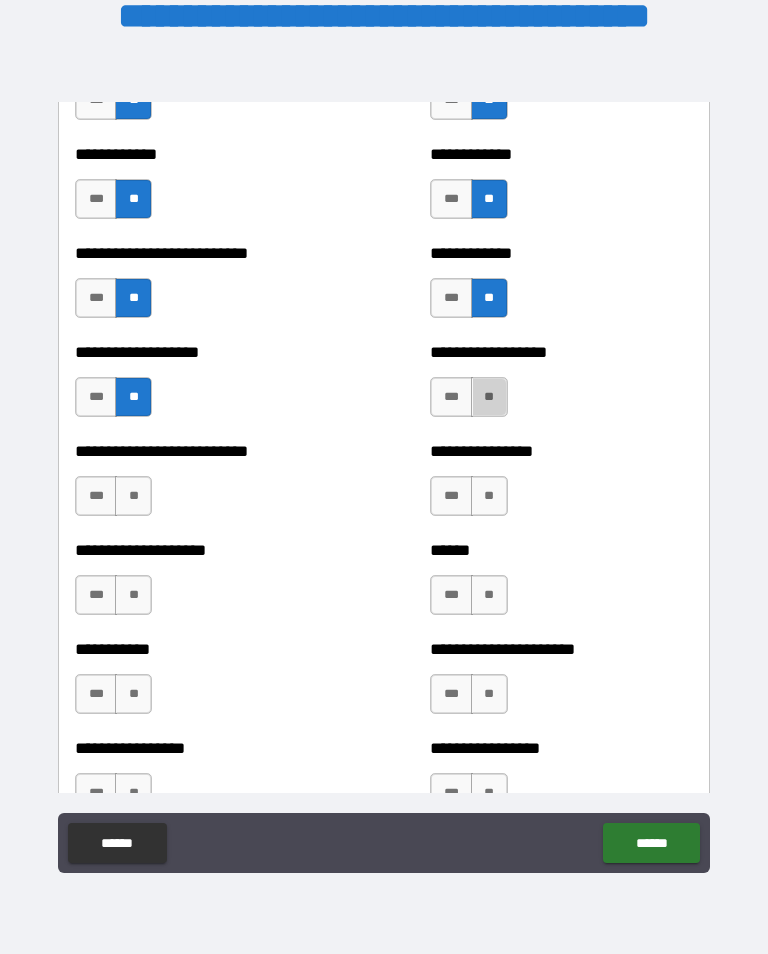 click on "**" at bounding box center (489, 397) 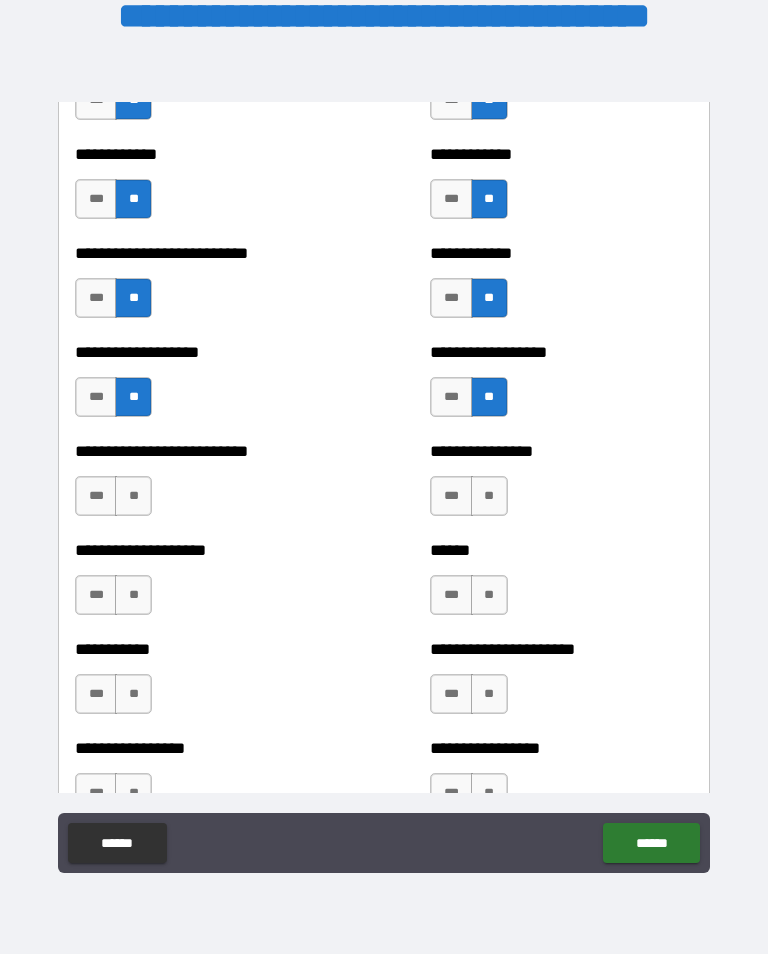 click on "**" at bounding box center [133, 496] 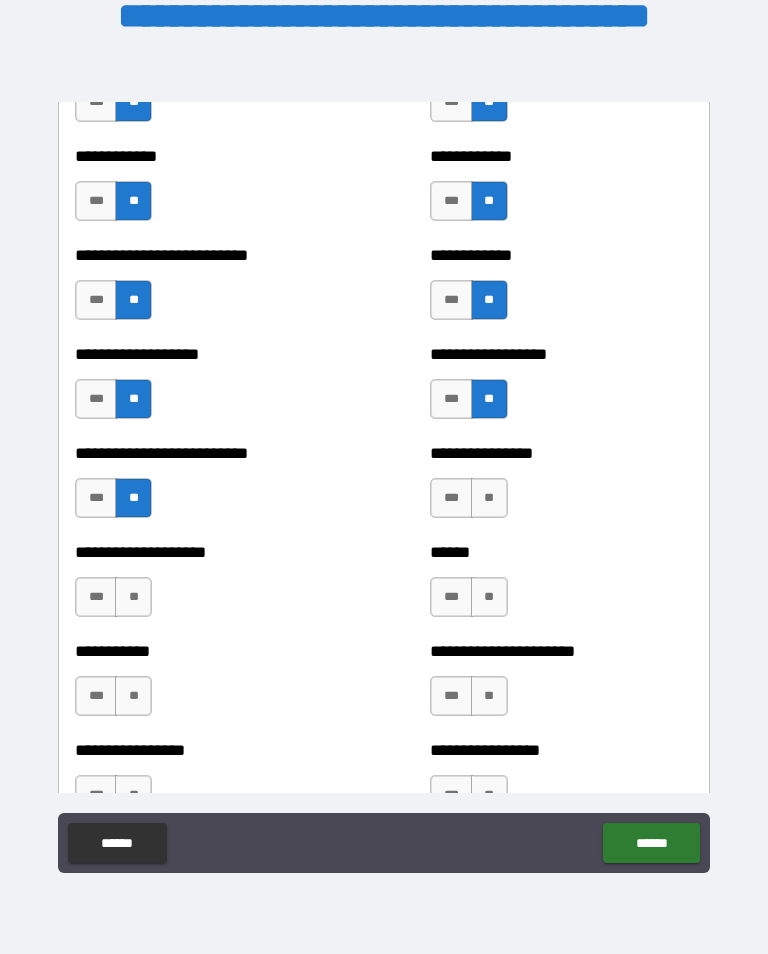 scroll, scrollTop: 5588, scrollLeft: 0, axis: vertical 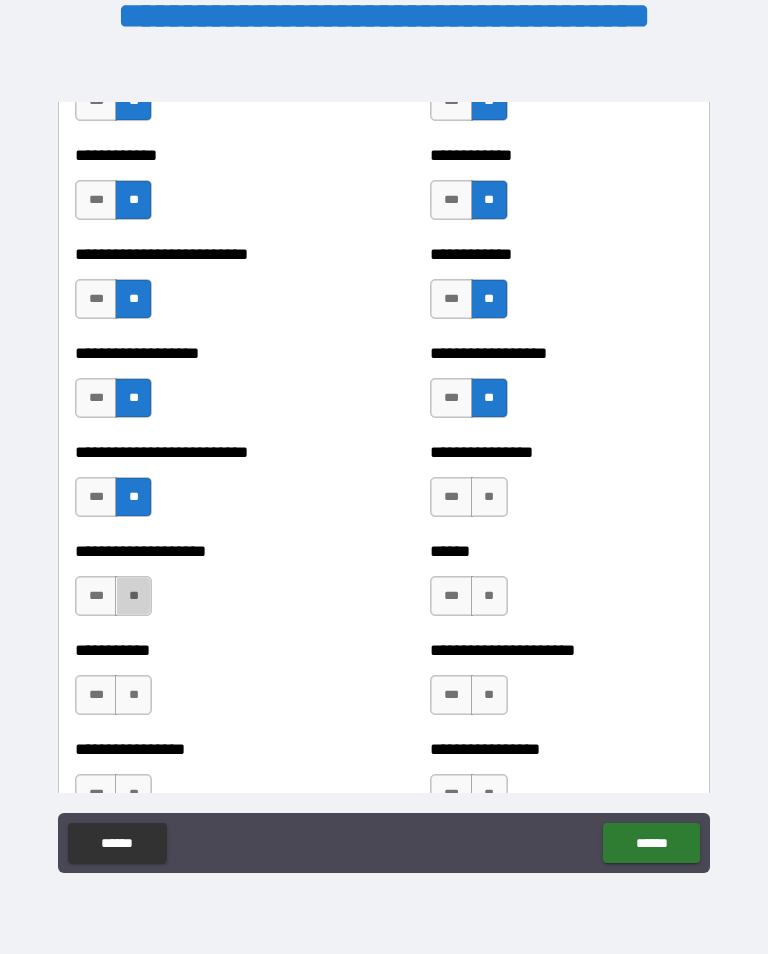 click on "**" at bounding box center (133, 596) 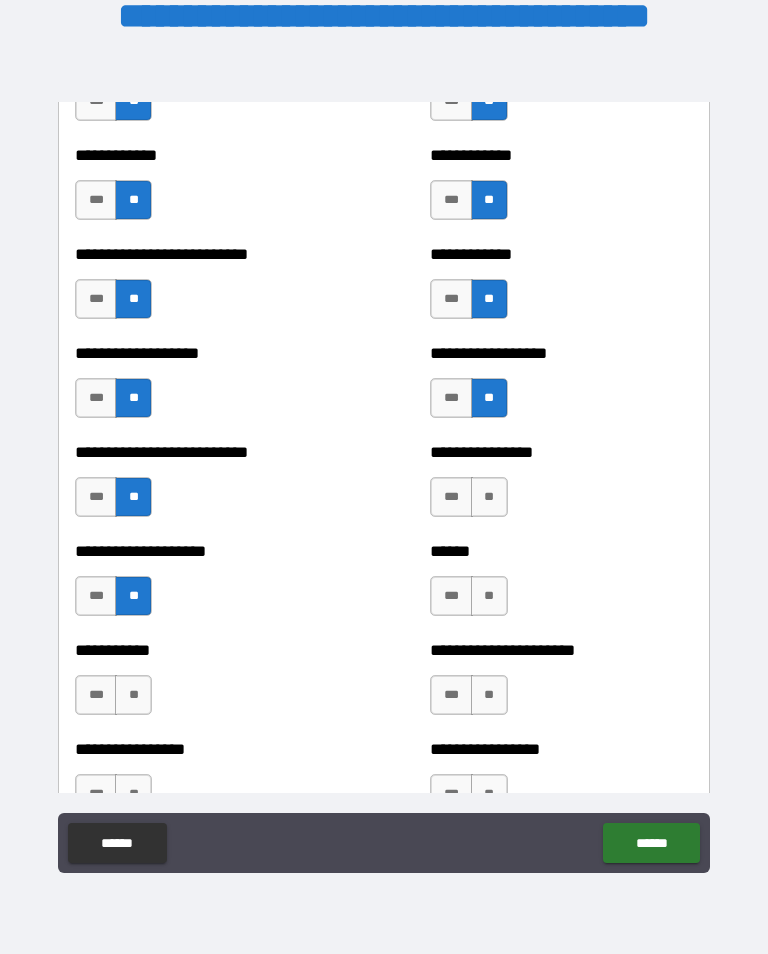click on "**" at bounding box center [489, 497] 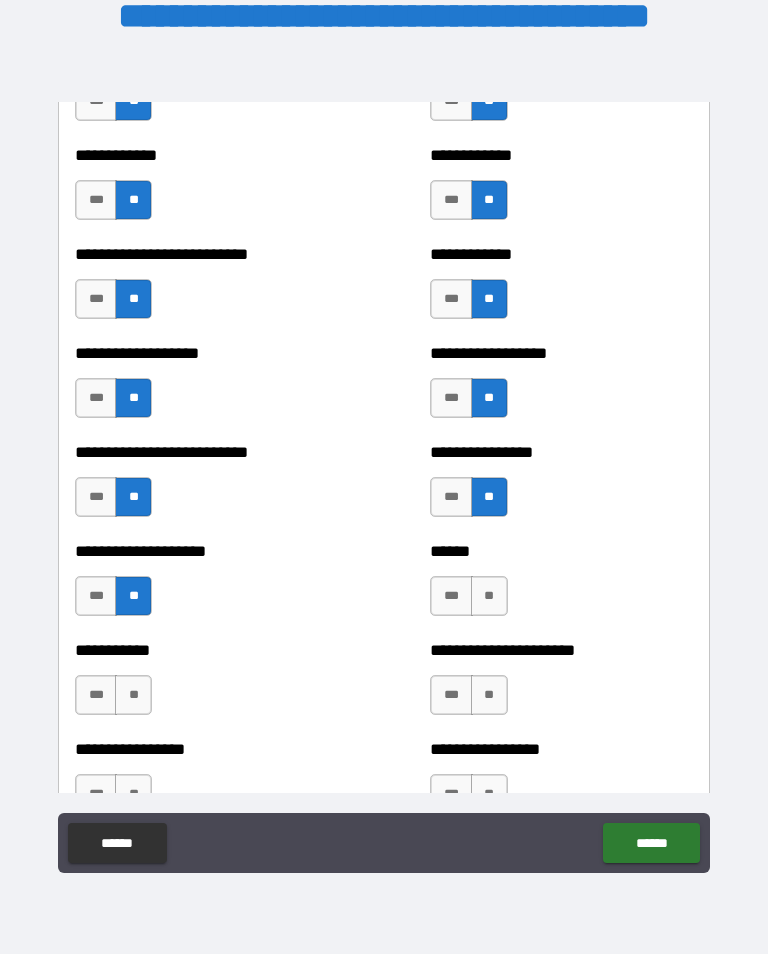 click on "**" at bounding box center [489, 596] 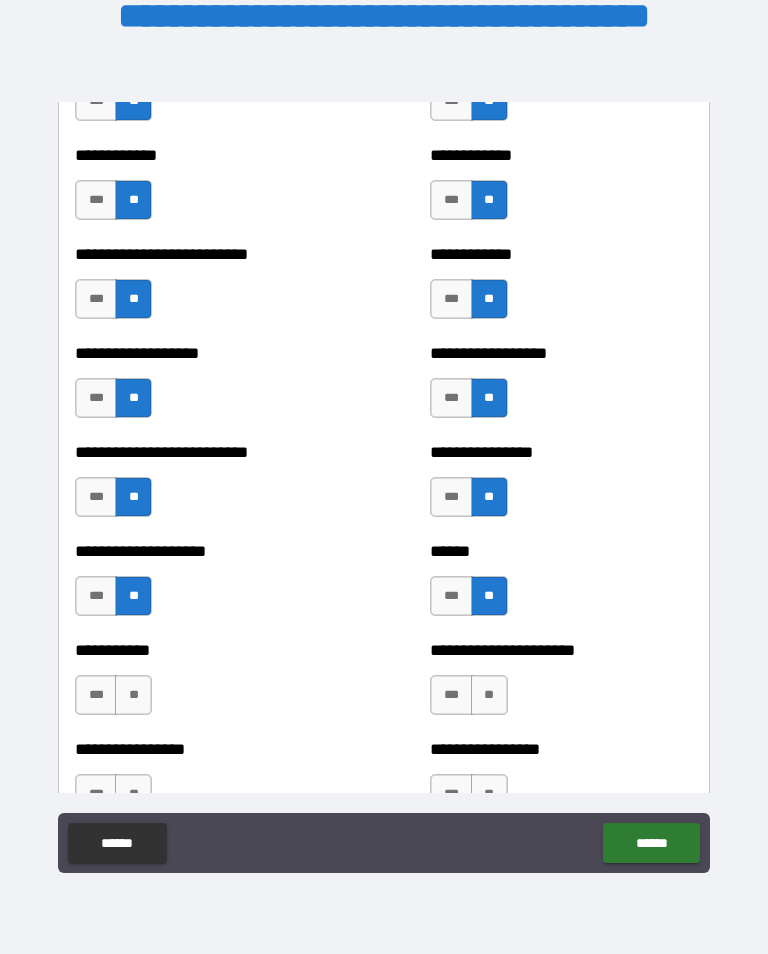 click on "**" at bounding box center [133, 695] 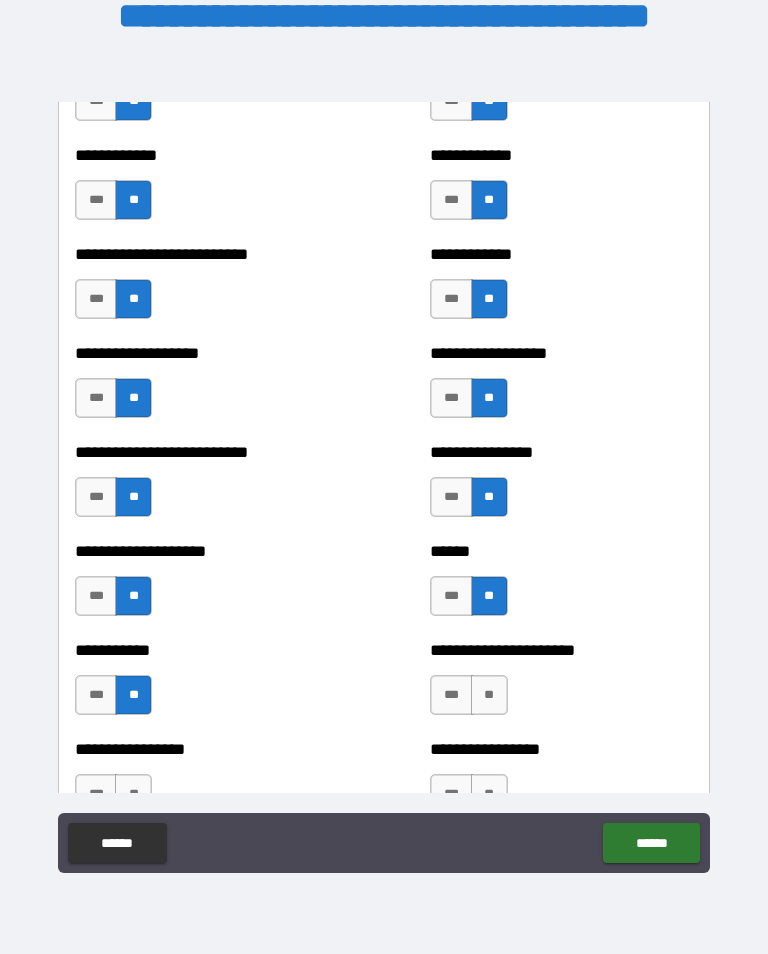 click on "**" at bounding box center [489, 695] 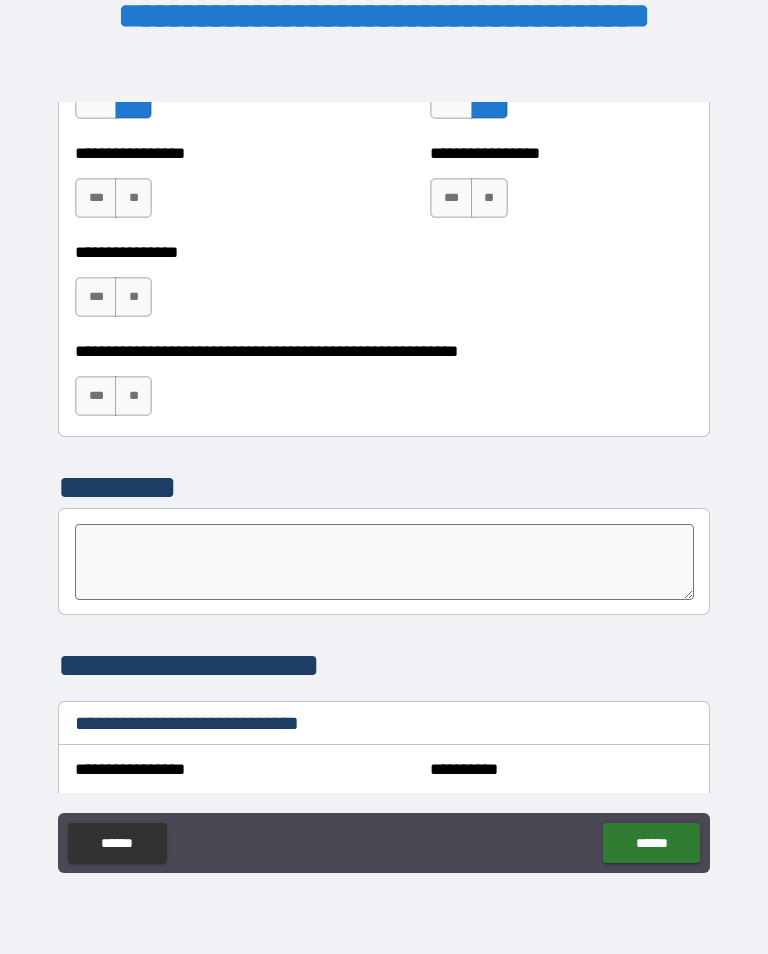 scroll, scrollTop: 6188, scrollLeft: 0, axis: vertical 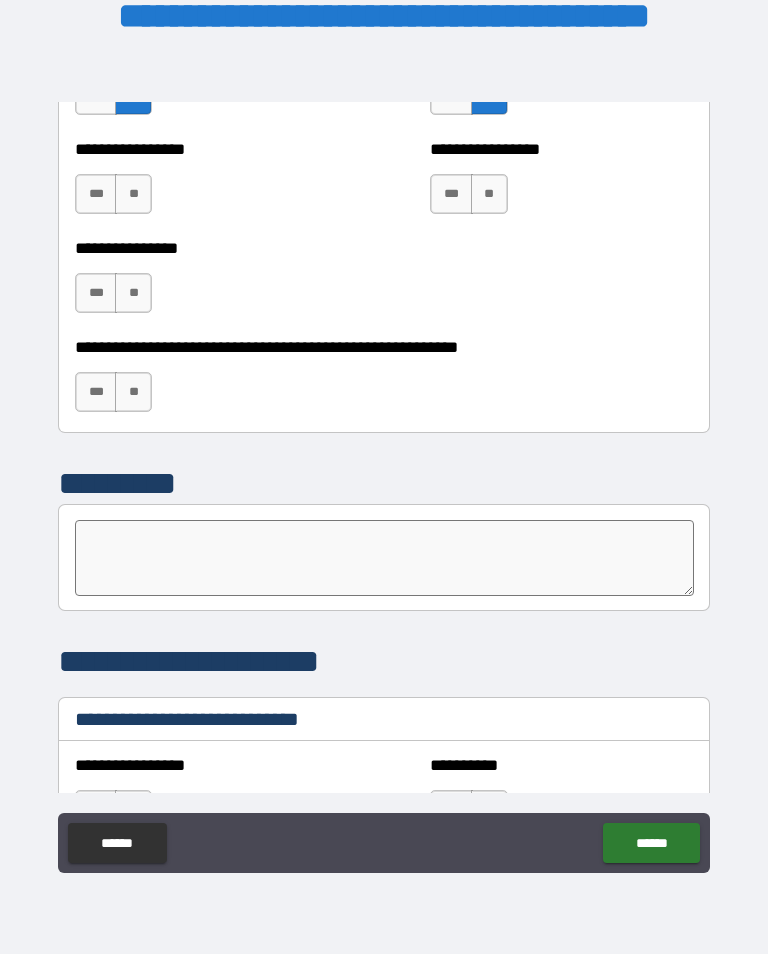 click on "***" at bounding box center [96, 194] 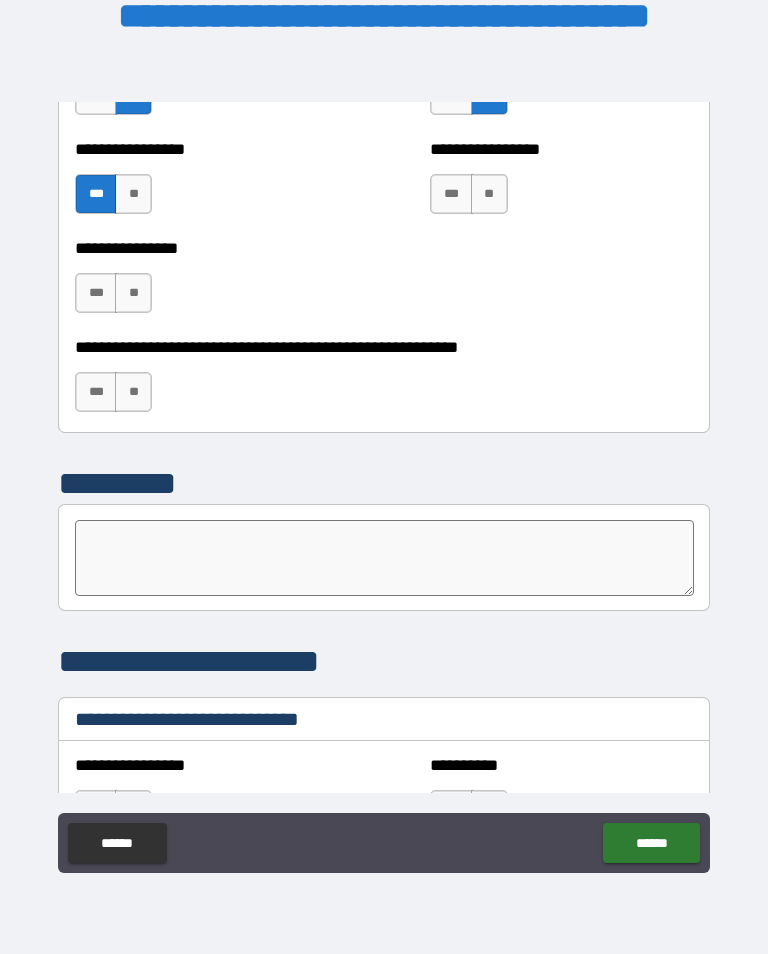 click on "**" at bounding box center (489, 194) 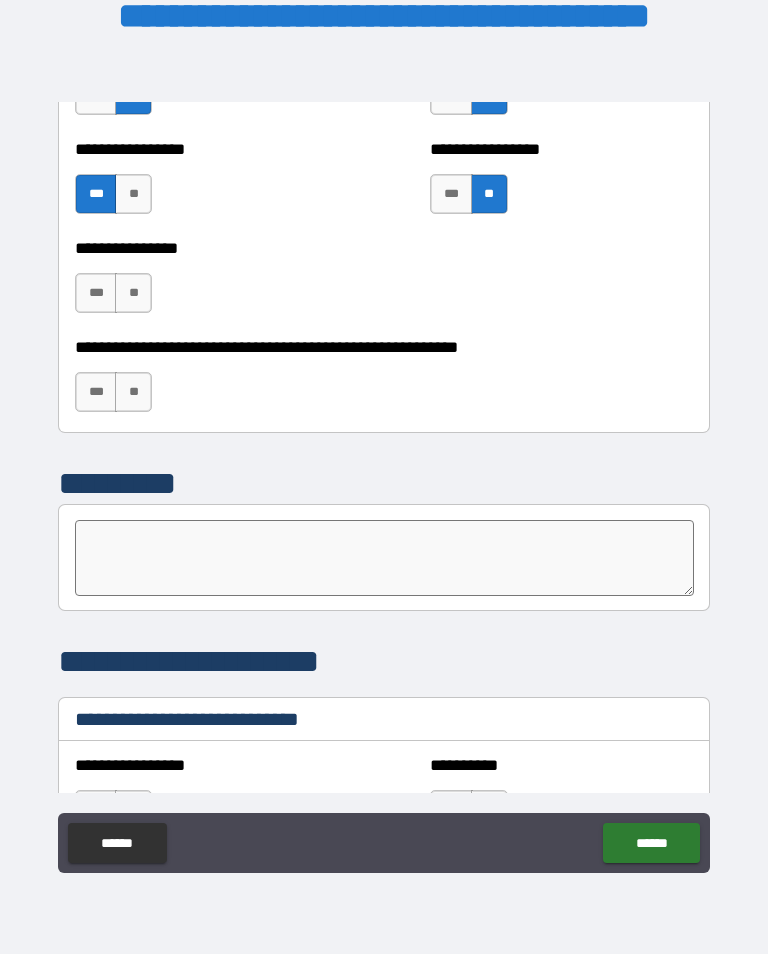 click on "**" at bounding box center (133, 293) 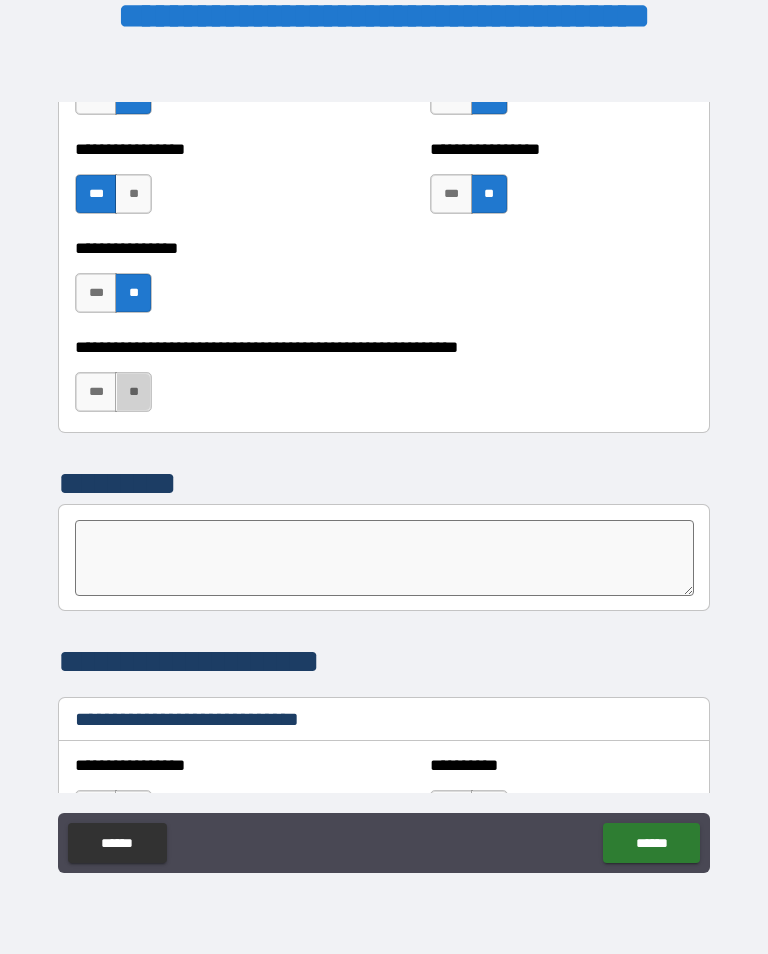 click on "**" at bounding box center [133, 392] 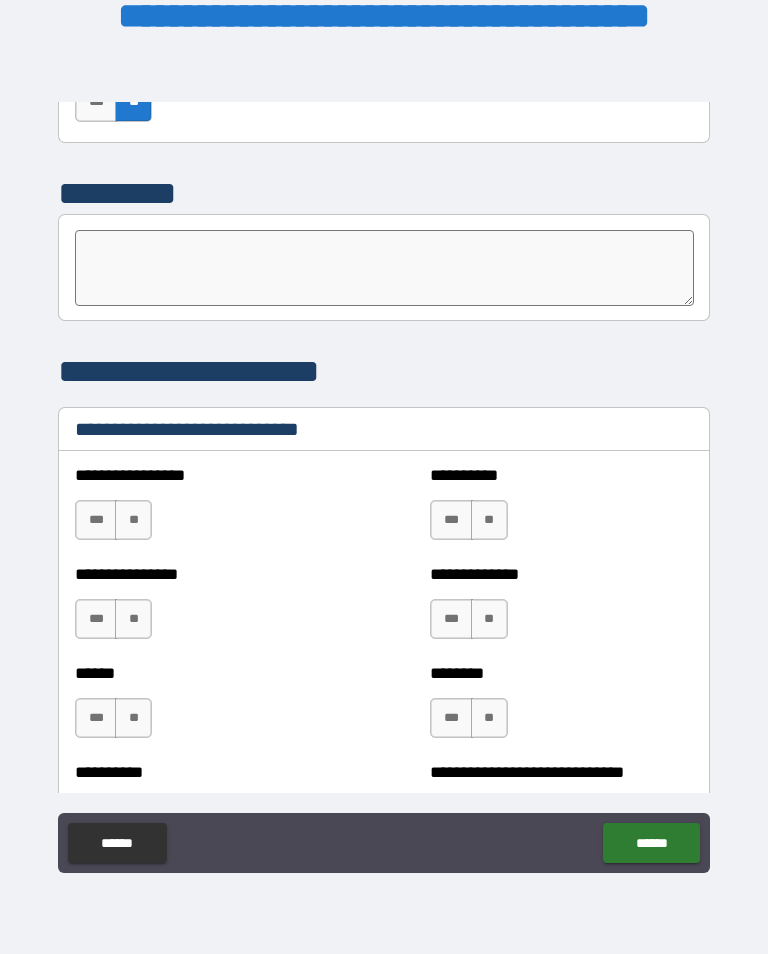 scroll, scrollTop: 6477, scrollLeft: 0, axis: vertical 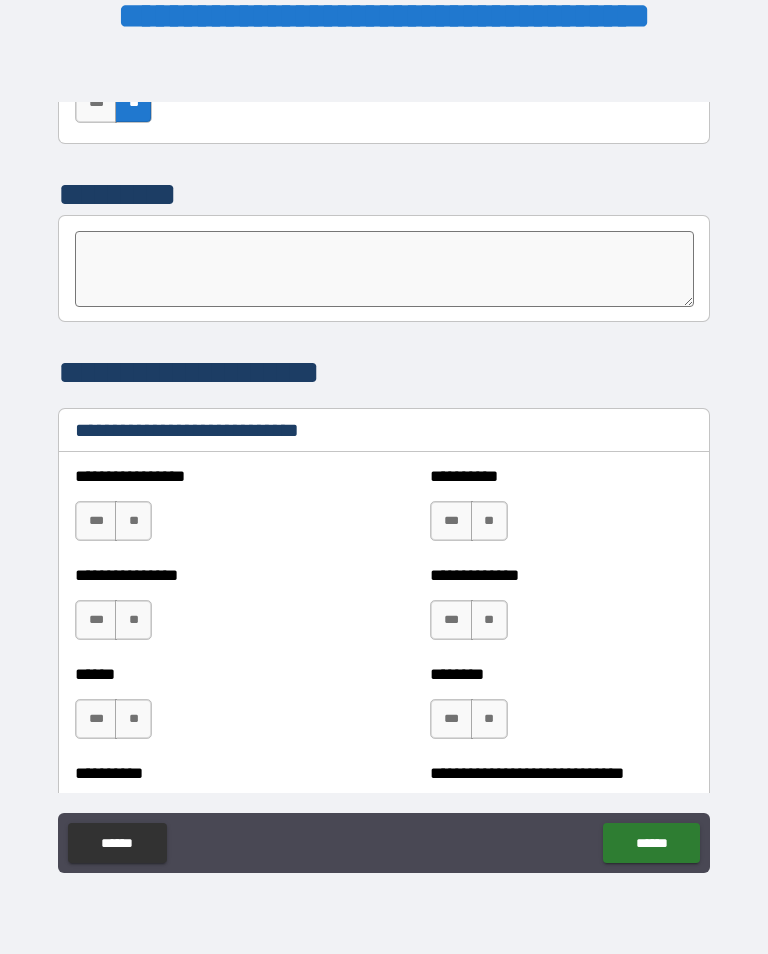click on "***" at bounding box center (96, 521) 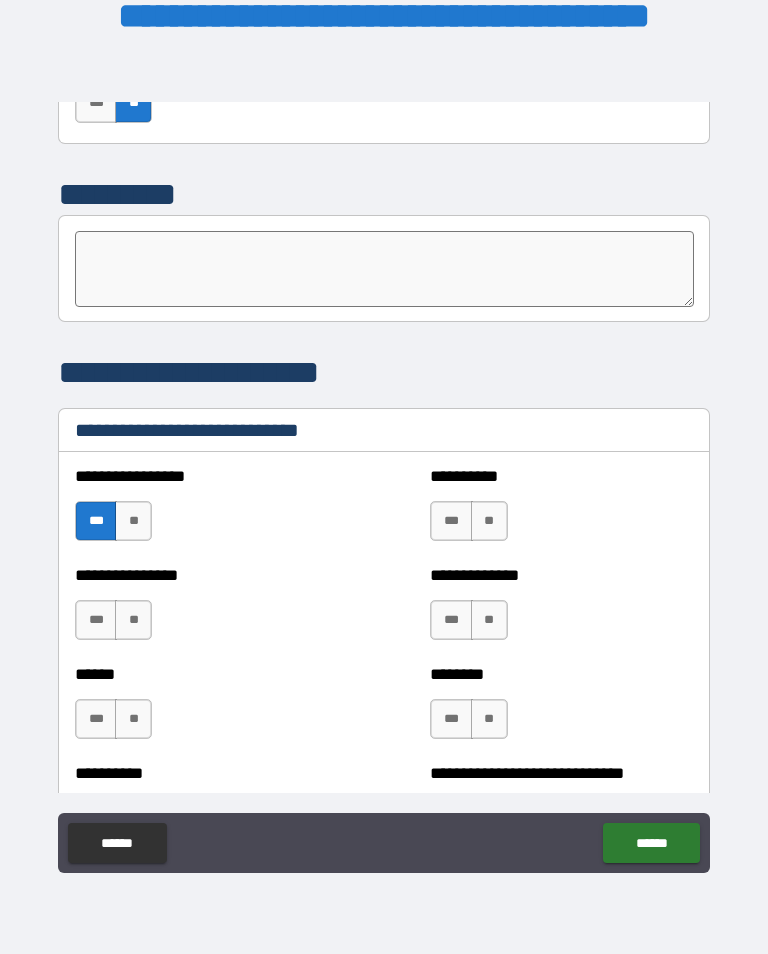 click on "***" at bounding box center [451, 521] 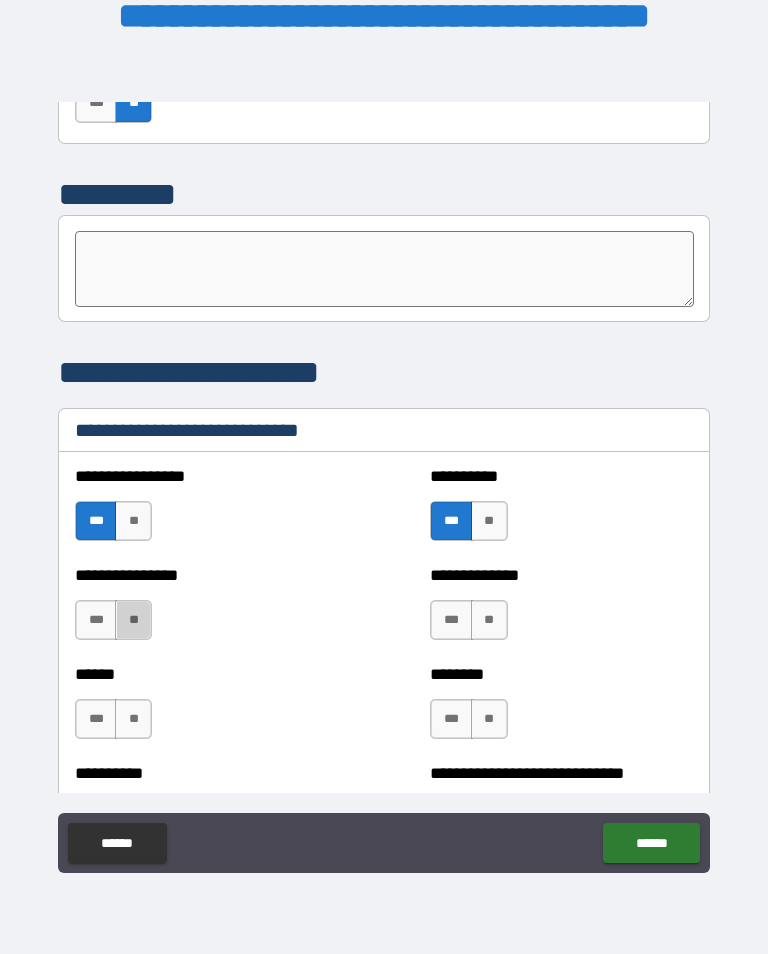 click on "**" at bounding box center [133, 620] 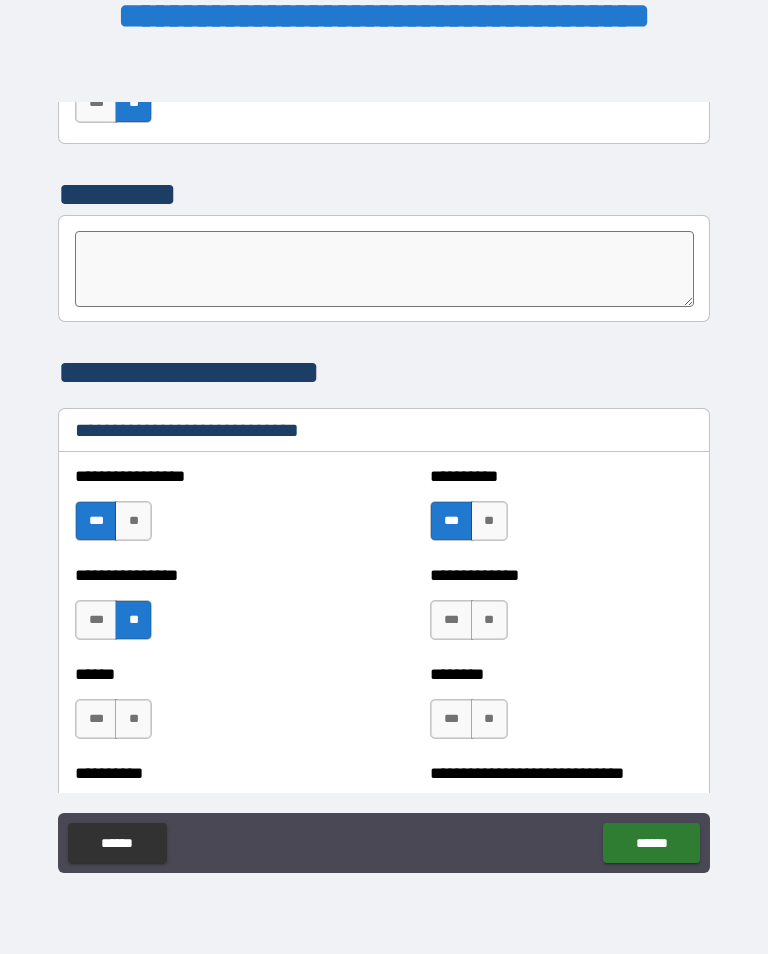 click on "**" at bounding box center [489, 620] 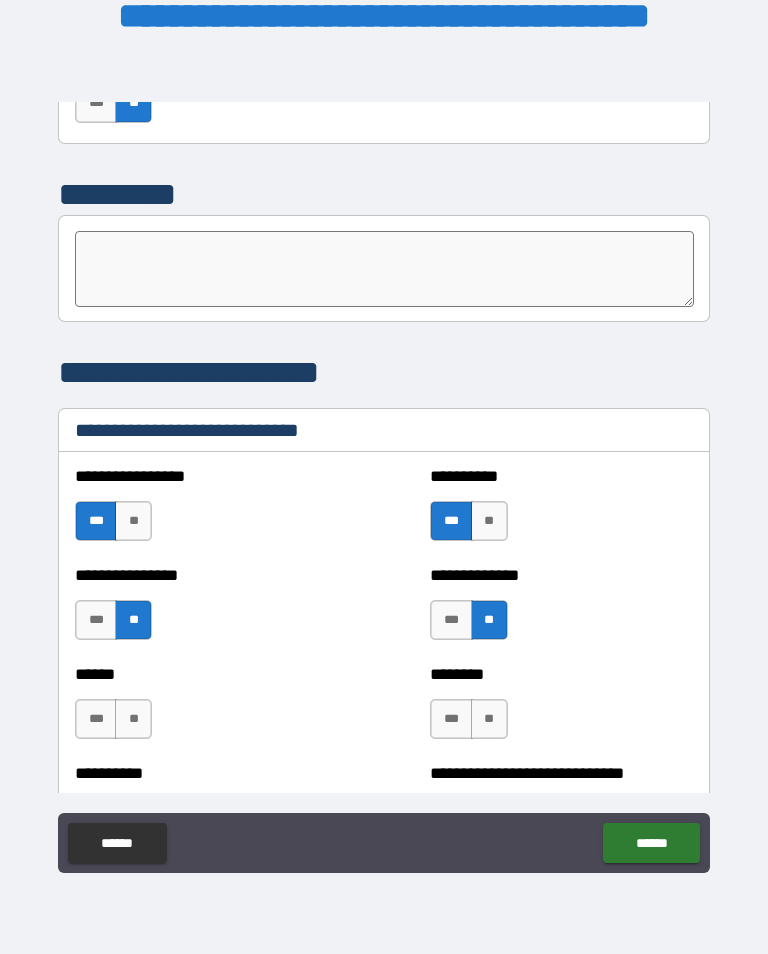 click on "**" at bounding box center [133, 719] 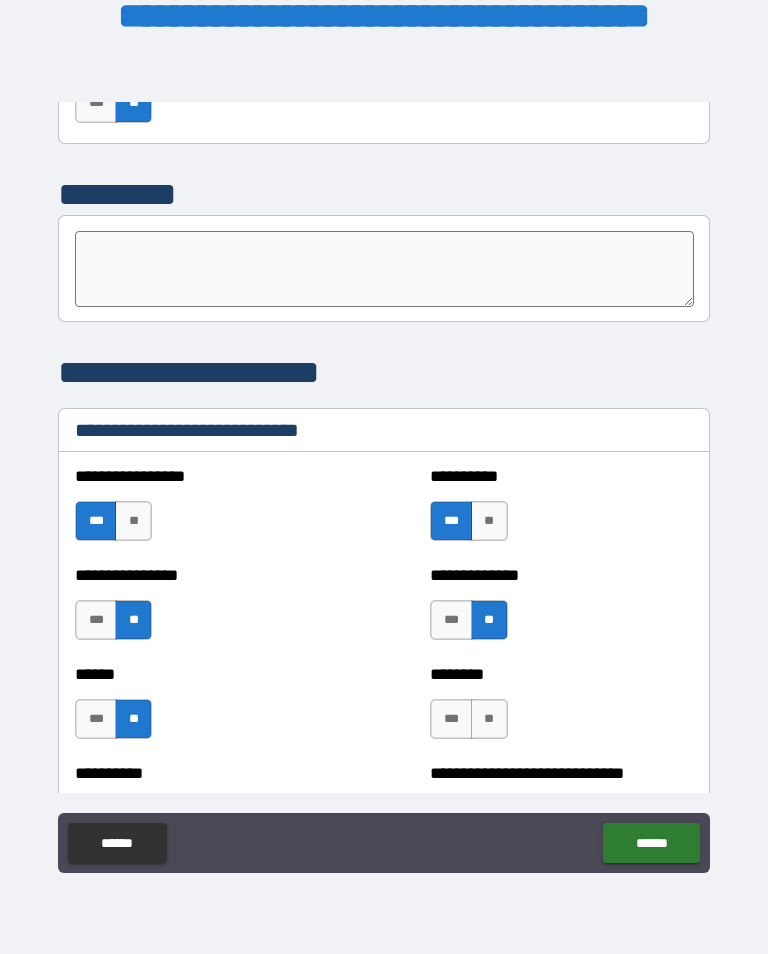 click on "**" at bounding box center [489, 719] 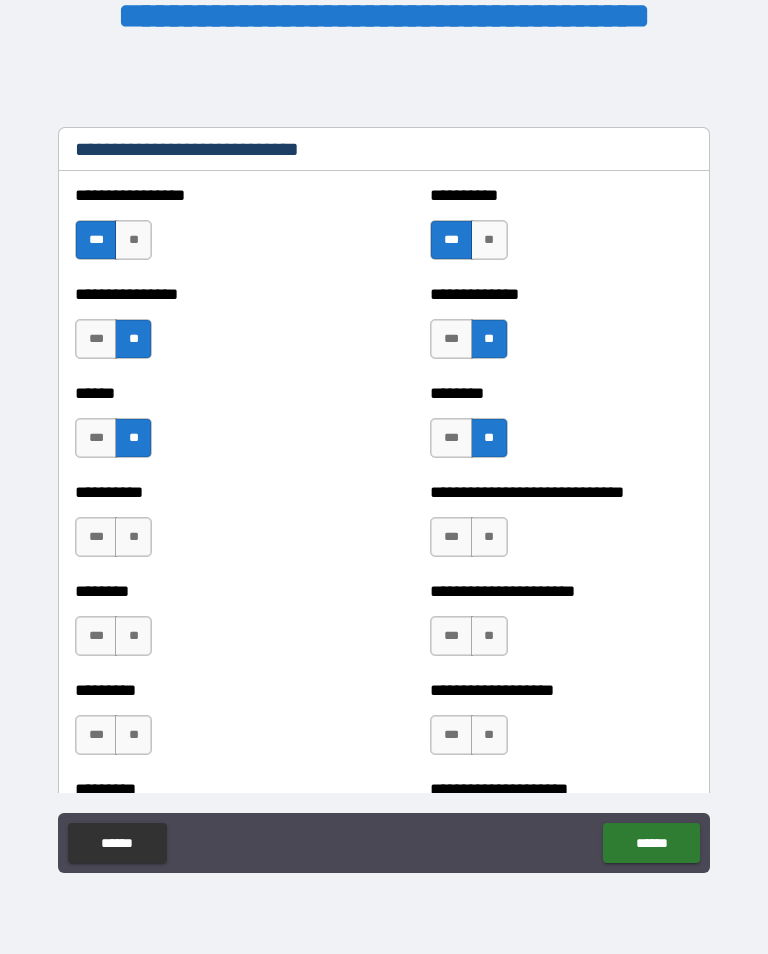 scroll, scrollTop: 6767, scrollLeft: 0, axis: vertical 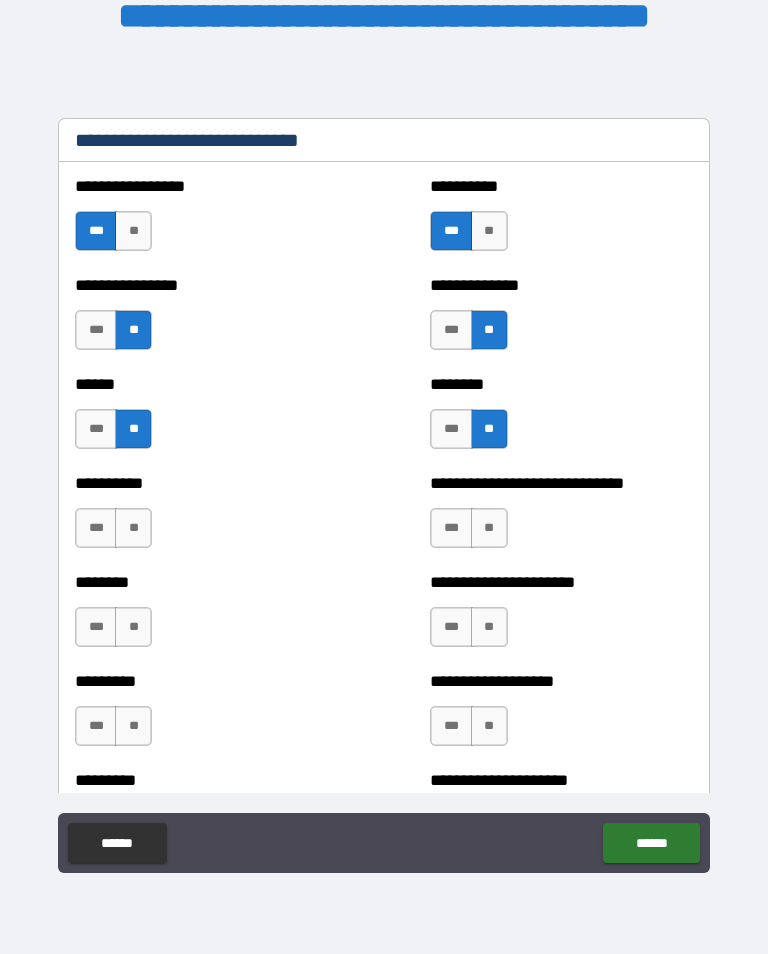 click on "**" at bounding box center [133, 528] 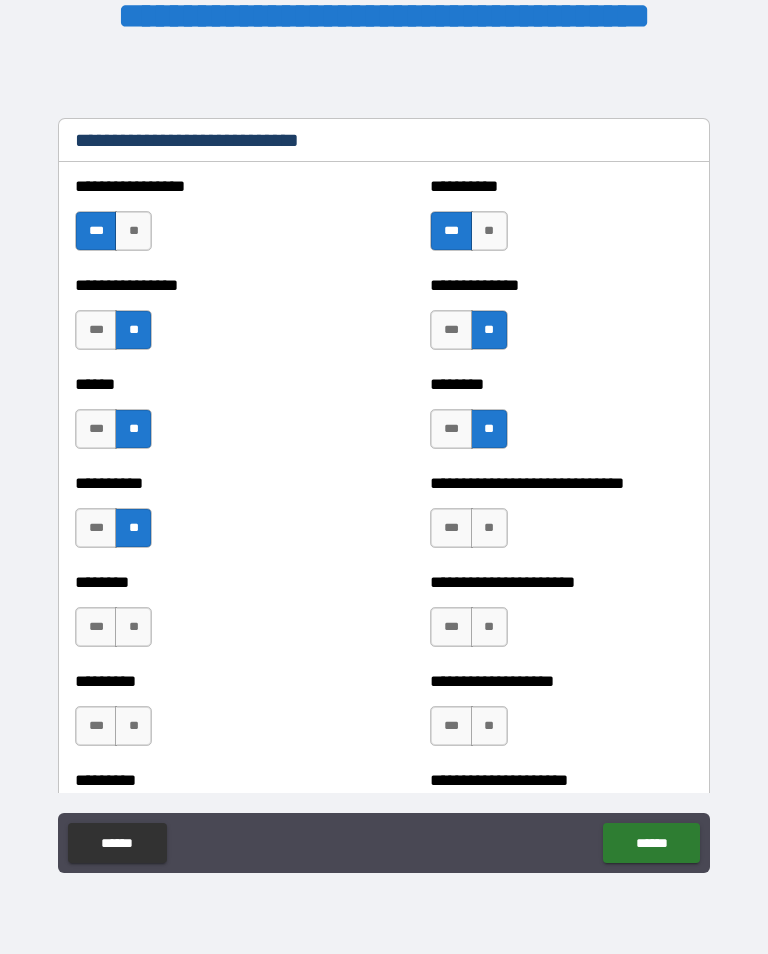 click on "**" at bounding box center [489, 528] 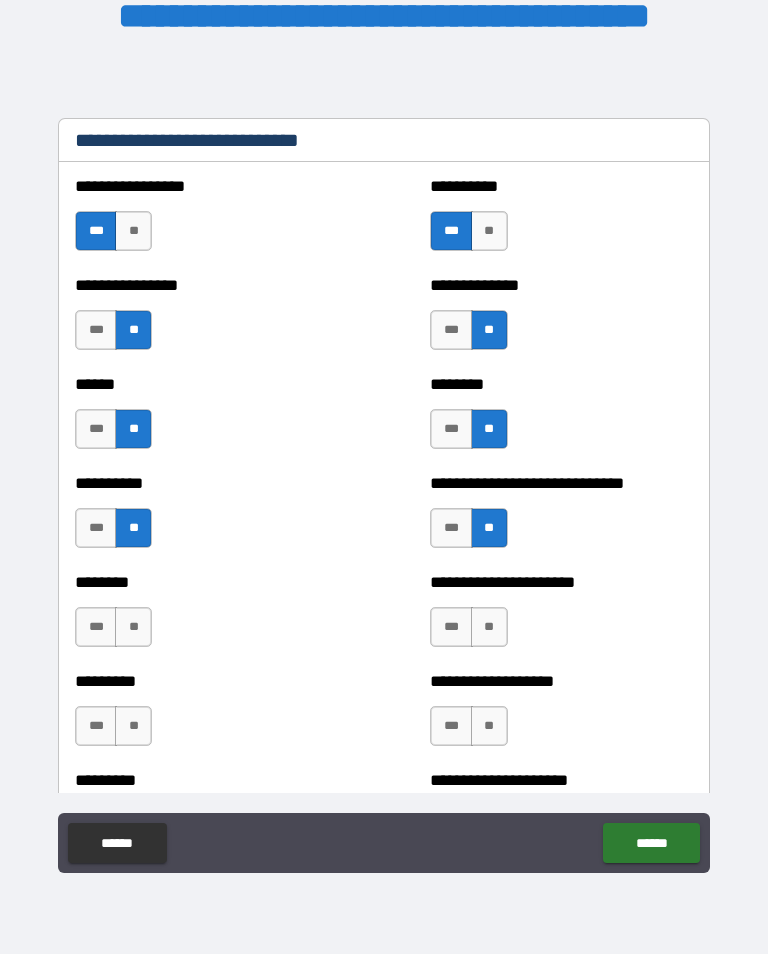 click on "**" at bounding box center (133, 627) 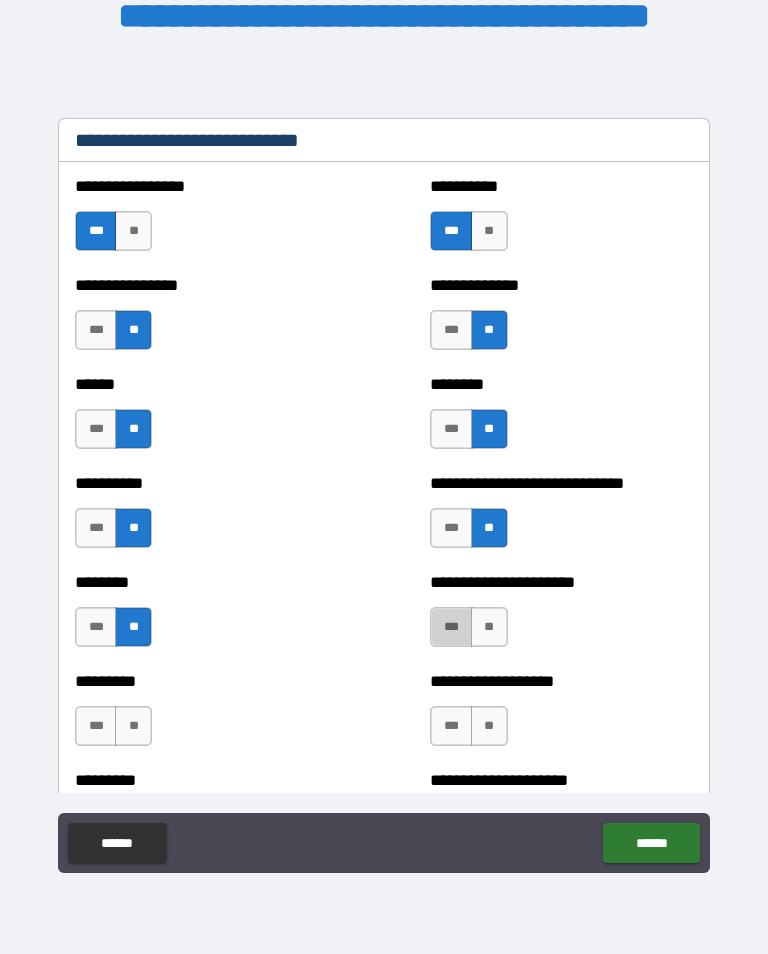 click on "***" at bounding box center [451, 627] 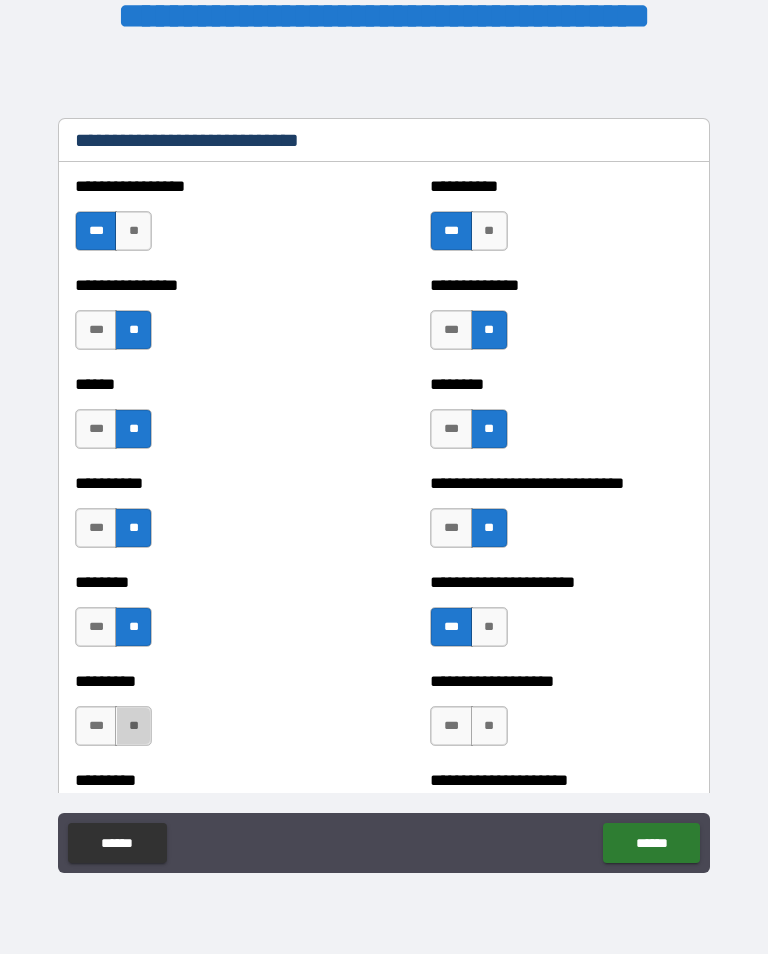 click on "**" at bounding box center (133, 726) 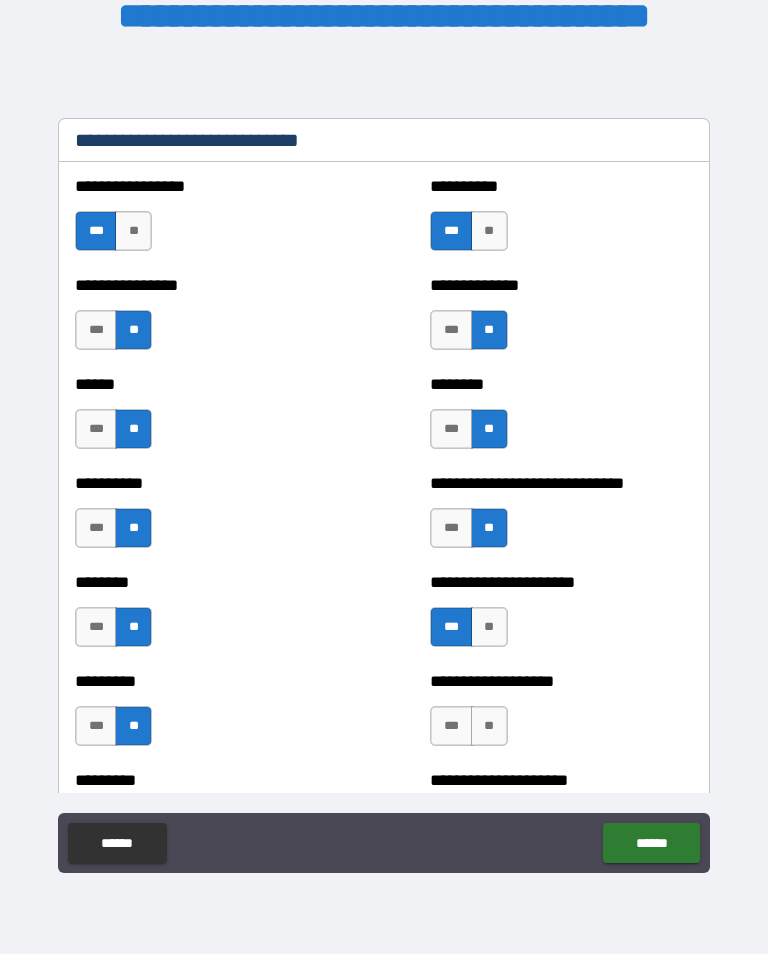 click on "**" at bounding box center (489, 726) 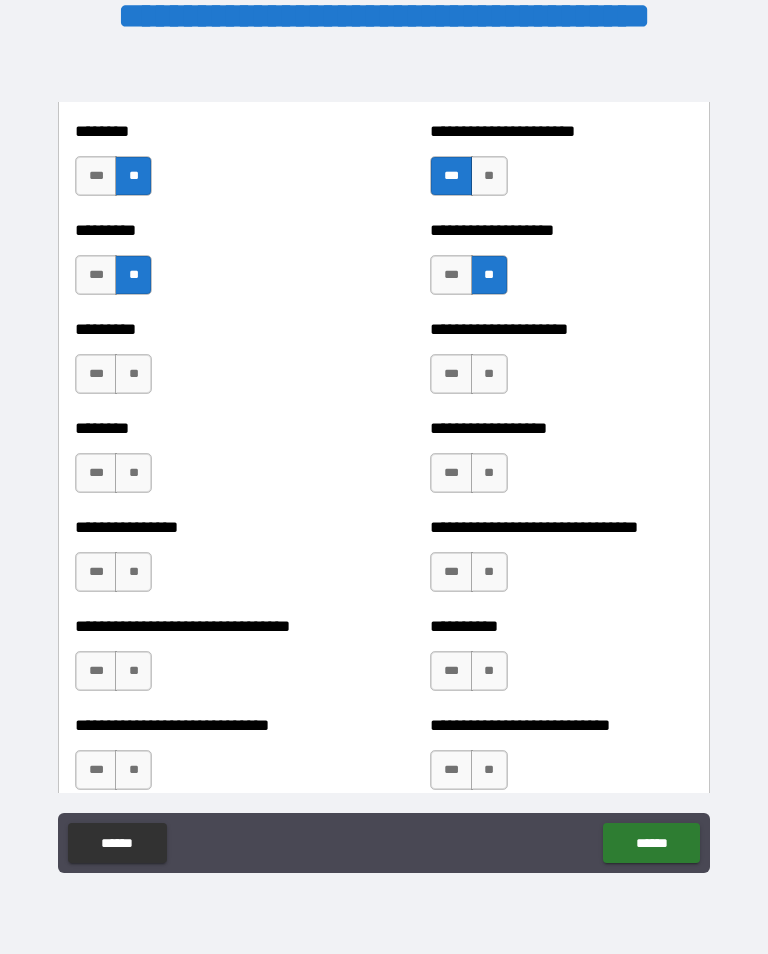 scroll, scrollTop: 7221, scrollLeft: 0, axis: vertical 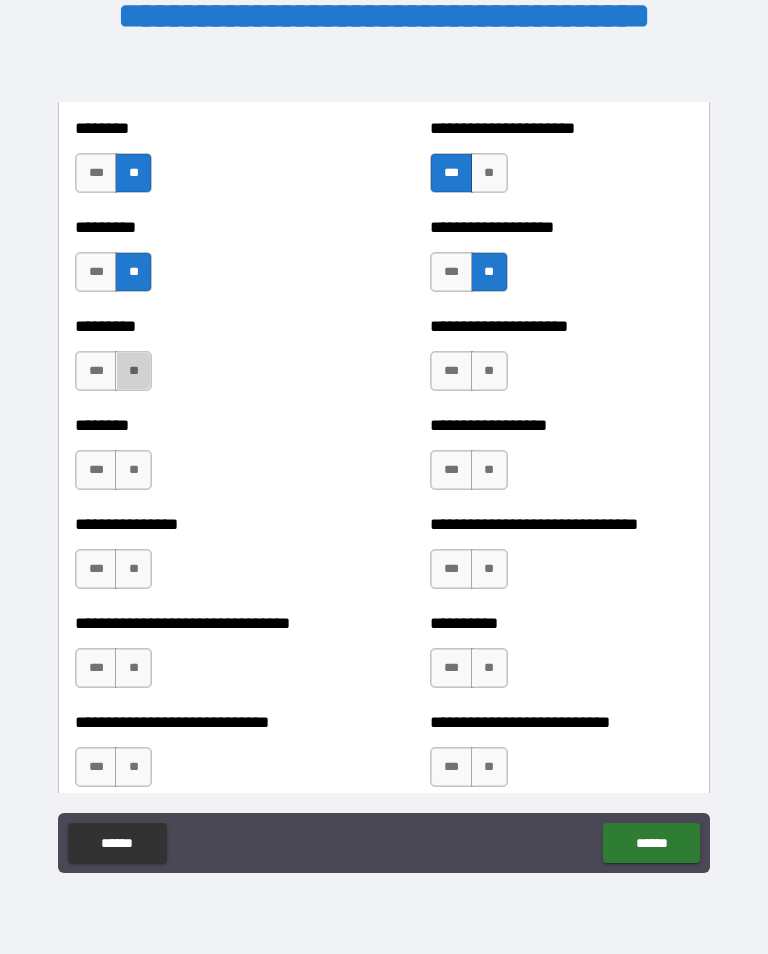 click on "**" at bounding box center [133, 371] 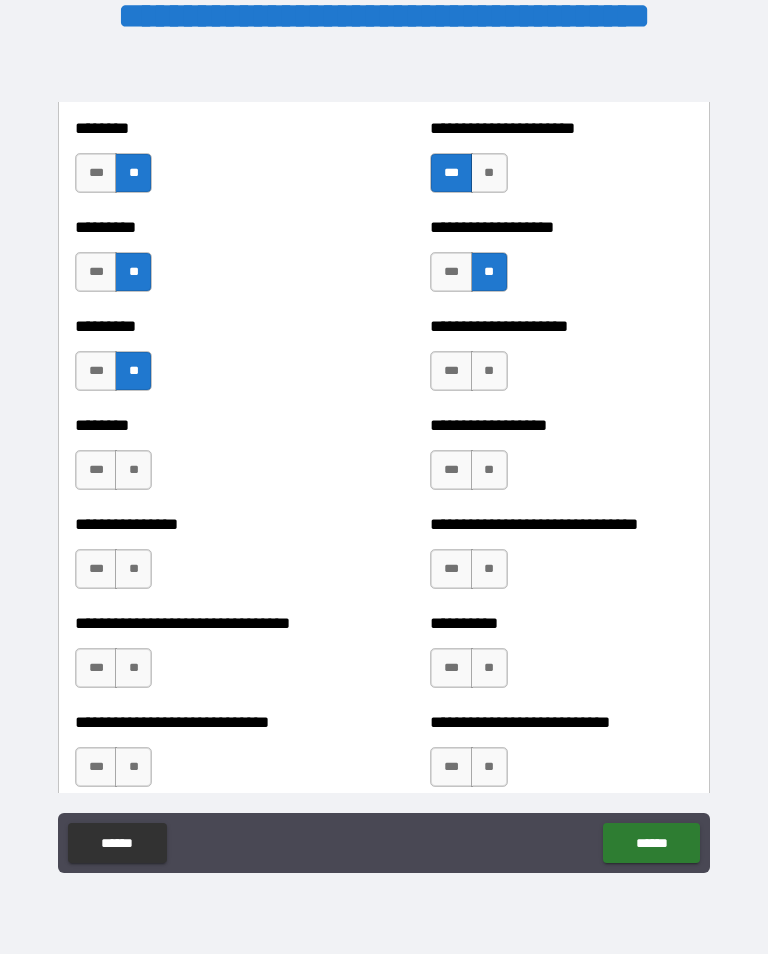 click on "**" at bounding box center (489, 371) 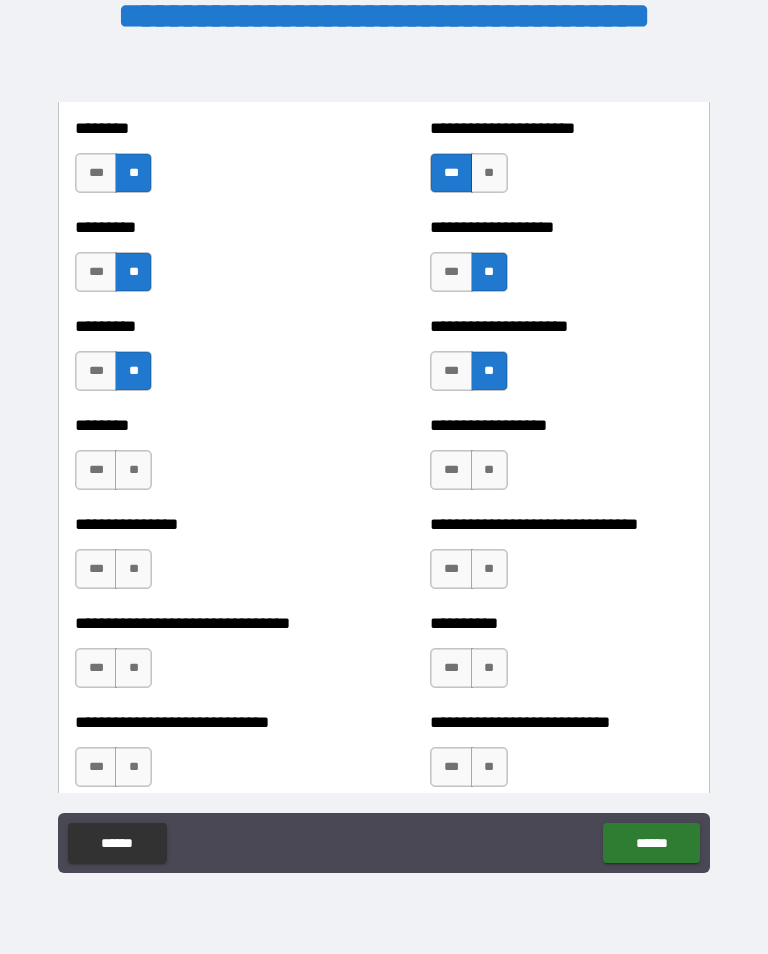click on "**" at bounding box center [133, 470] 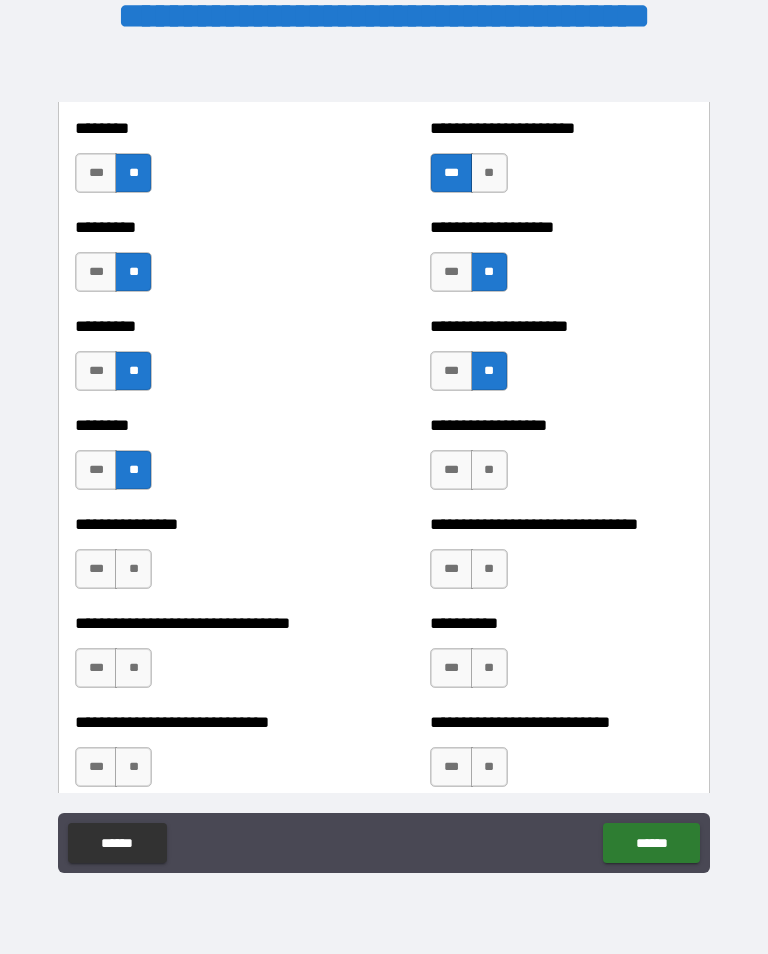click on "**" at bounding box center [489, 470] 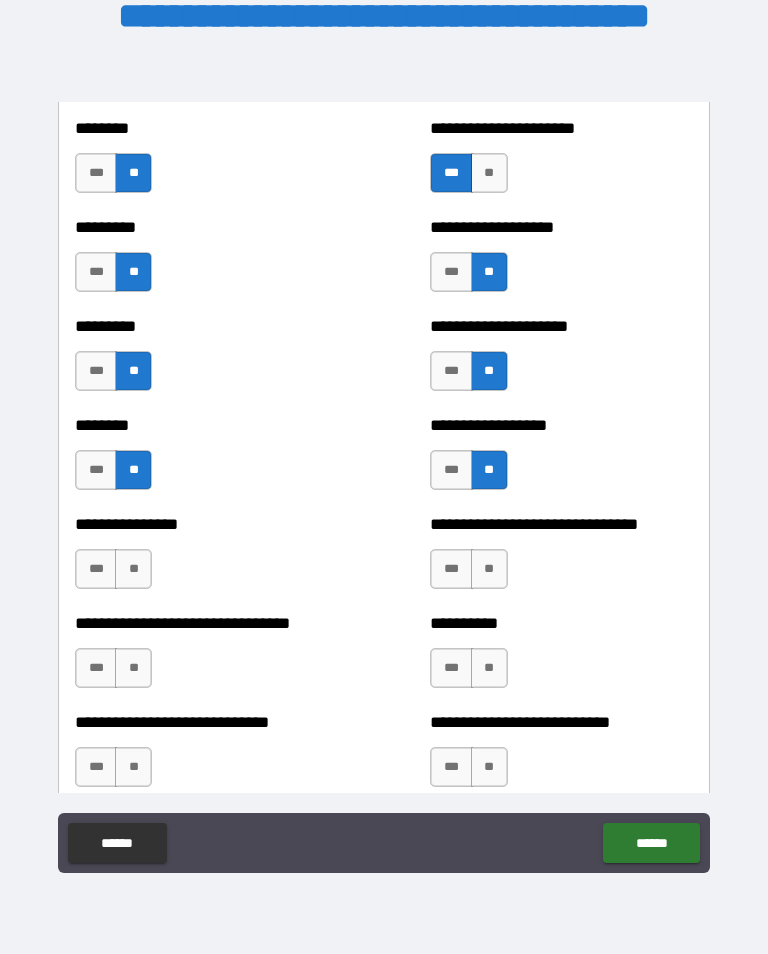 click on "**" at bounding box center [133, 569] 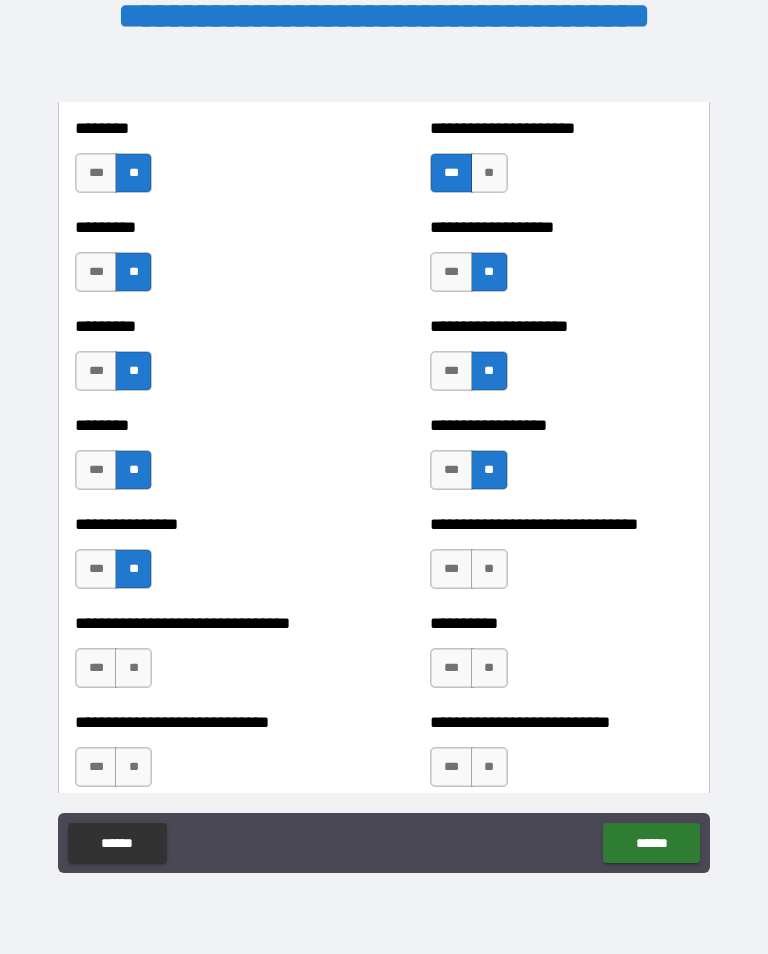 click on "**" at bounding box center (489, 569) 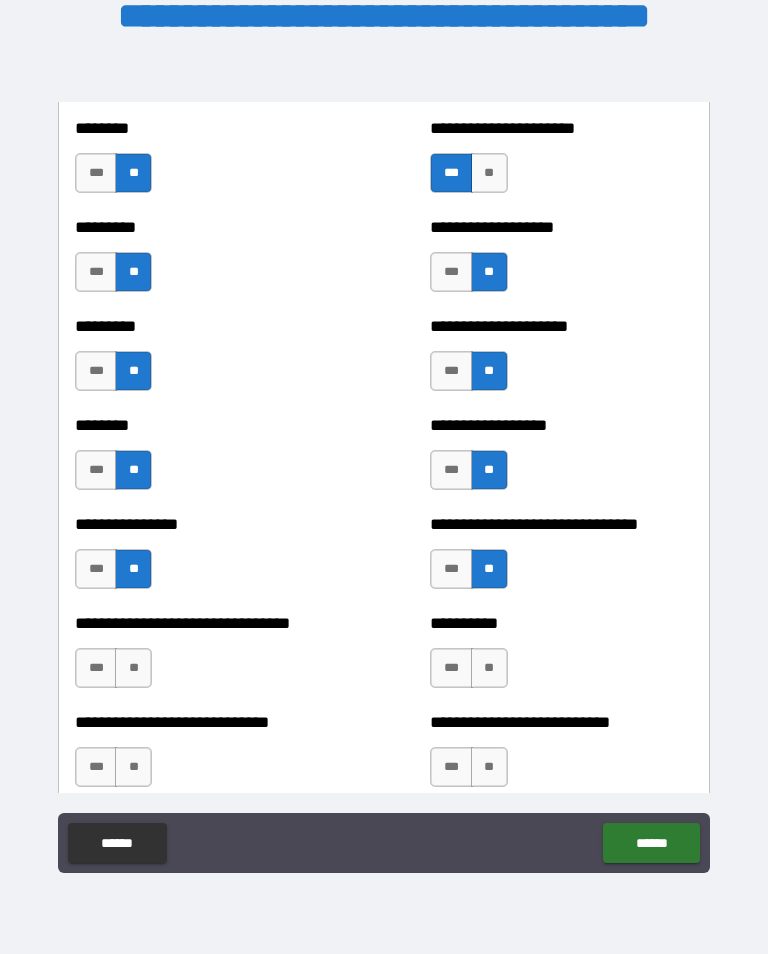click on "**" at bounding box center (133, 668) 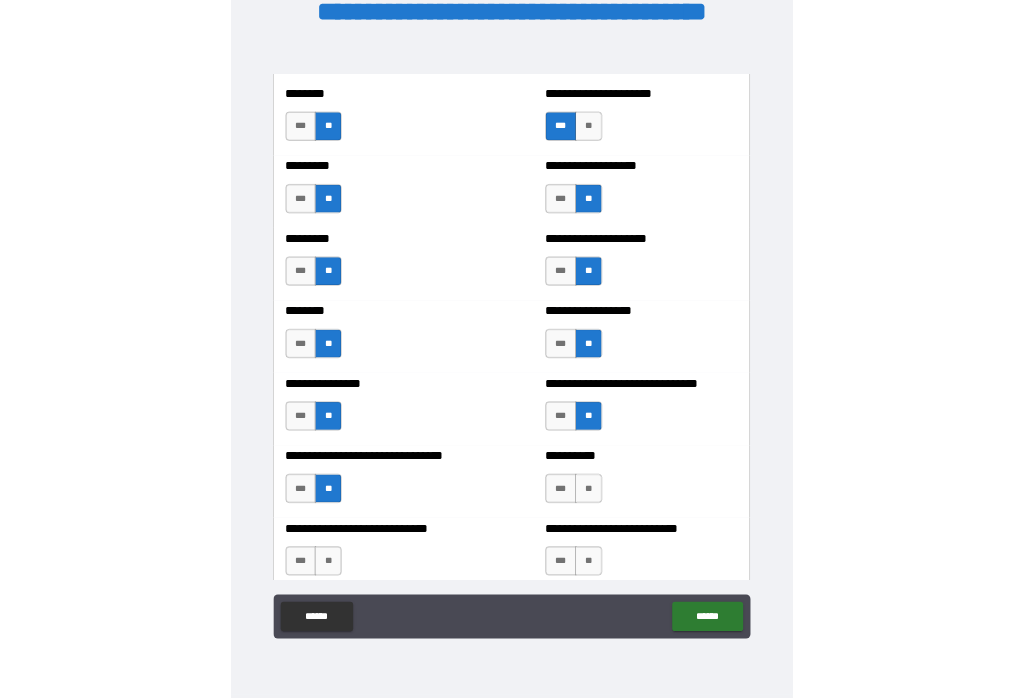 scroll, scrollTop: 7226, scrollLeft: 0, axis: vertical 